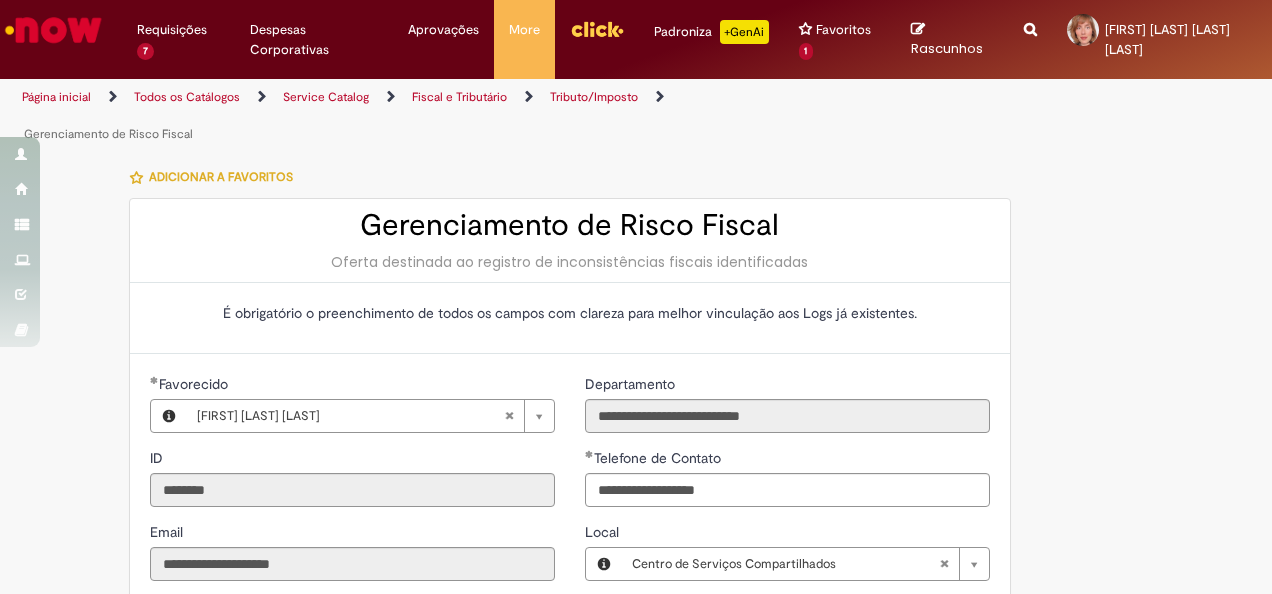 select on "*" 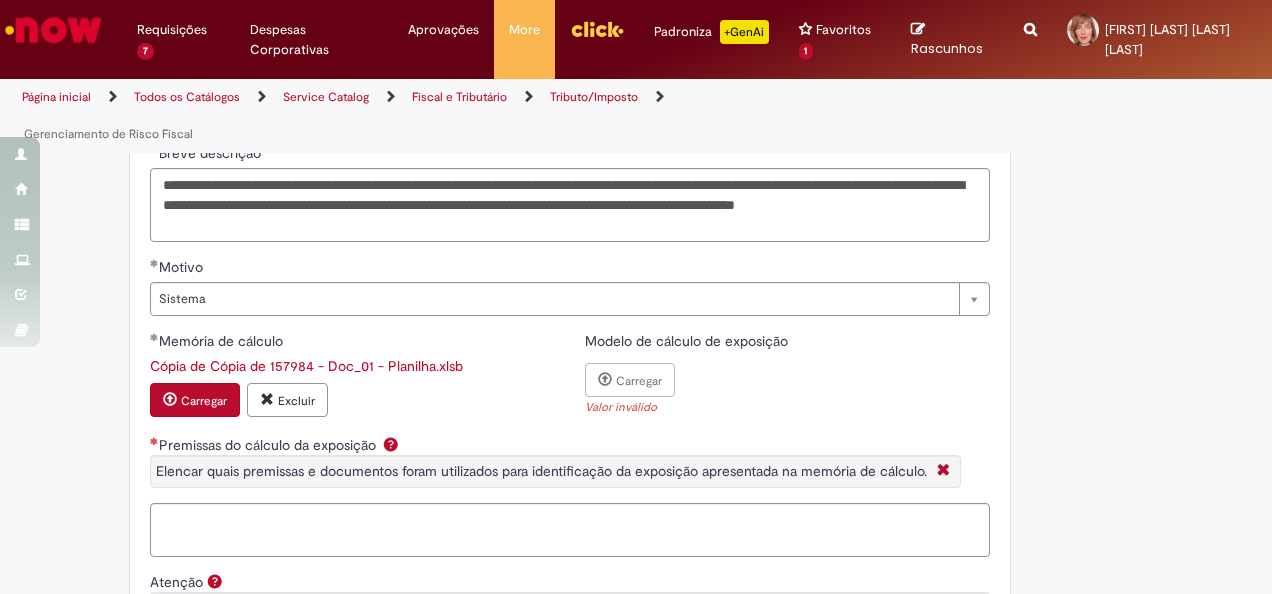 scroll, scrollTop: 1178, scrollLeft: 0, axis: vertical 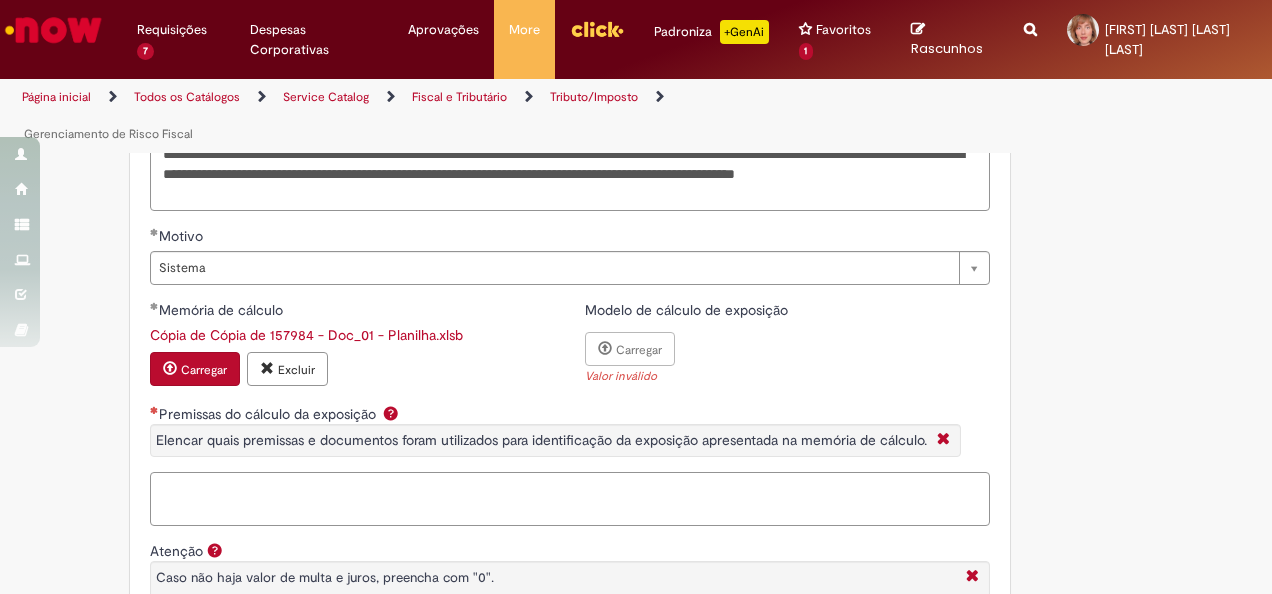click on "Premissas do cálculo da exposição Elencar quais premissas e documentos foram utilizados para identificação da exposição apresentada na memória de cálculo." at bounding box center (570, 498) 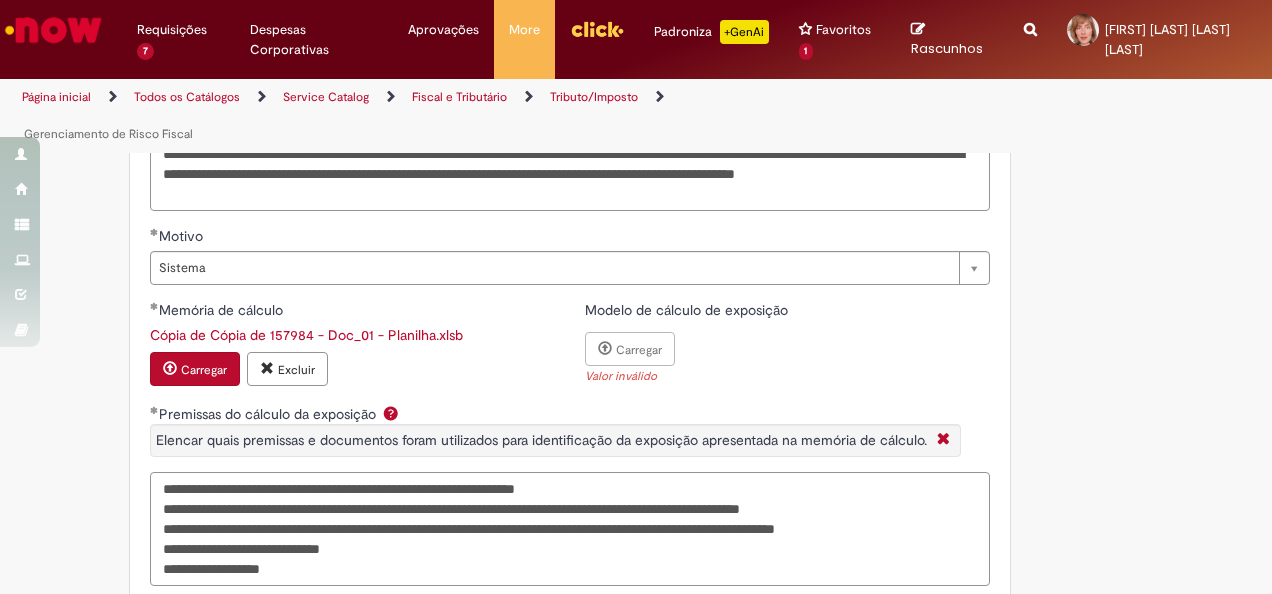 click on "**********" at bounding box center (570, 528) 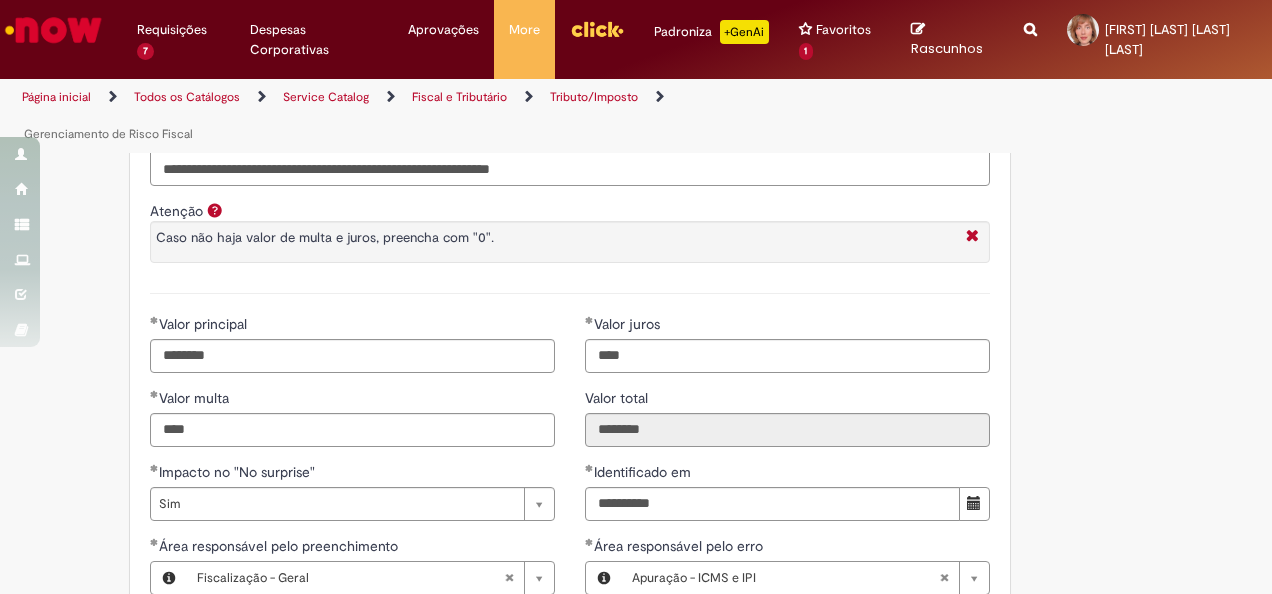 scroll, scrollTop: 1938, scrollLeft: 0, axis: vertical 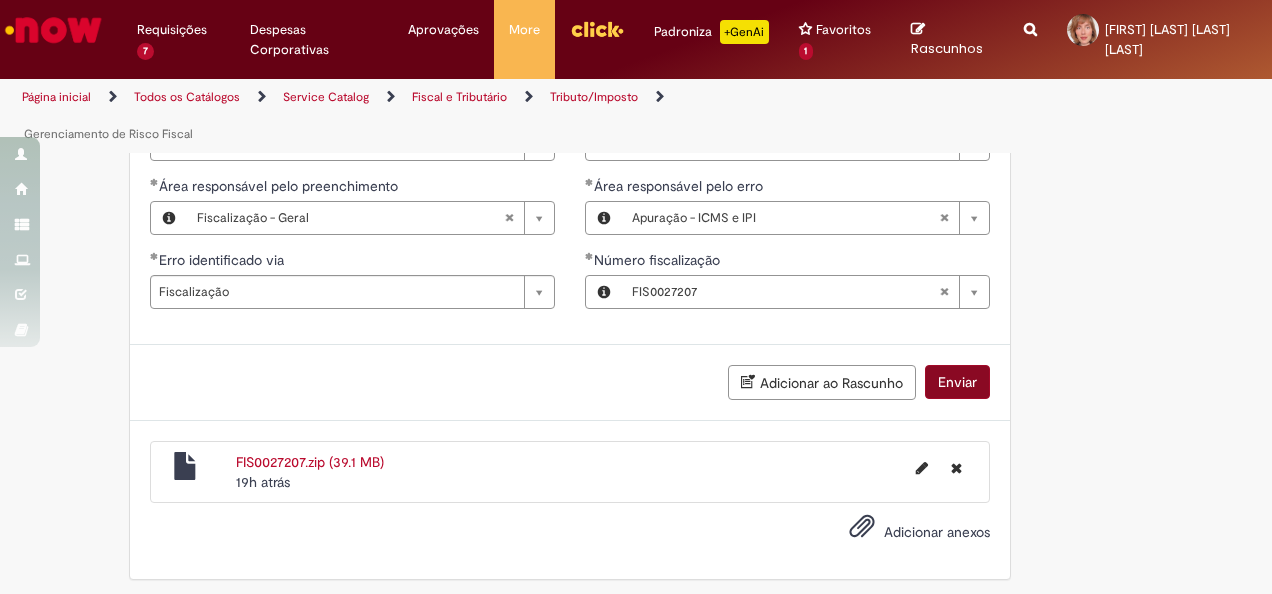 type on "**********" 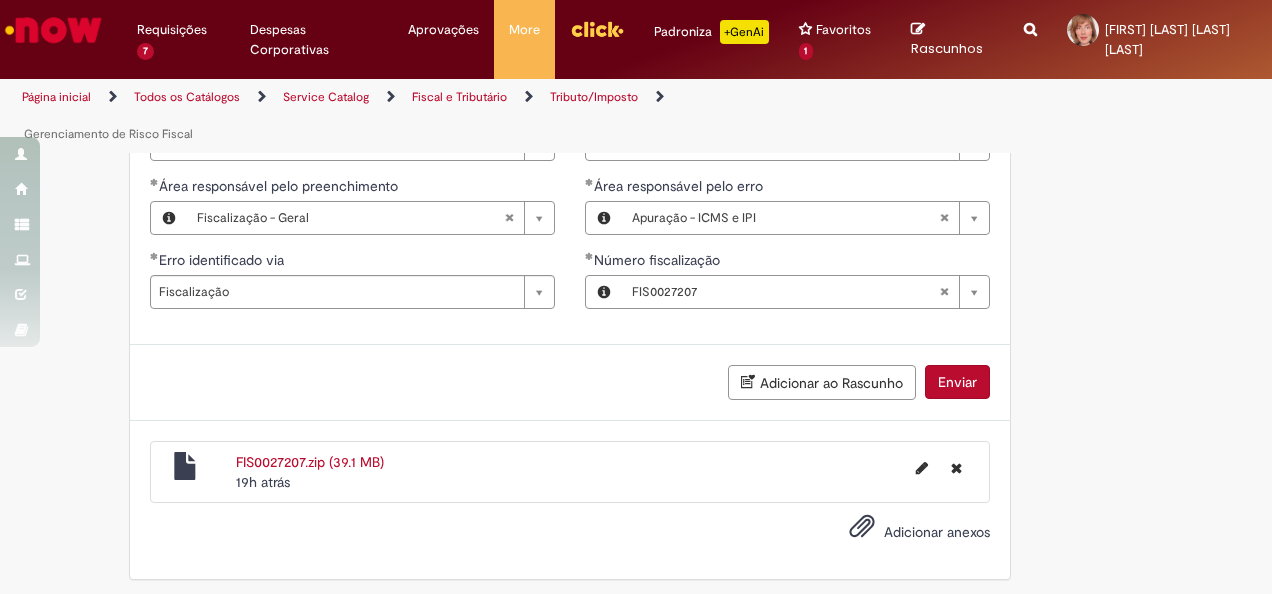 click on "Enviar" at bounding box center [957, 382] 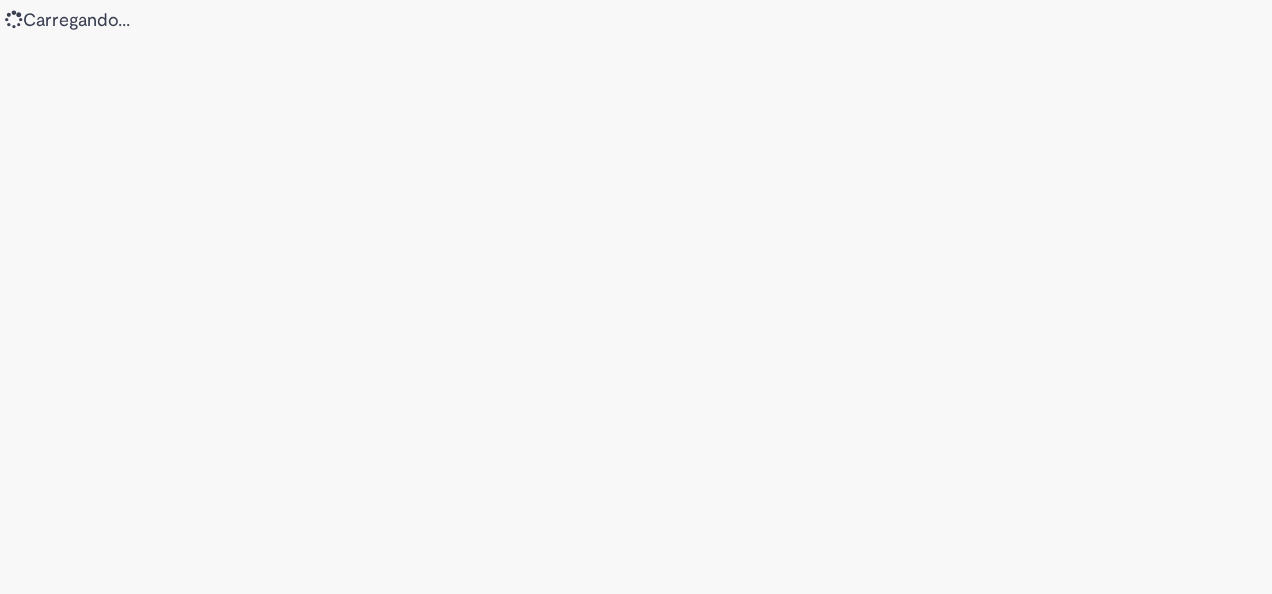 scroll, scrollTop: 0, scrollLeft: 0, axis: both 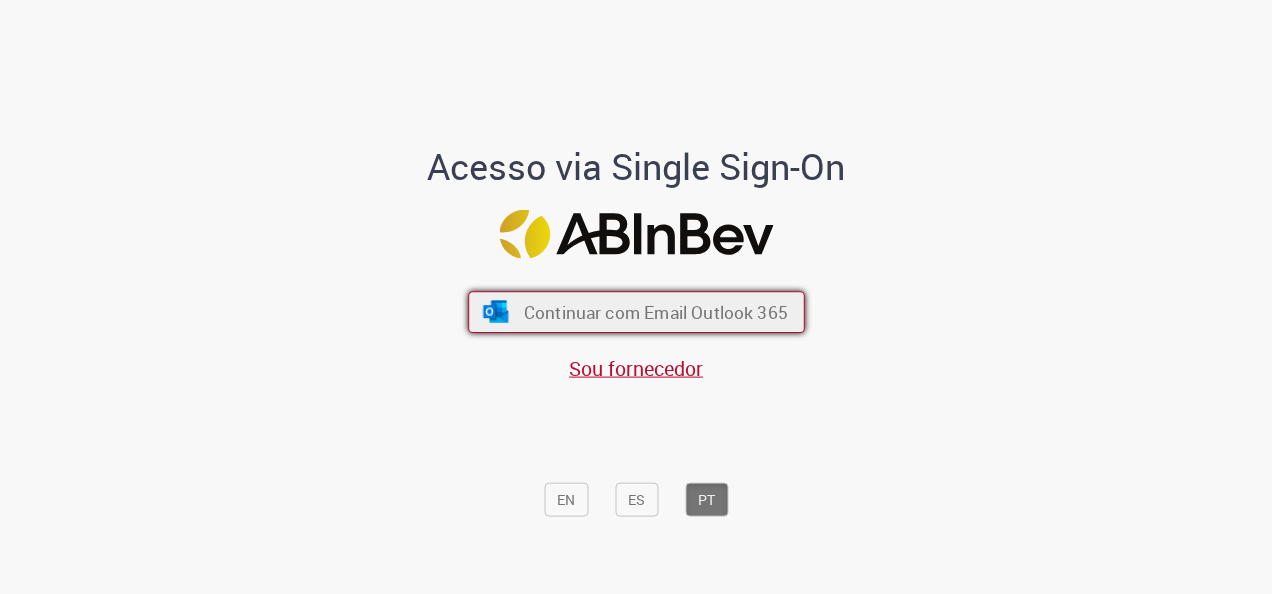 click on "Continuar com Email Outlook 365" at bounding box center [655, 312] 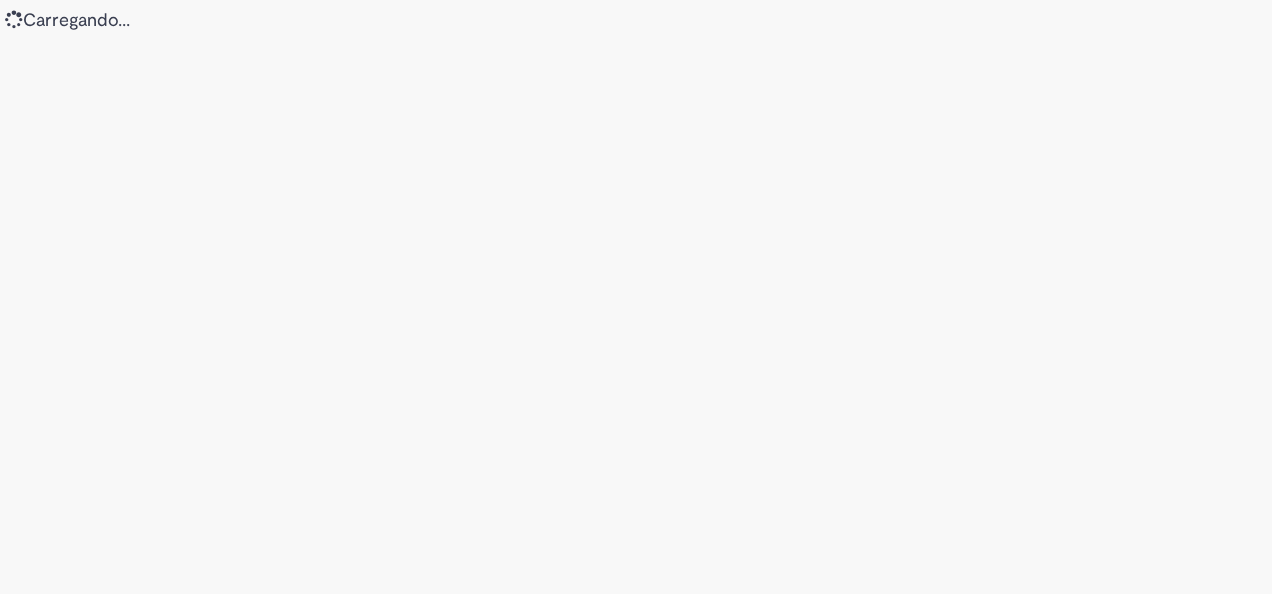scroll, scrollTop: 0, scrollLeft: 0, axis: both 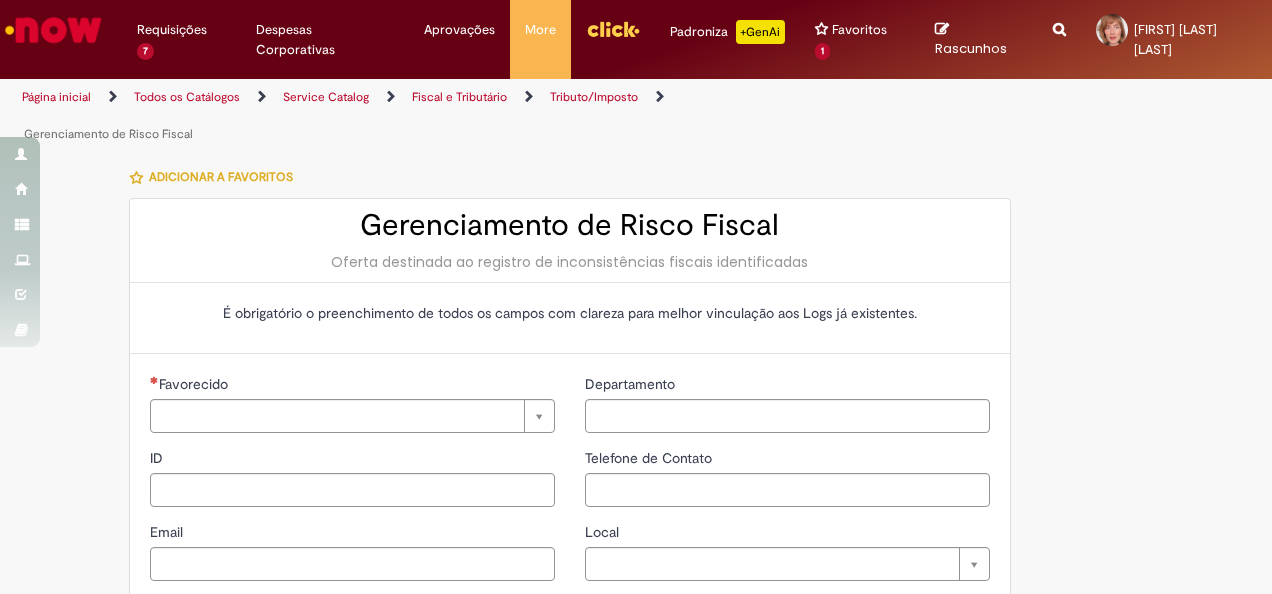 type on "********" 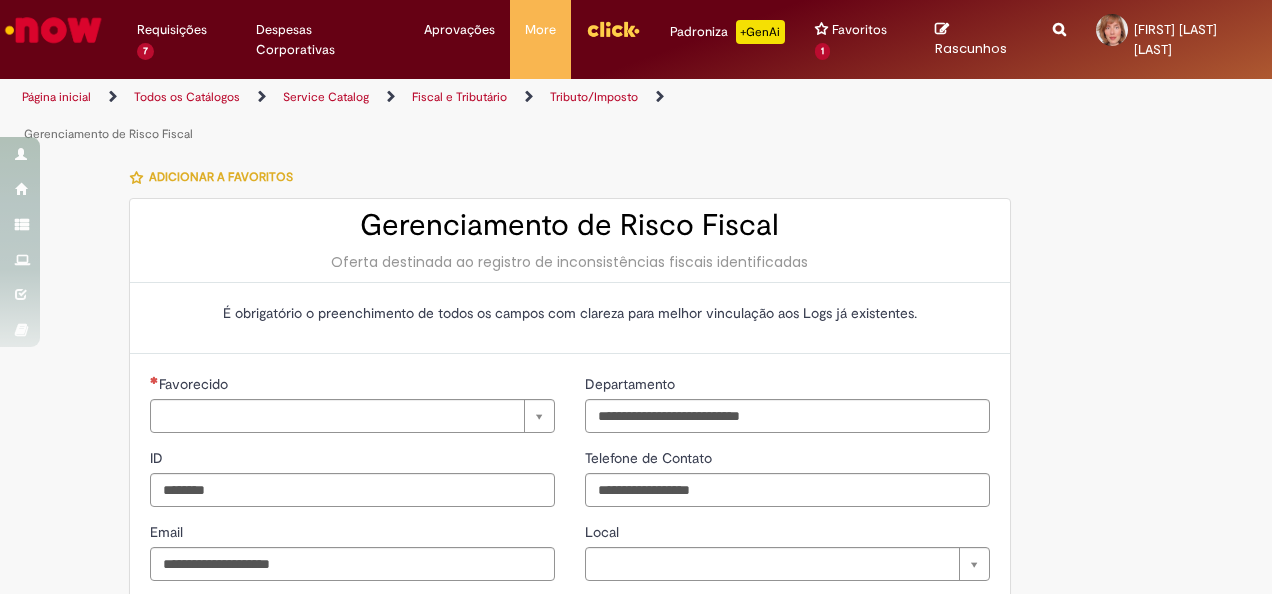 type on "**********" 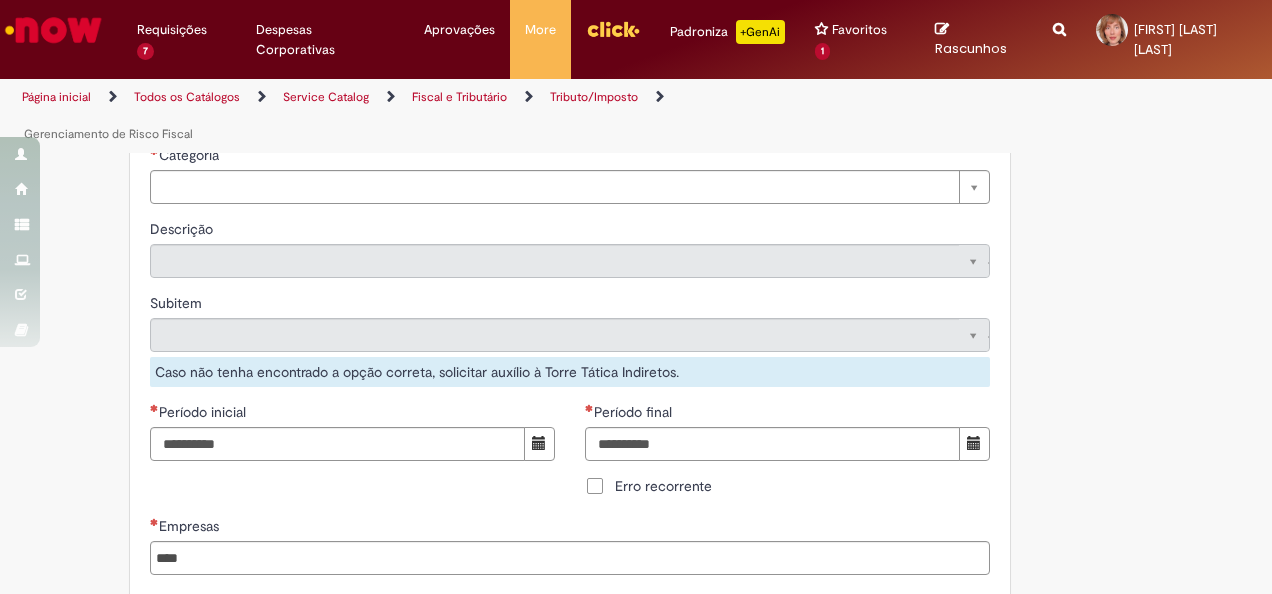 scroll, scrollTop: 400, scrollLeft: 0, axis: vertical 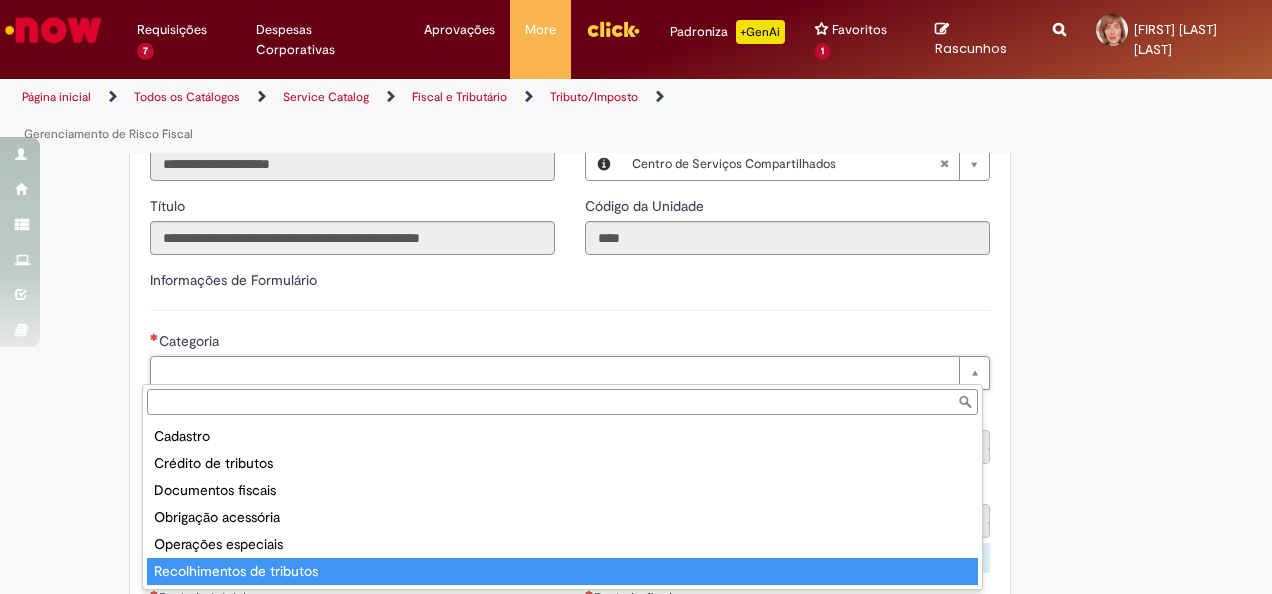 type on "**********" 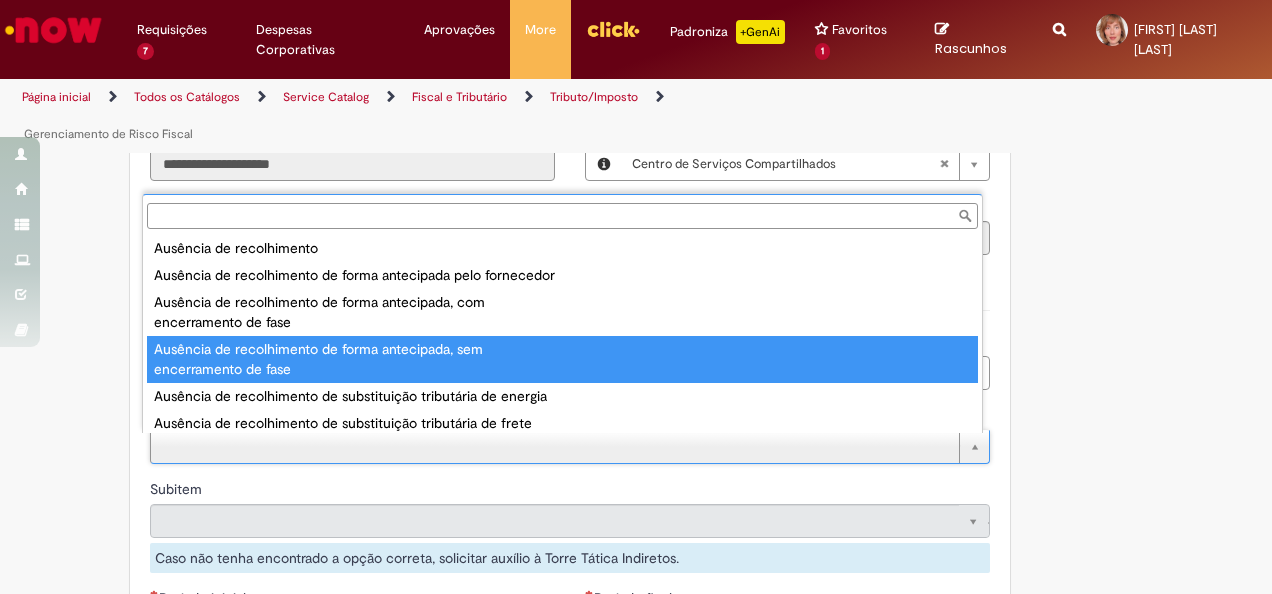 scroll, scrollTop: 0, scrollLeft: 0, axis: both 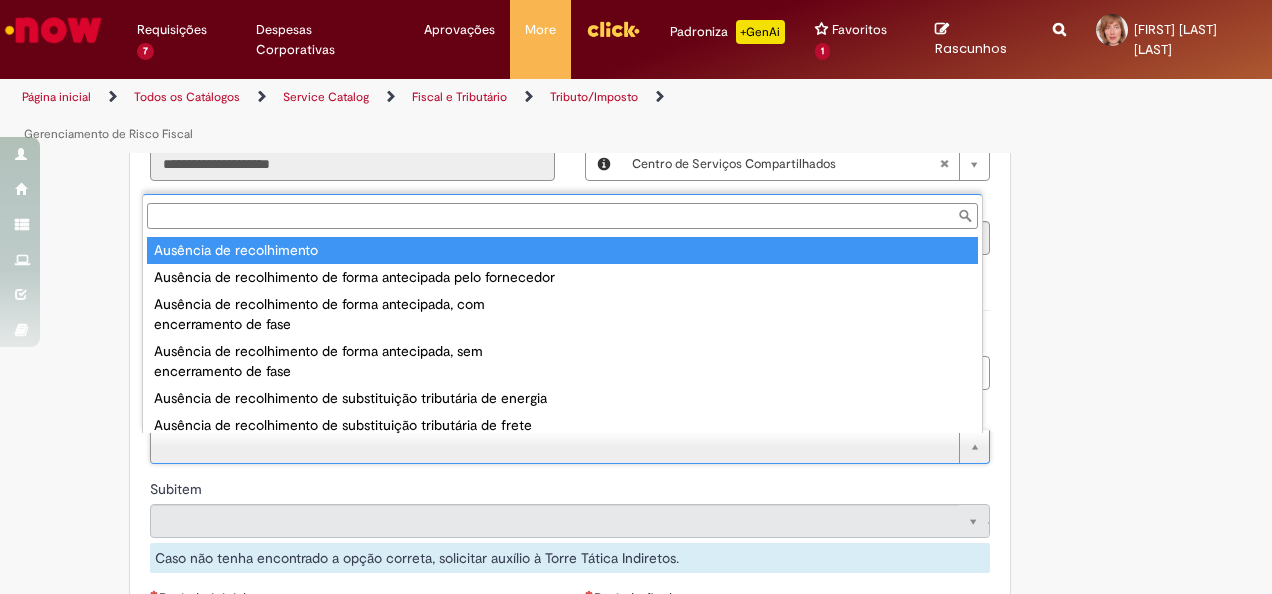 type on "**********" 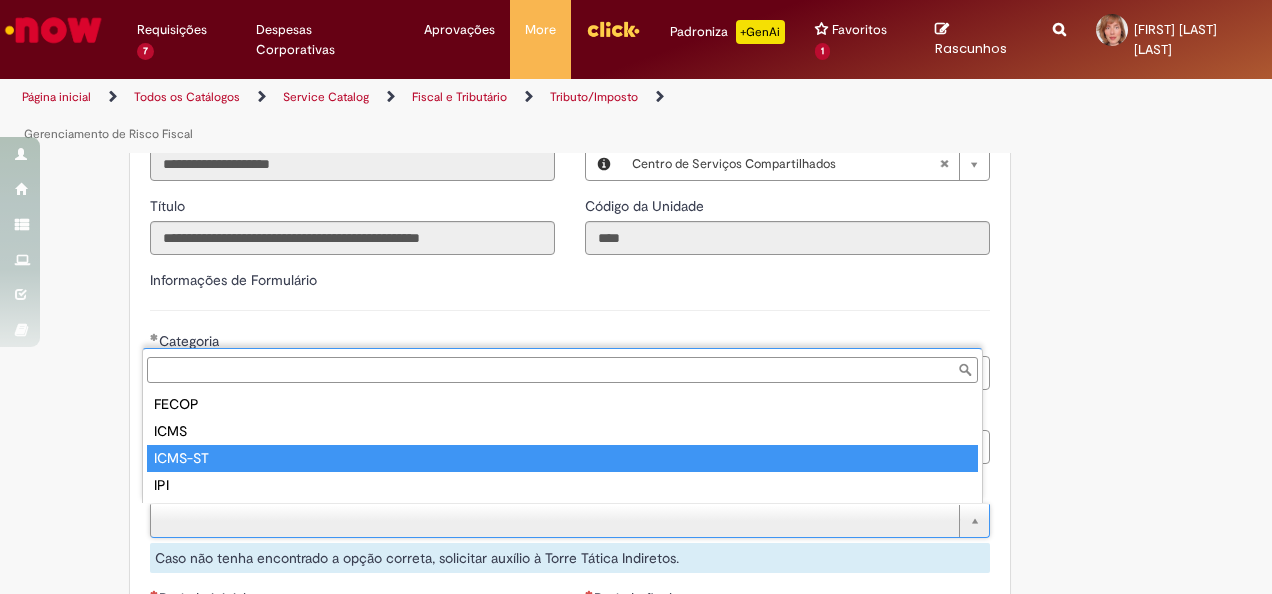 type on "*******" 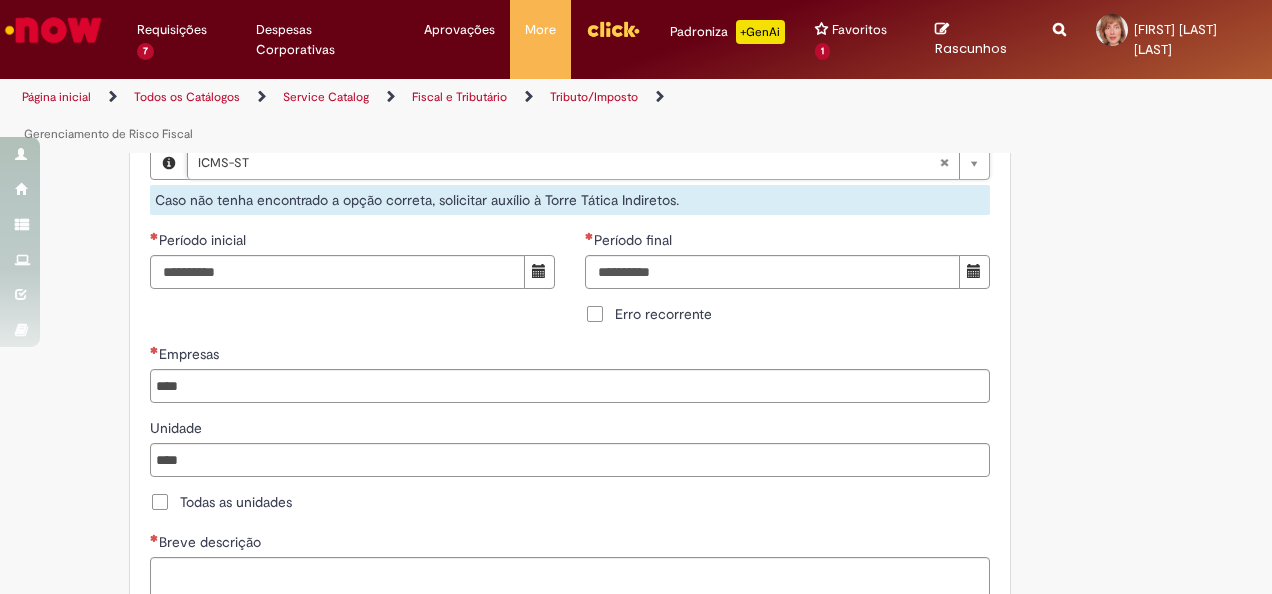scroll, scrollTop: 800, scrollLeft: 0, axis: vertical 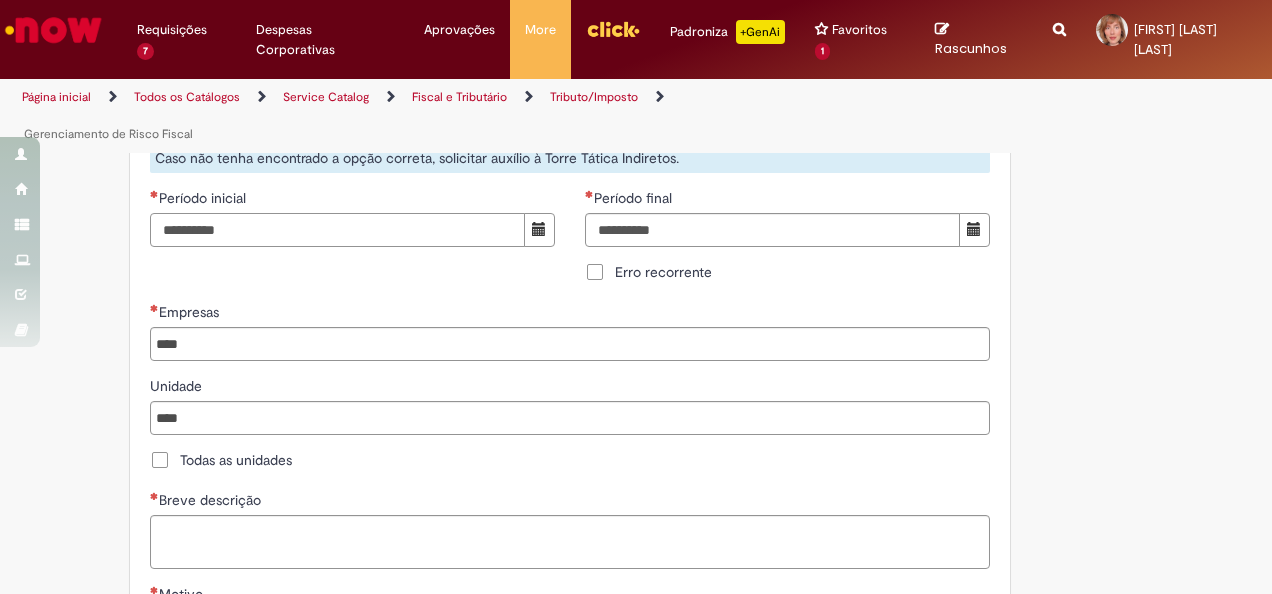 drag, startPoint x: 150, startPoint y: 232, endPoint x: 177, endPoint y: 235, distance: 27.166155 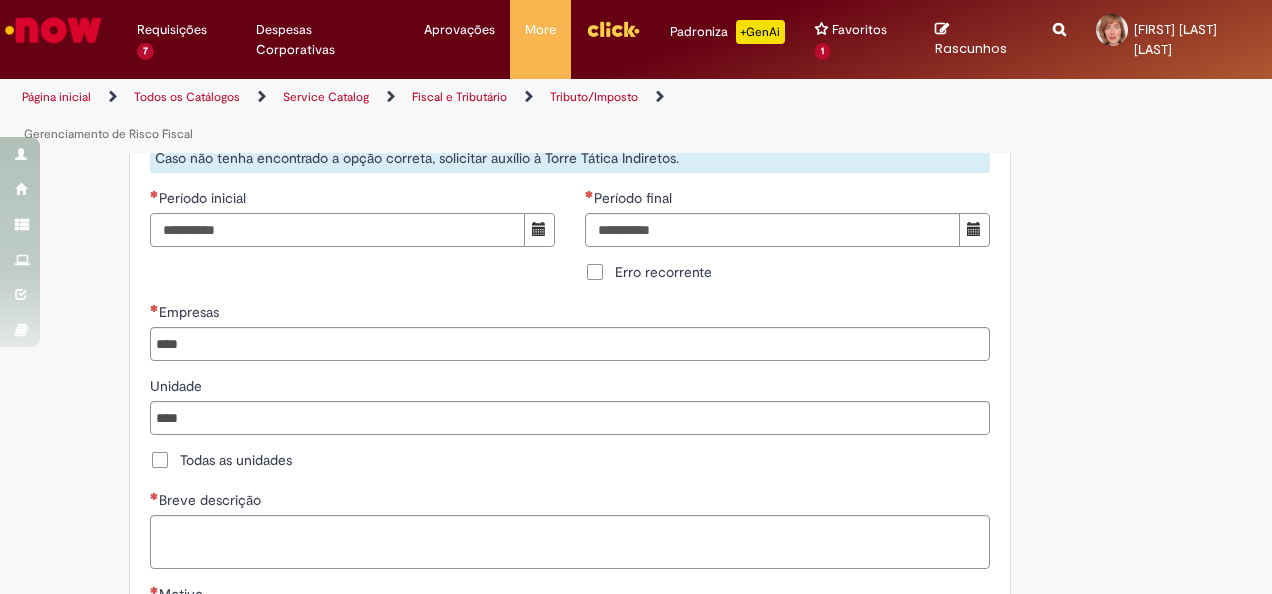 type on "**********" 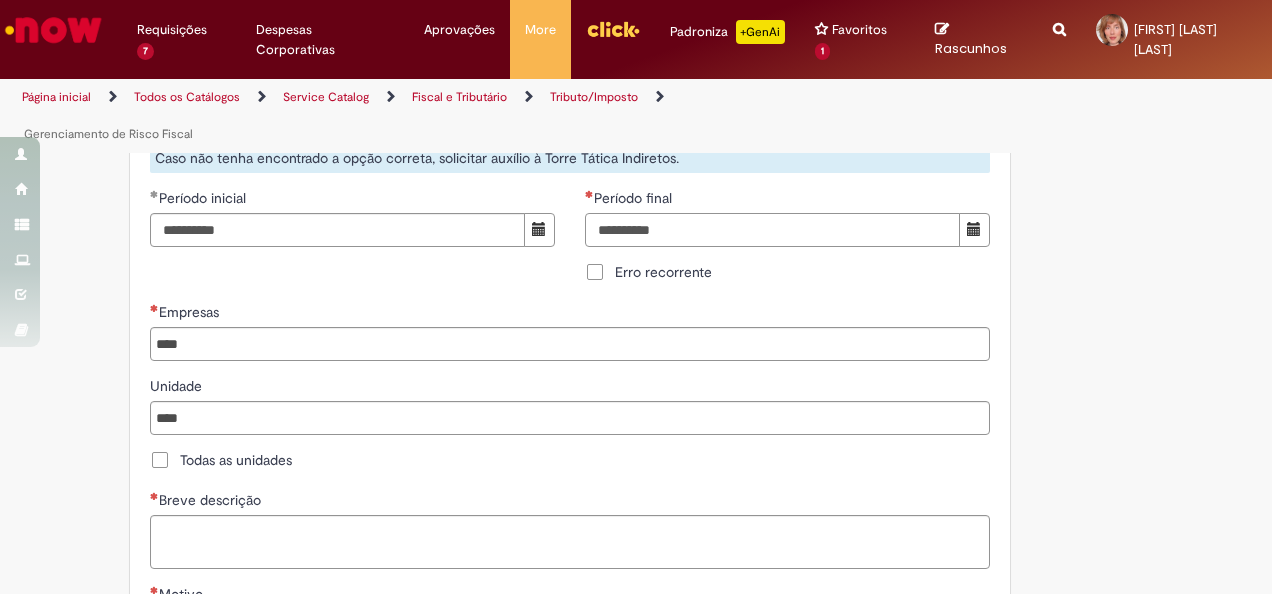 click on "Período final" at bounding box center [772, 230] 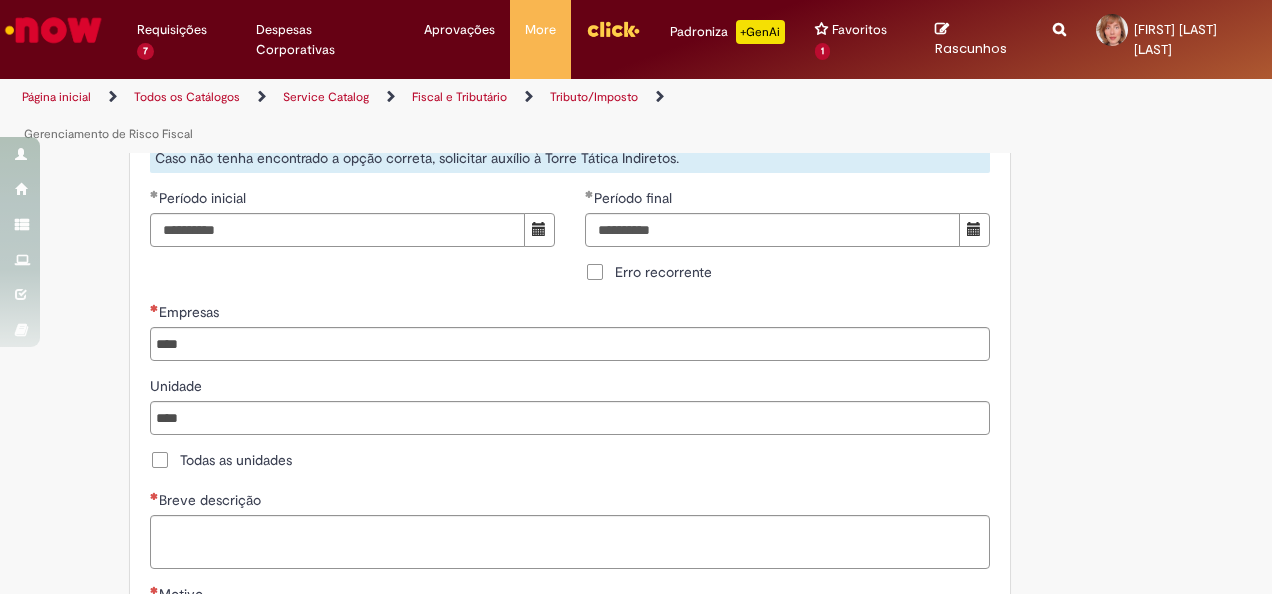 click on "**********" at bounding box center (570, 245) 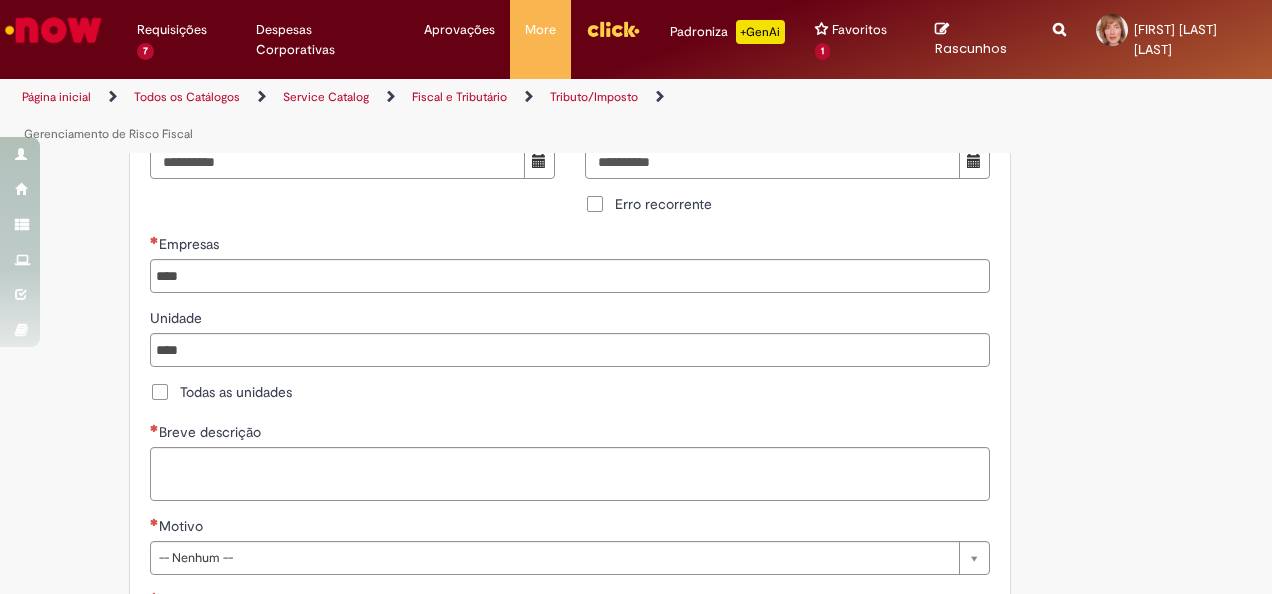 scroll, scrollTop: 900, scrollLeft: 0, axis: vertical 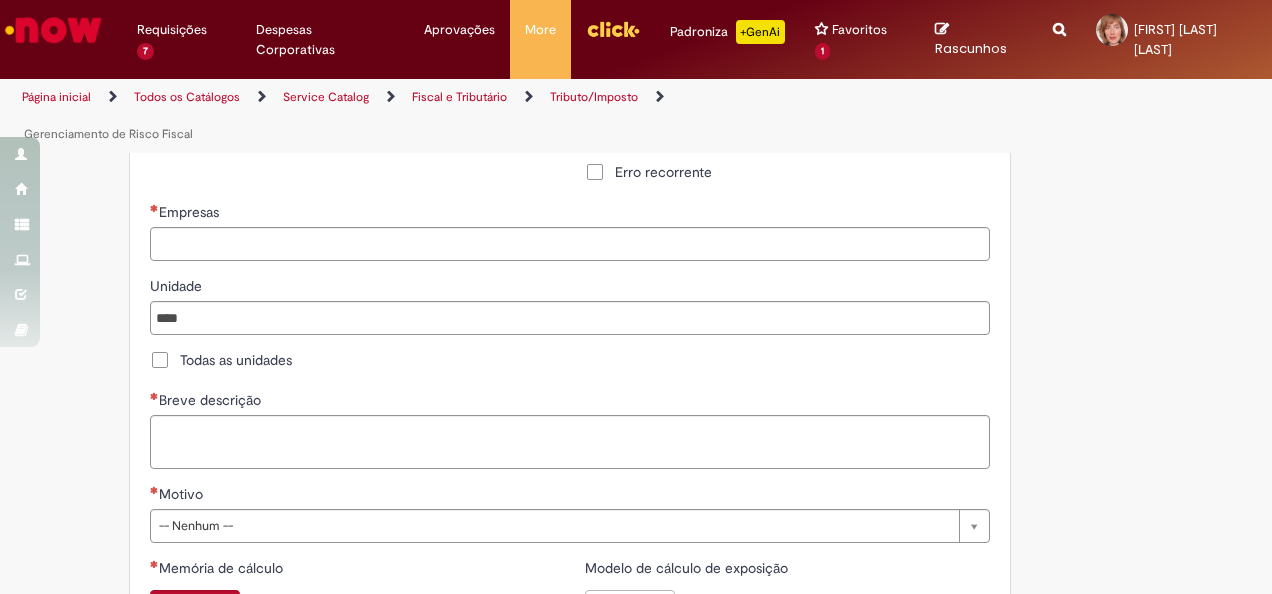 click on "Empresas" at bounding box center [571, 244] 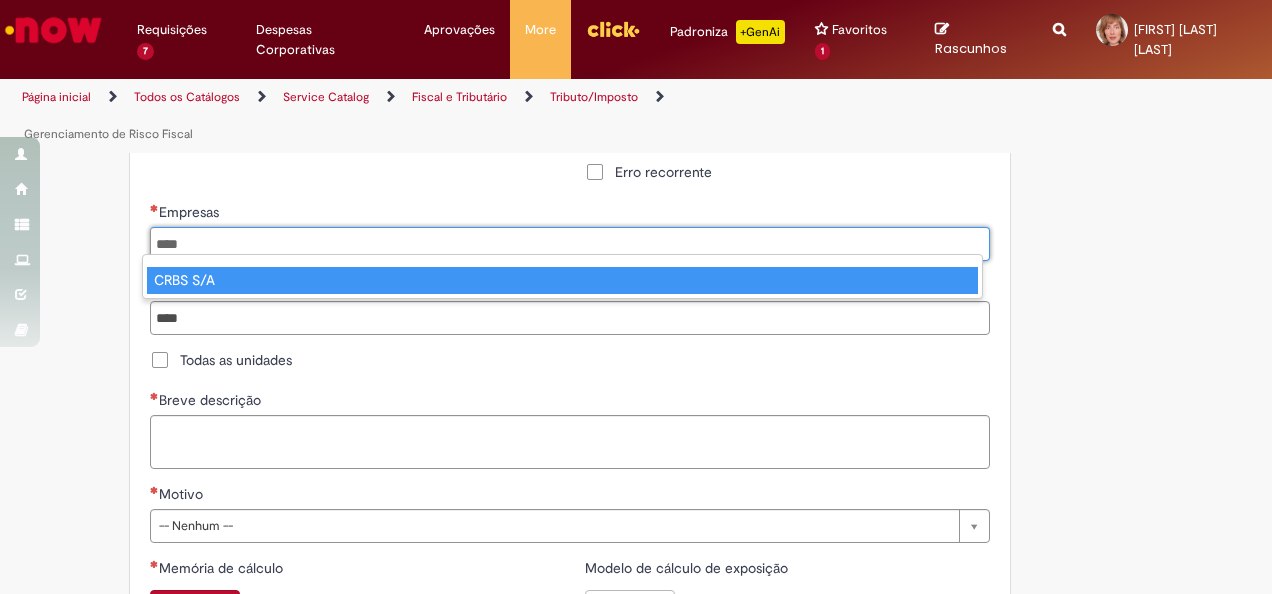 type on "****" 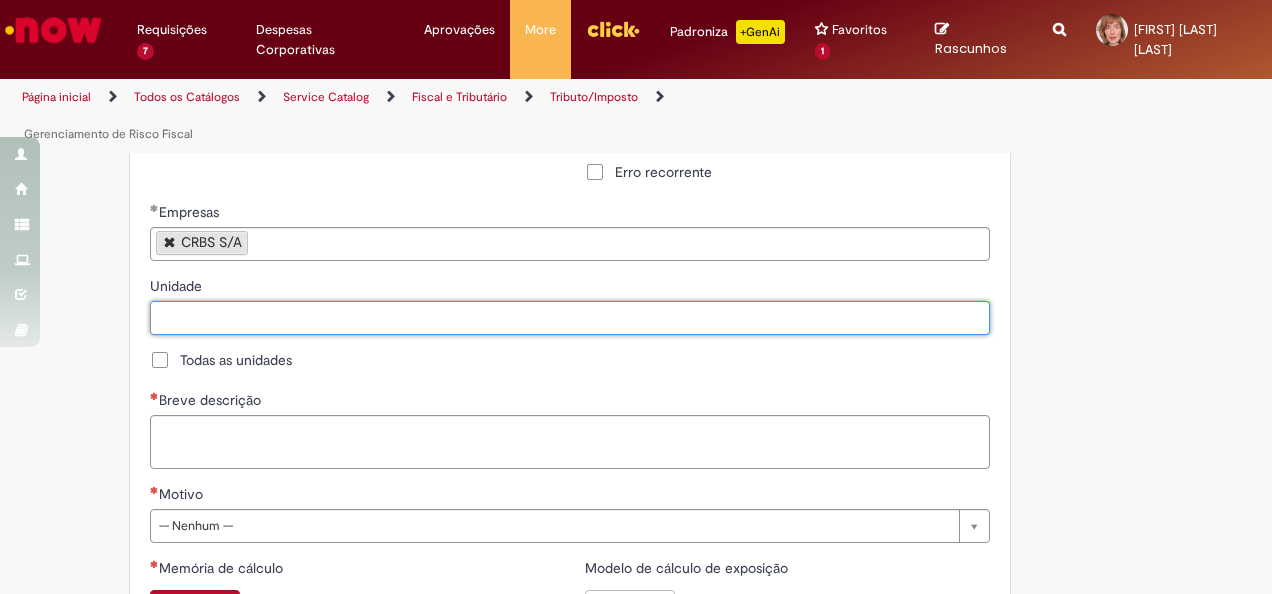 click on "Unidade" at bounding box center [571, 318] 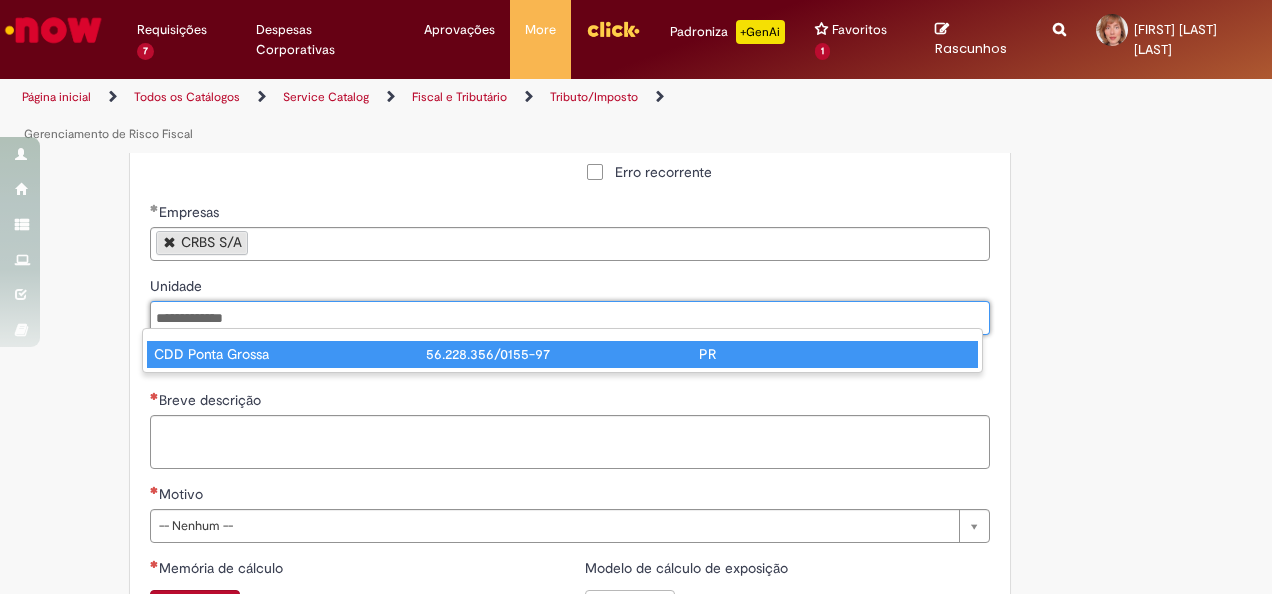 type on "**********" 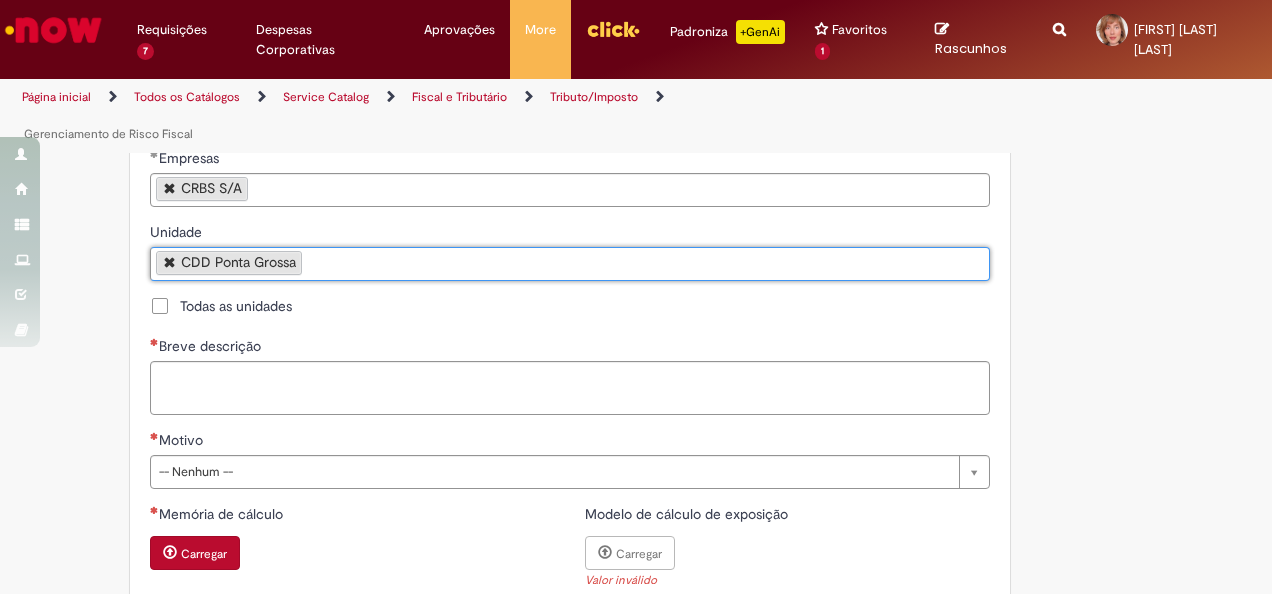 scroll, scrollTop: 1000, scrollLeft: 0, axis: vertical 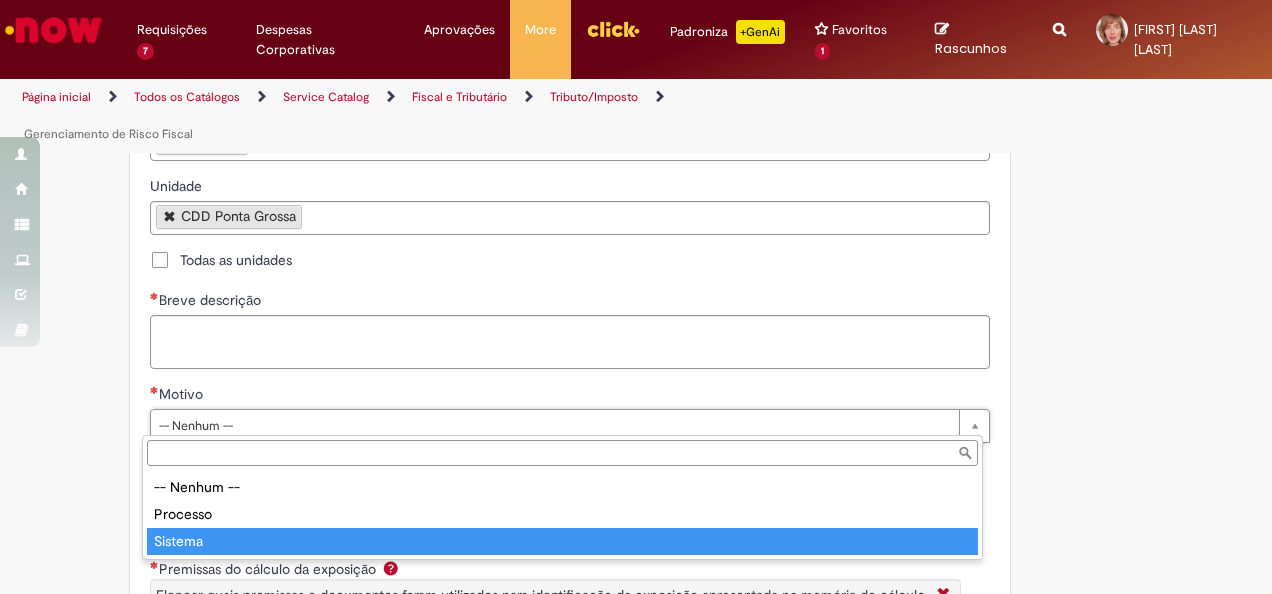 type on "*******" 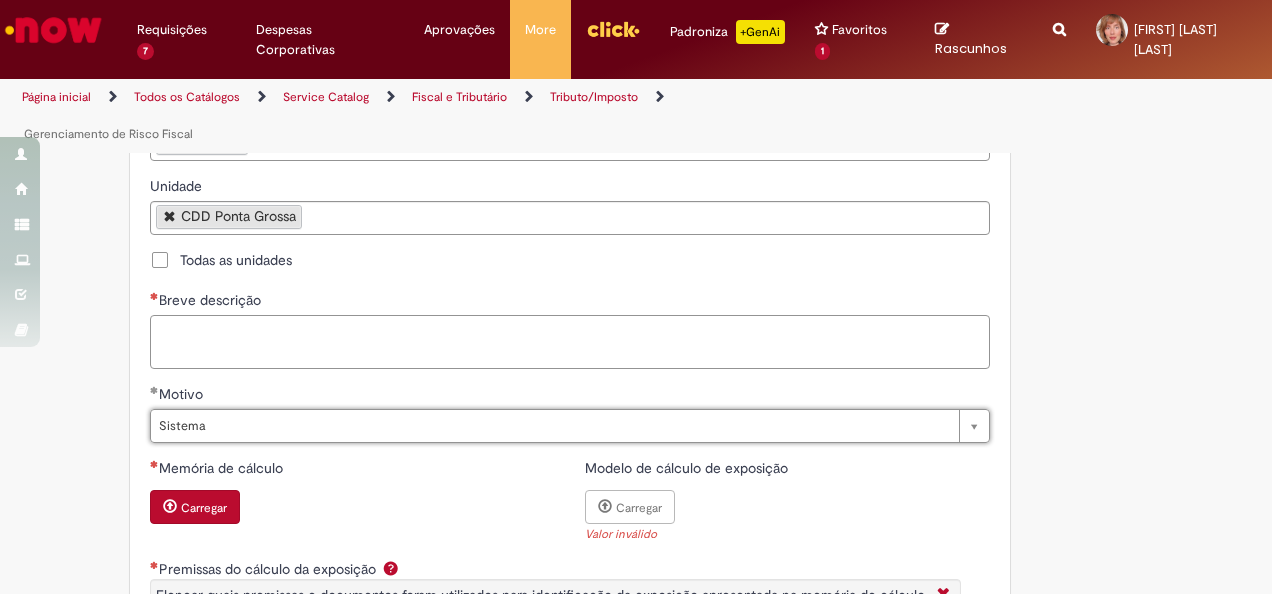 click on "Breve descrição" at bounding box center [570, 341] 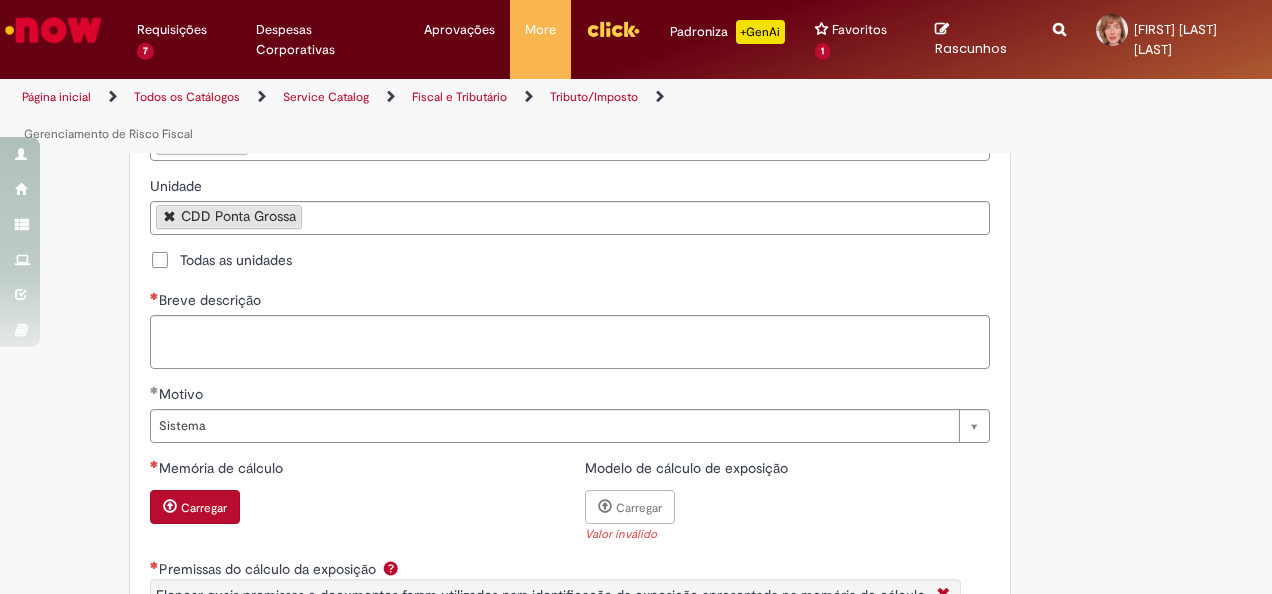 click on "Carregar" at bounding box center (204, 508) 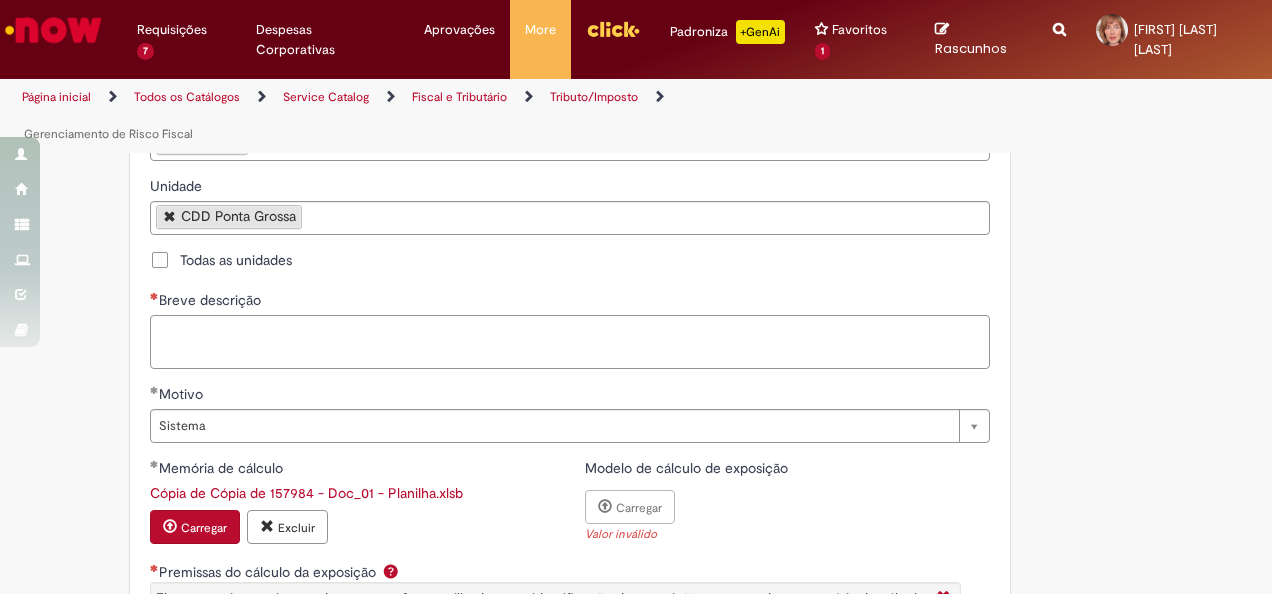 click on "Breve descrição" at bounding box center [570, 341] 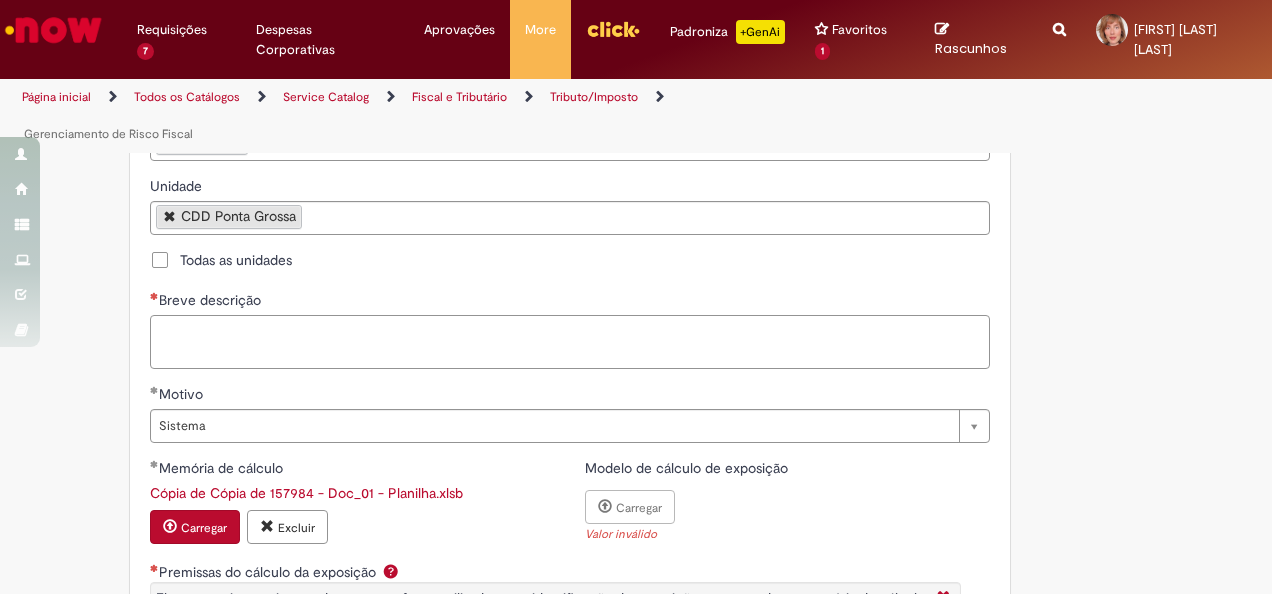type on "*" 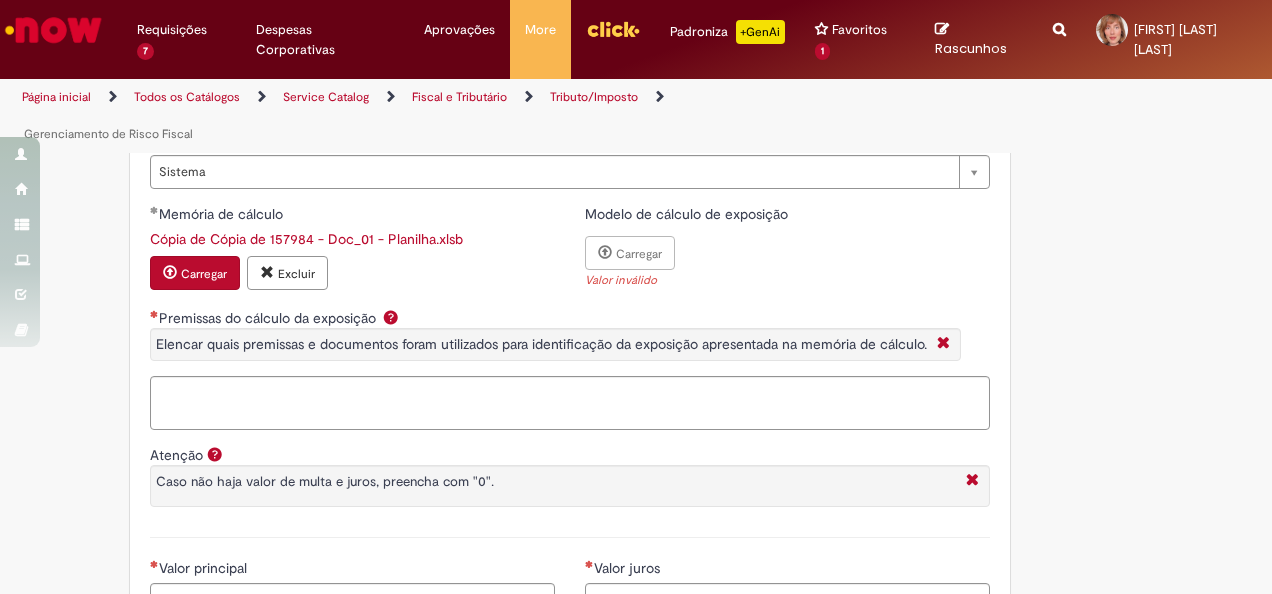 scroll, scrollTop: 1300, scrollLeft: 0, axis: vertical 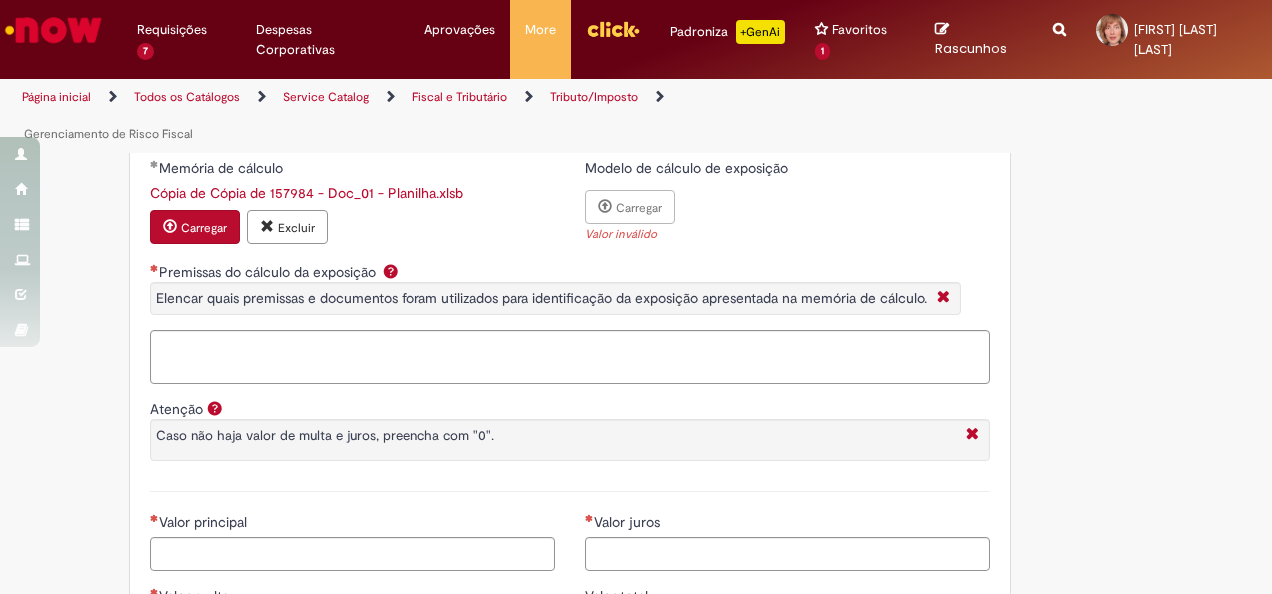 type on "**********" 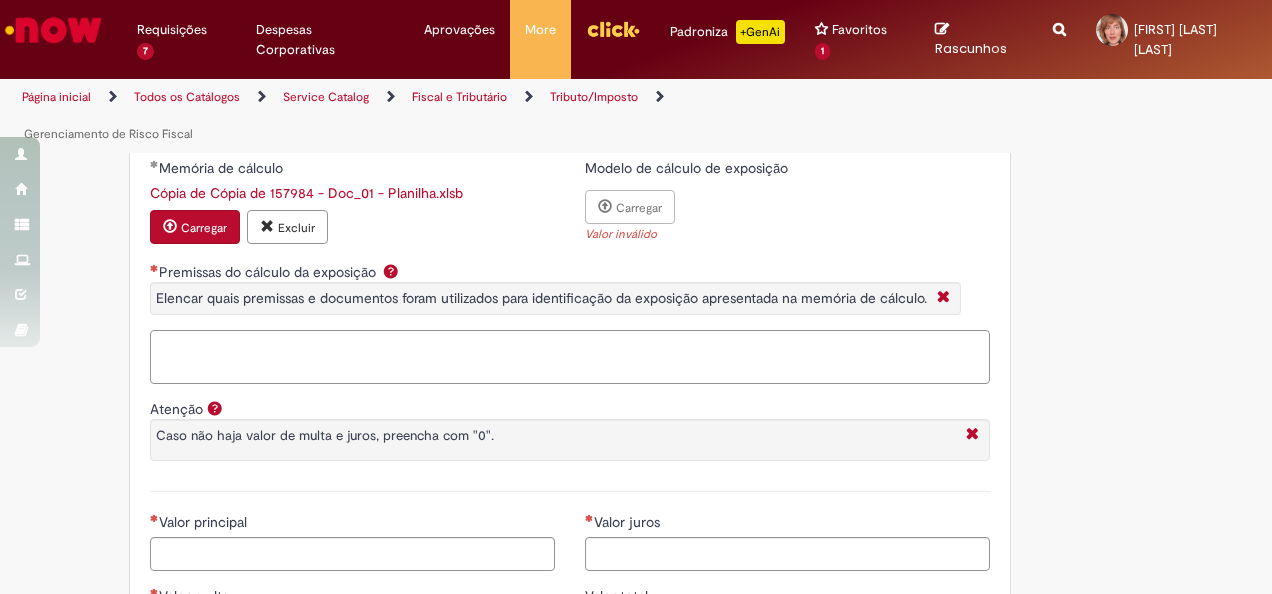 click on "Premissas do cálculo da exposição Elencar quais premissas e documentos foram utilizados para identificação da exposição apresentada na memória de cálculo." at bounding box center (570, 356) 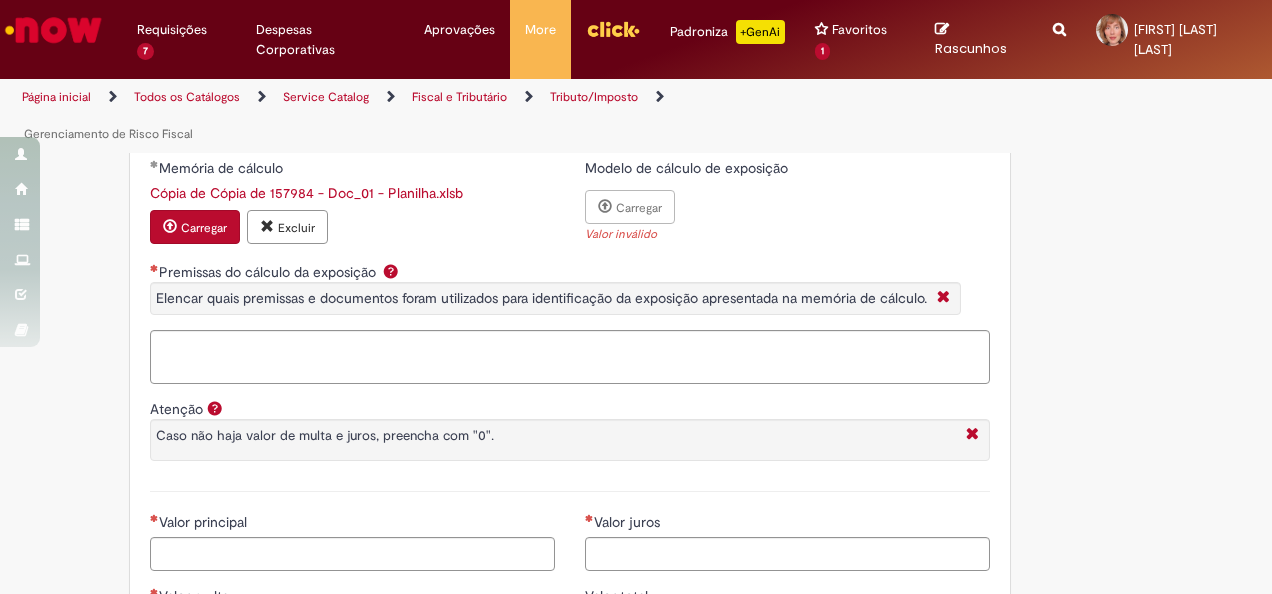 scroll, scrollTop: 1500, scrollLeft: 0, axis: vertical 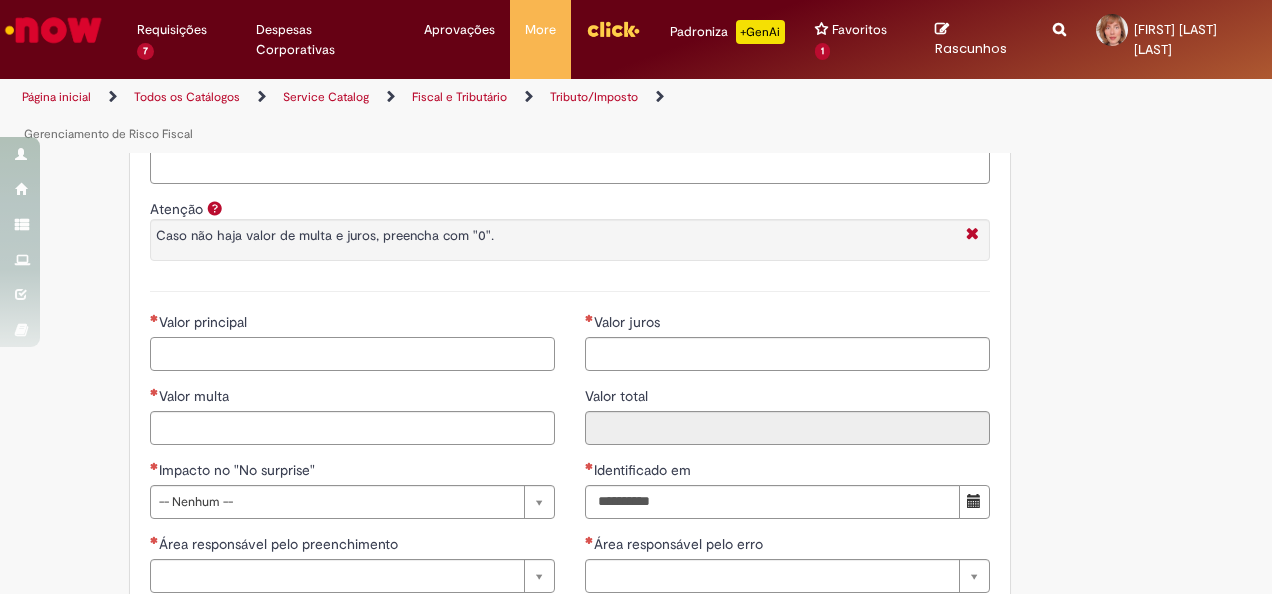 click on "Valor principal" at bounding box center [352, 354] 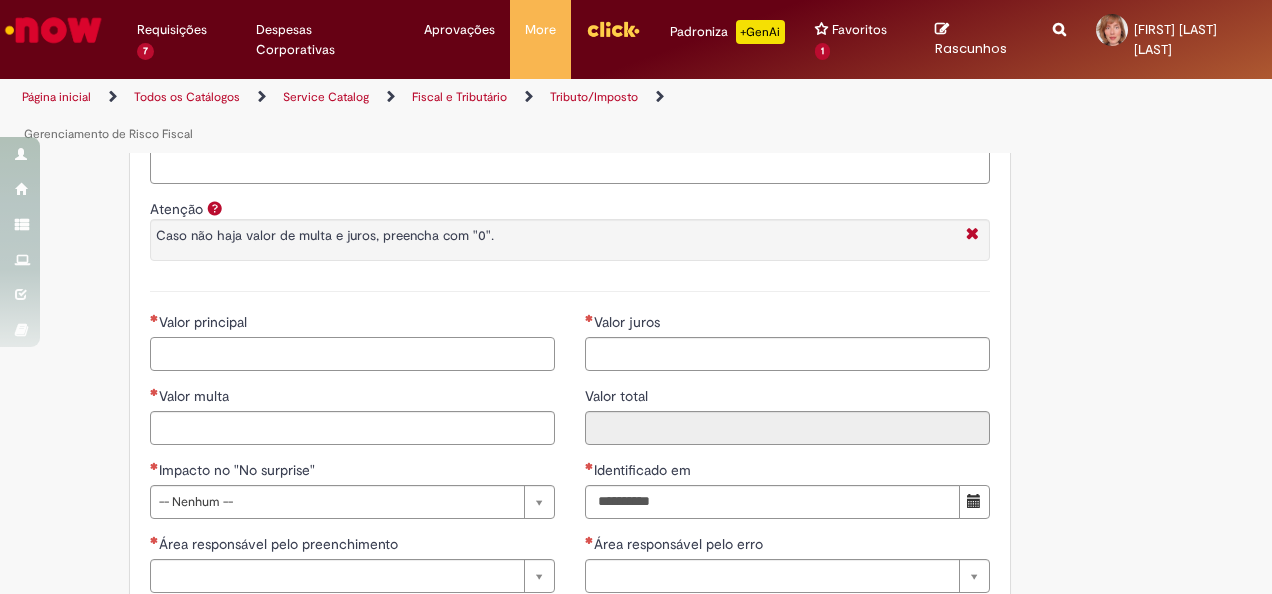 paste on "********" 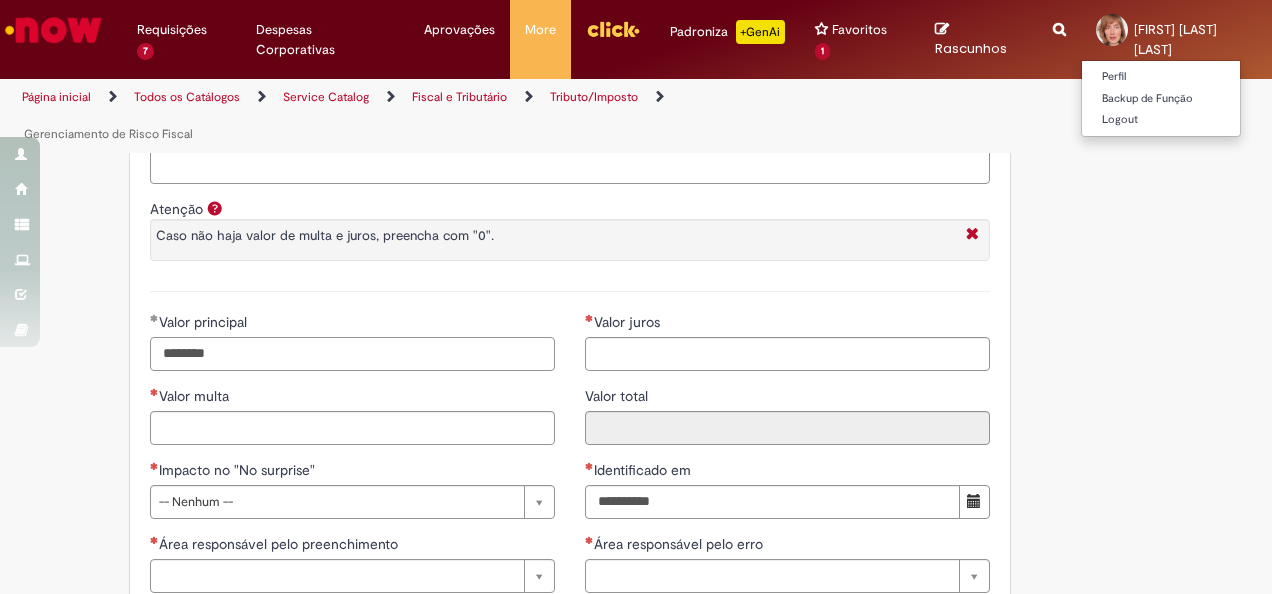 type on "********" 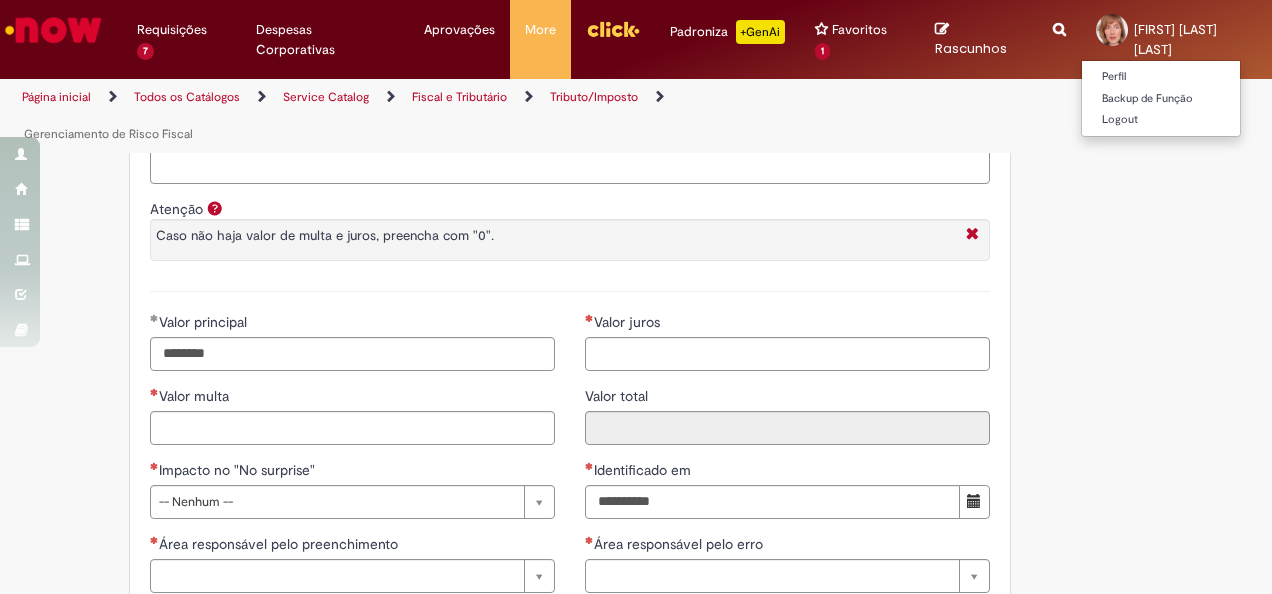 type on "********" 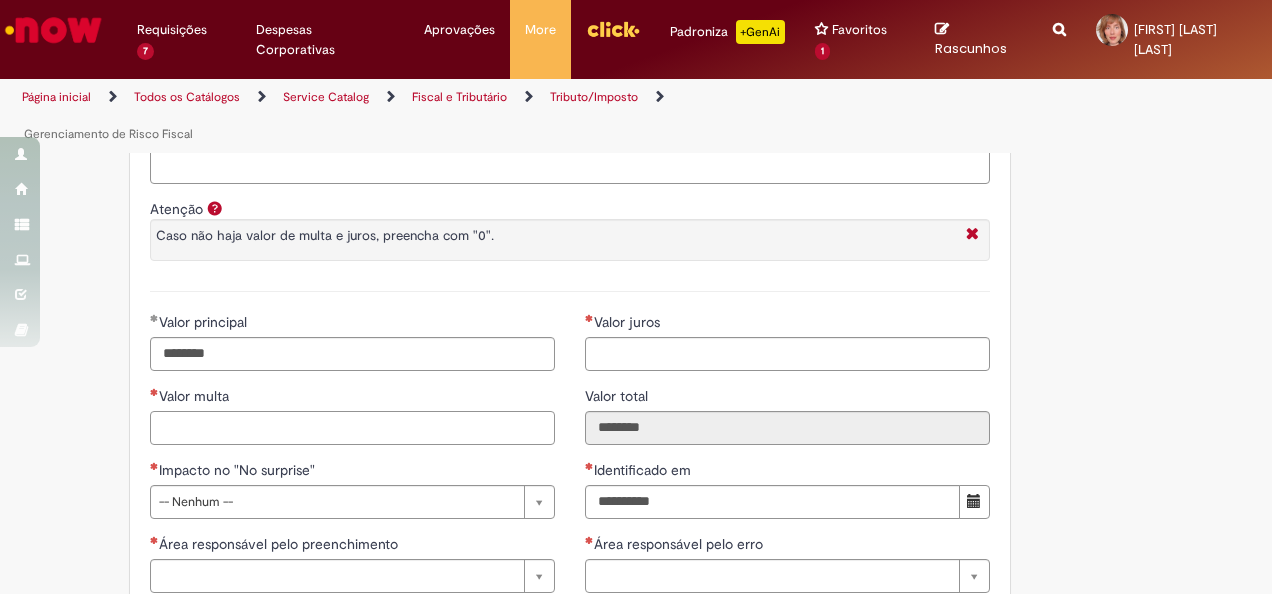 click on "Valor multa" at bounding box center (352, 428) 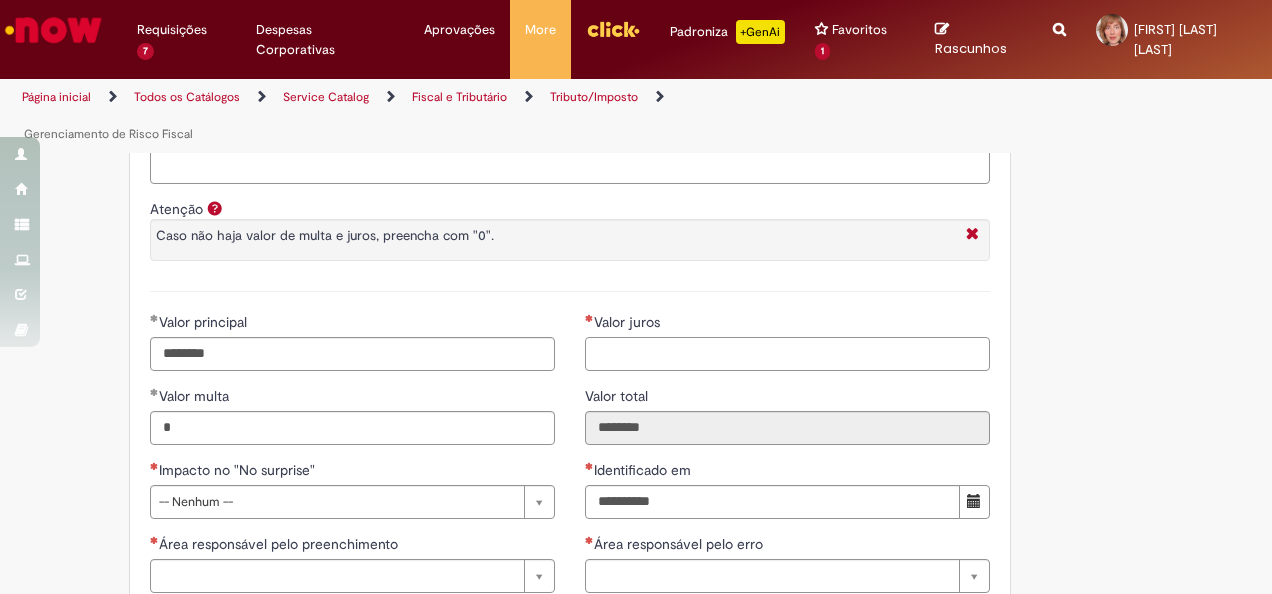 type on "****" 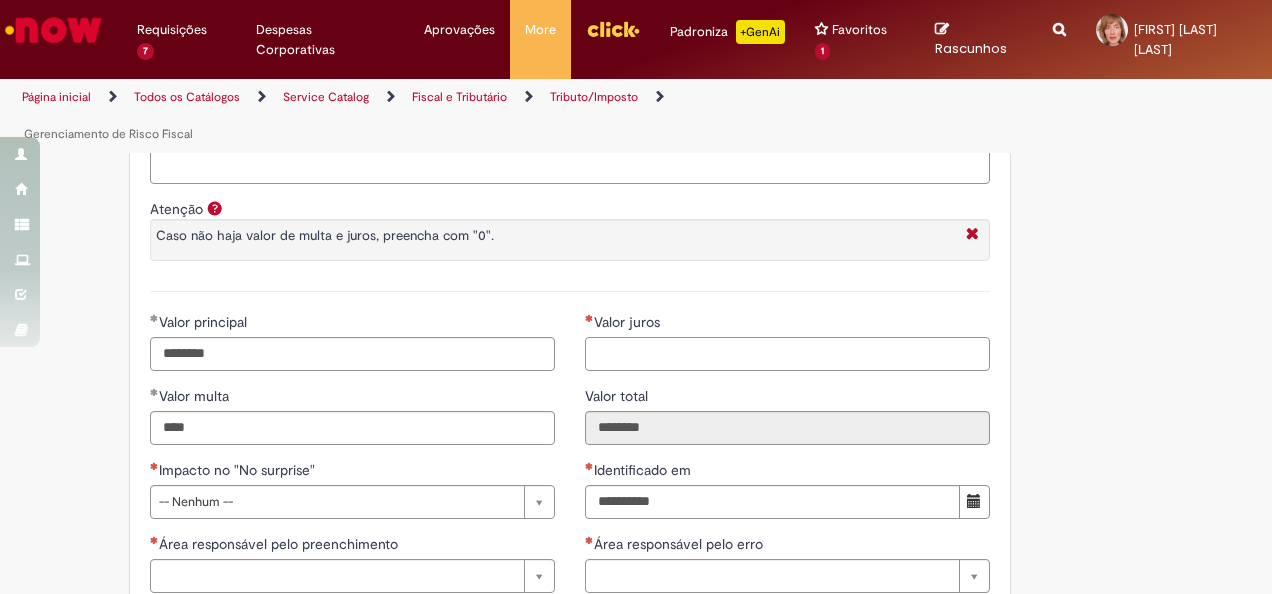 click on "Valor juros" at bounding box center (787, 354) 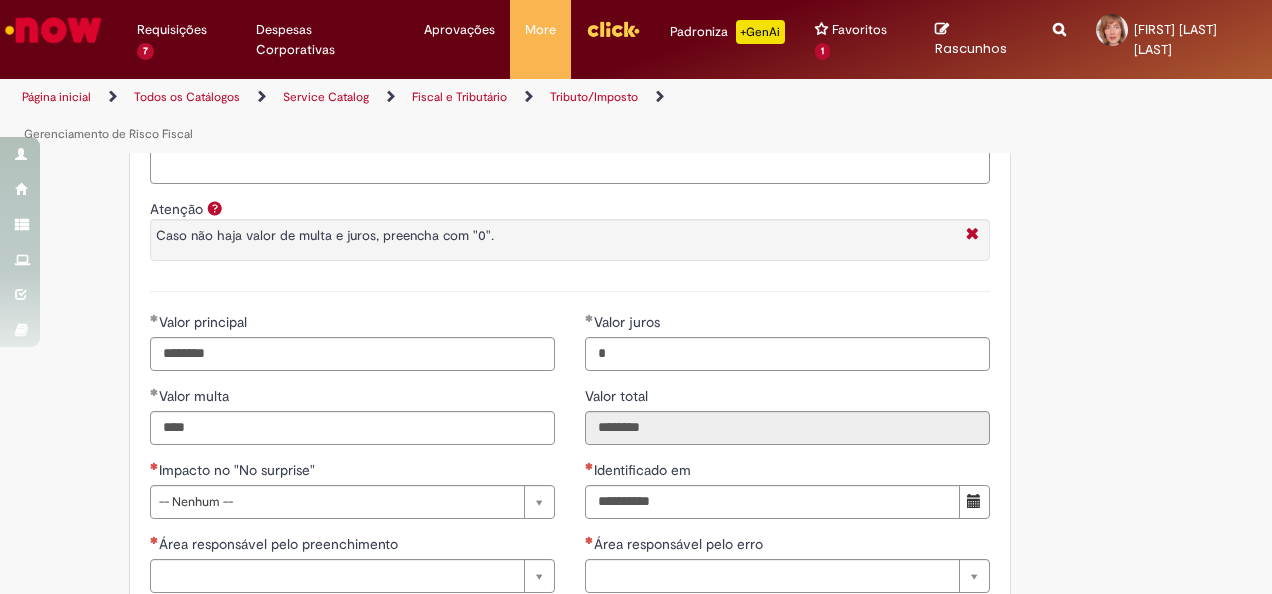 type on "****" 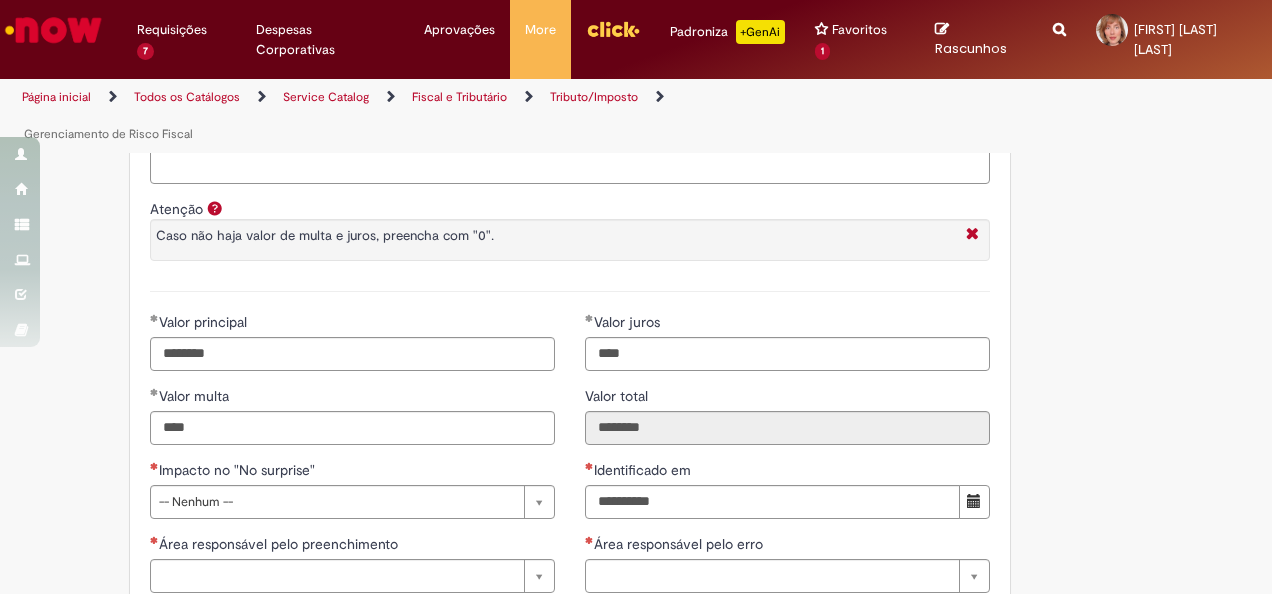 click on "**********" at bounding box center (538, -230) 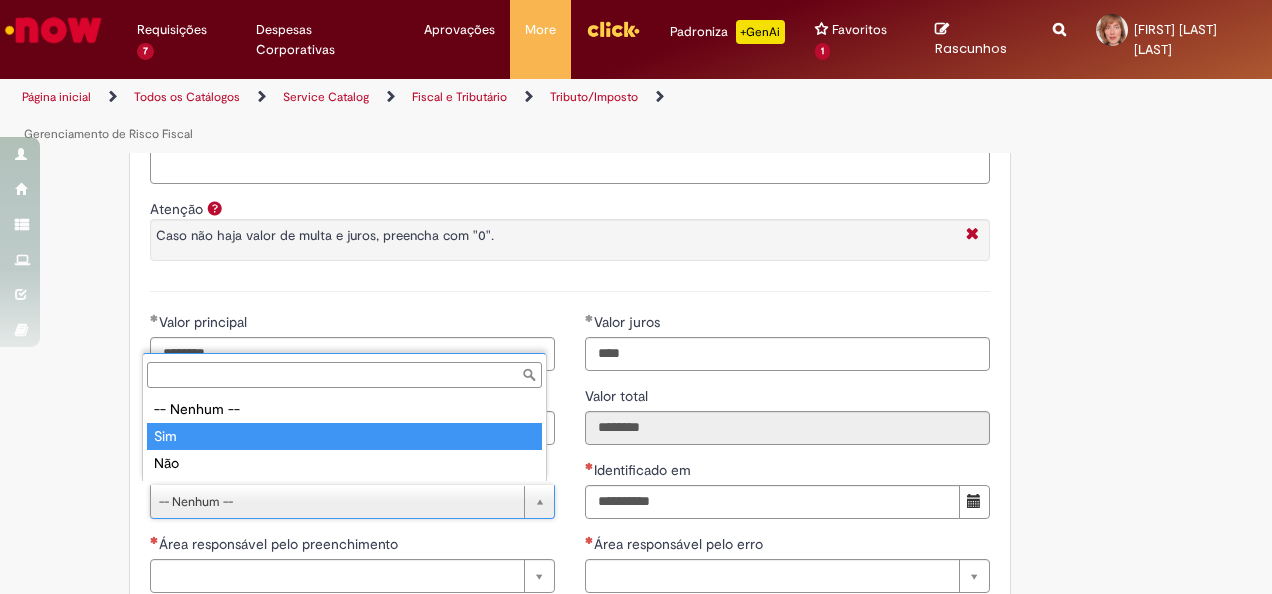 type on "***" 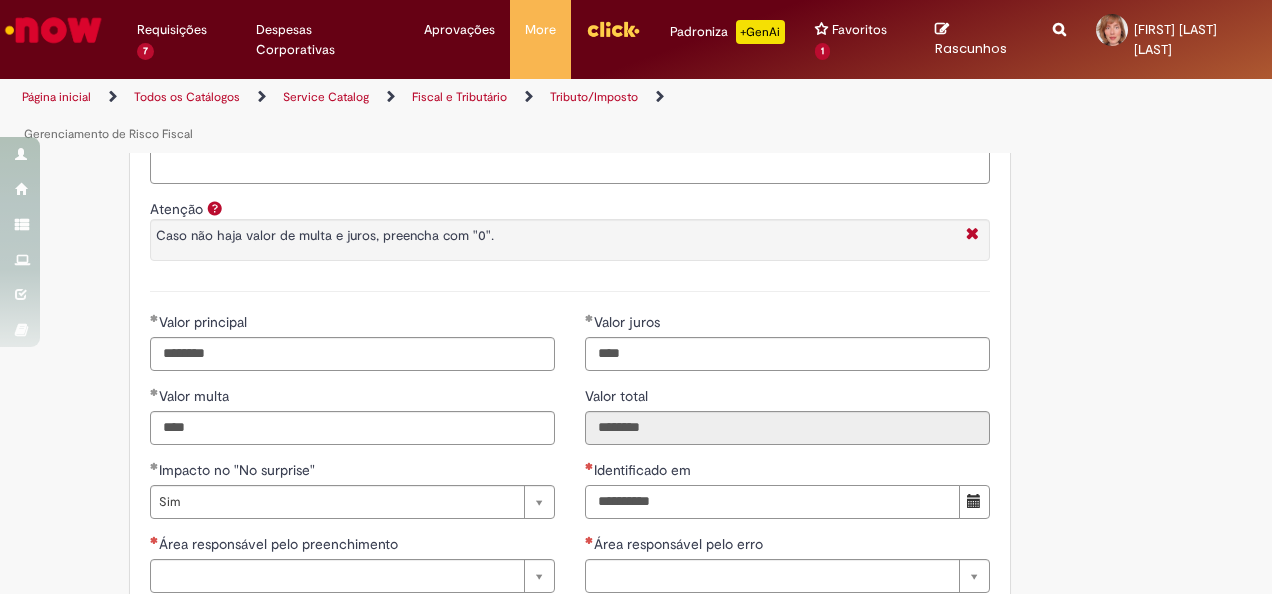 drag, startPoint x: 589, startPoint y: 490, endPoint x: 677, endPoint y: 499, distance: 88.45903 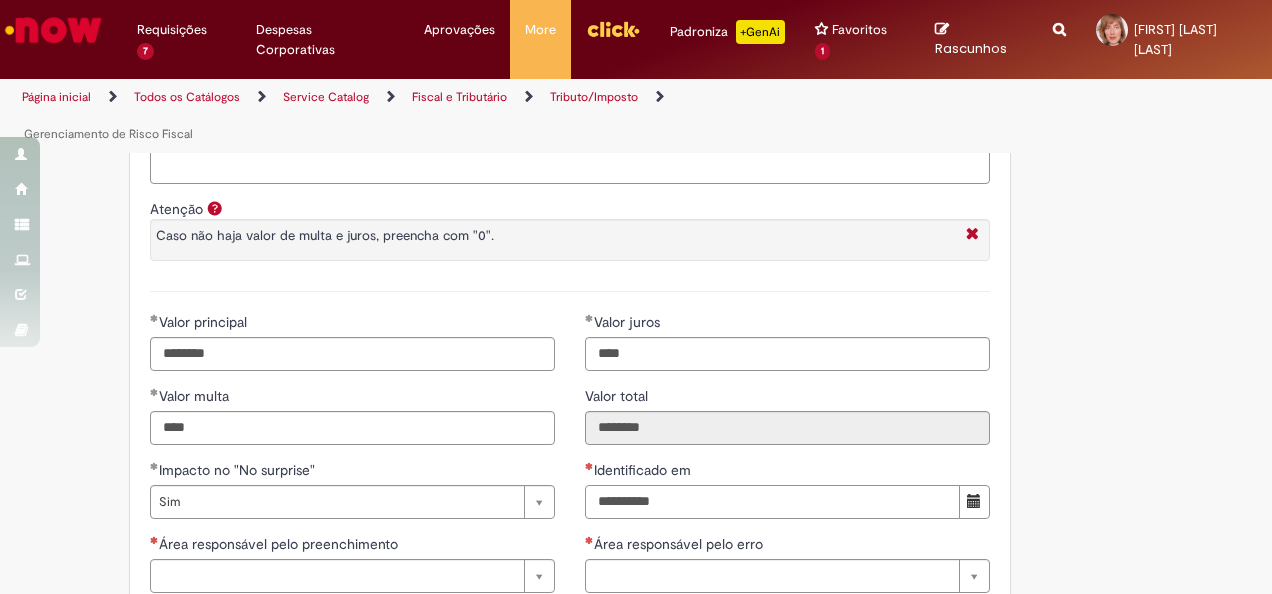 paste on "**********" 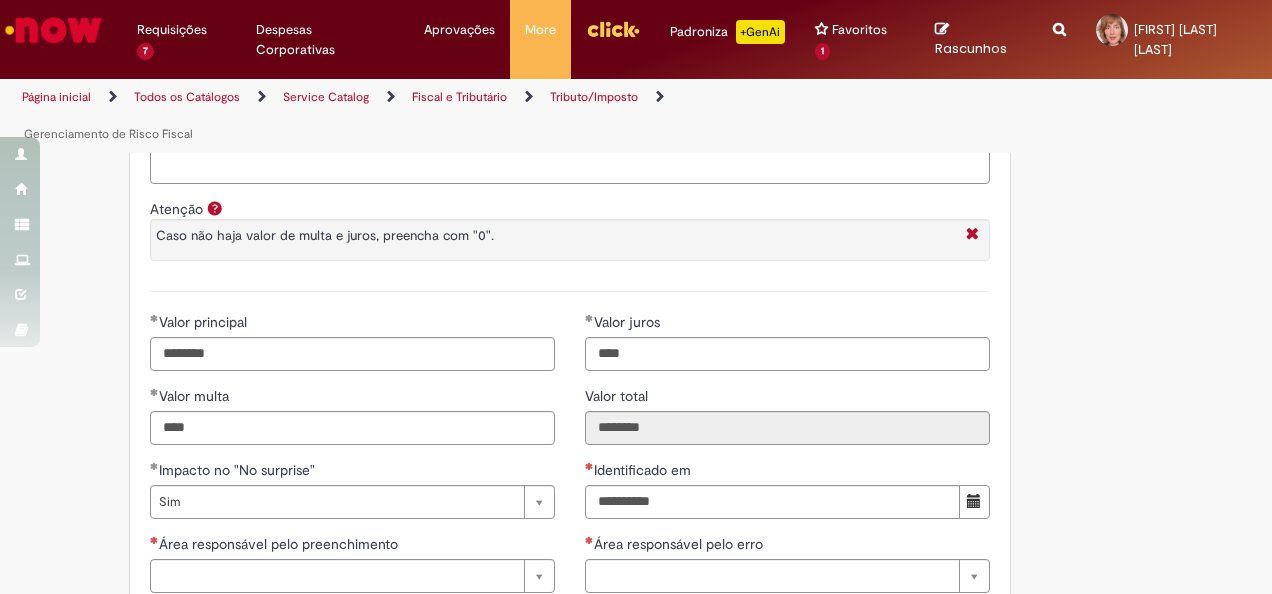 click on "**********" at bounding box center [636, -230] 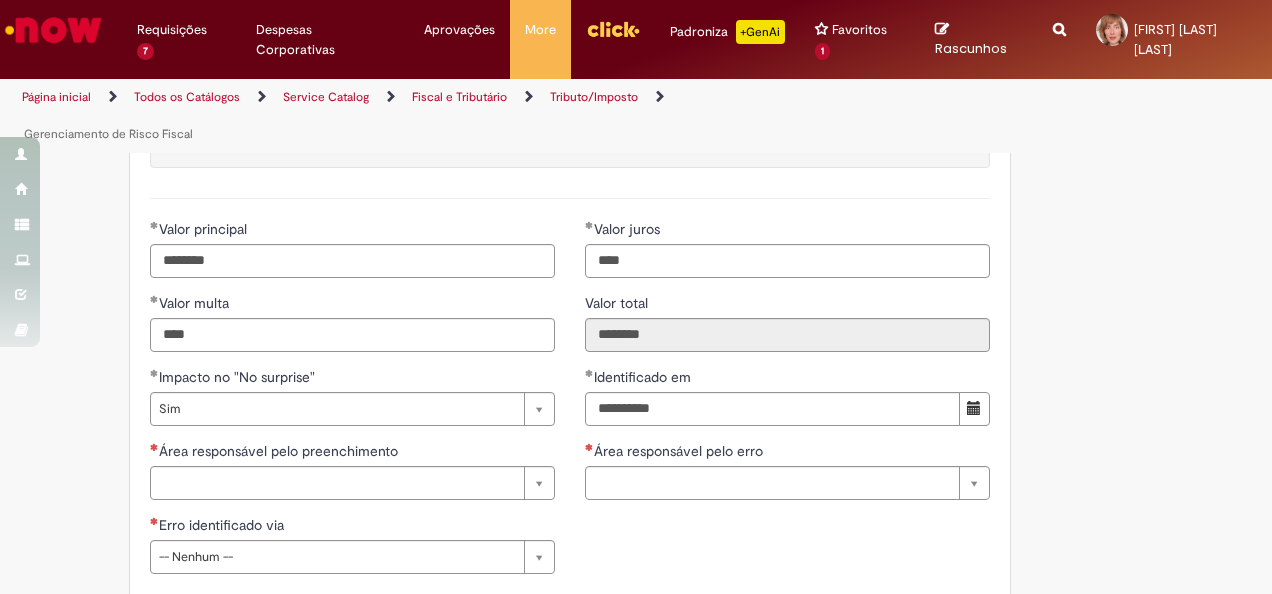 scroll, scrollTop: 1700, scrollLeft: 0, axis: vertical 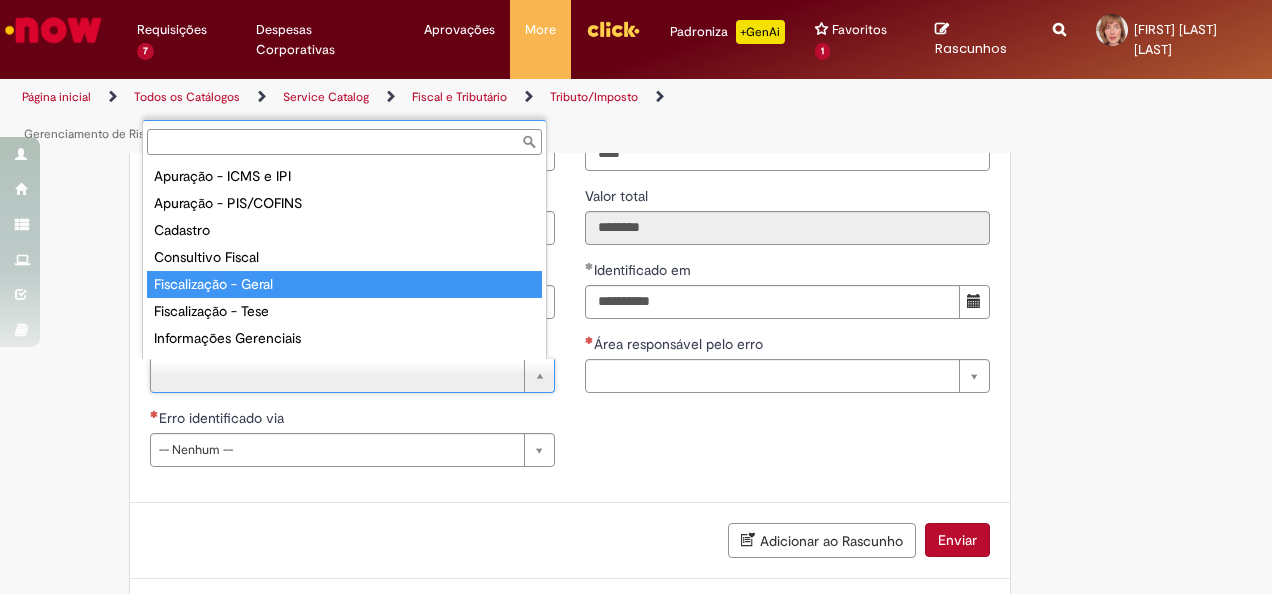 type on "**********" 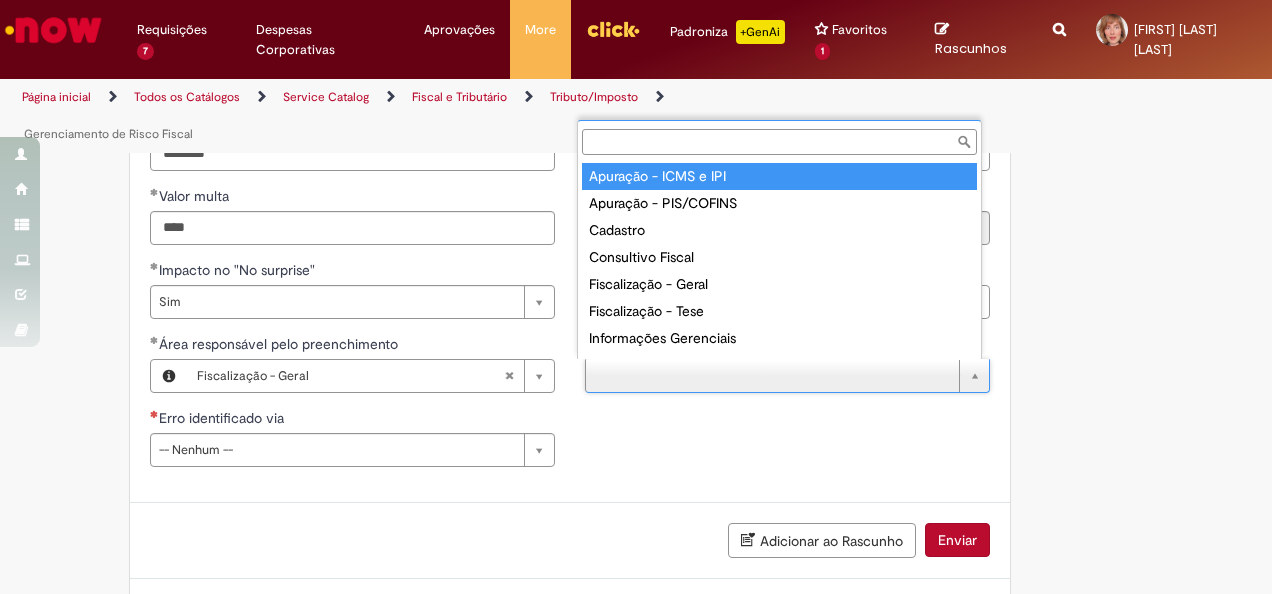 type on "**********" 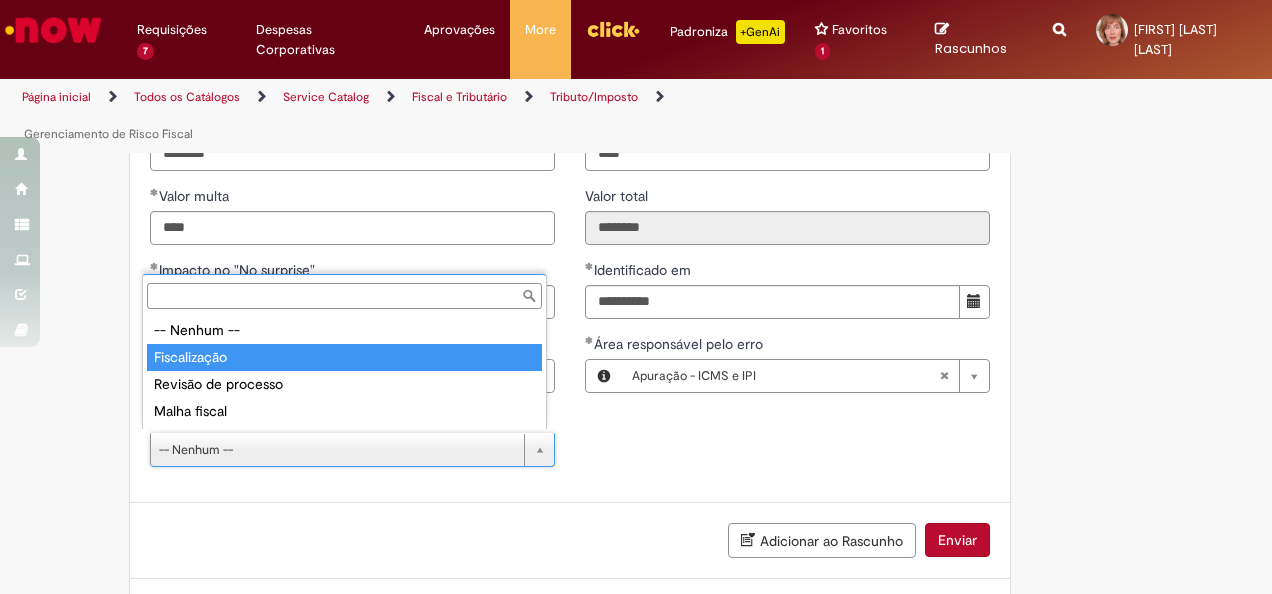 type on "**********" 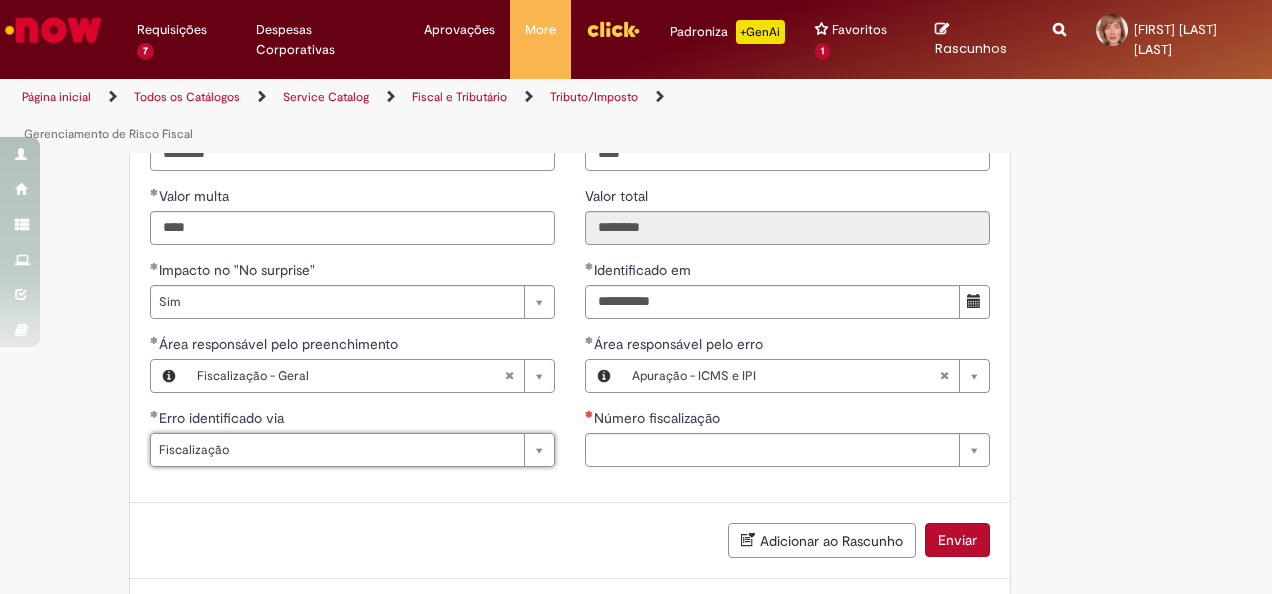 click on "**********" at bounding box center [570, -422] 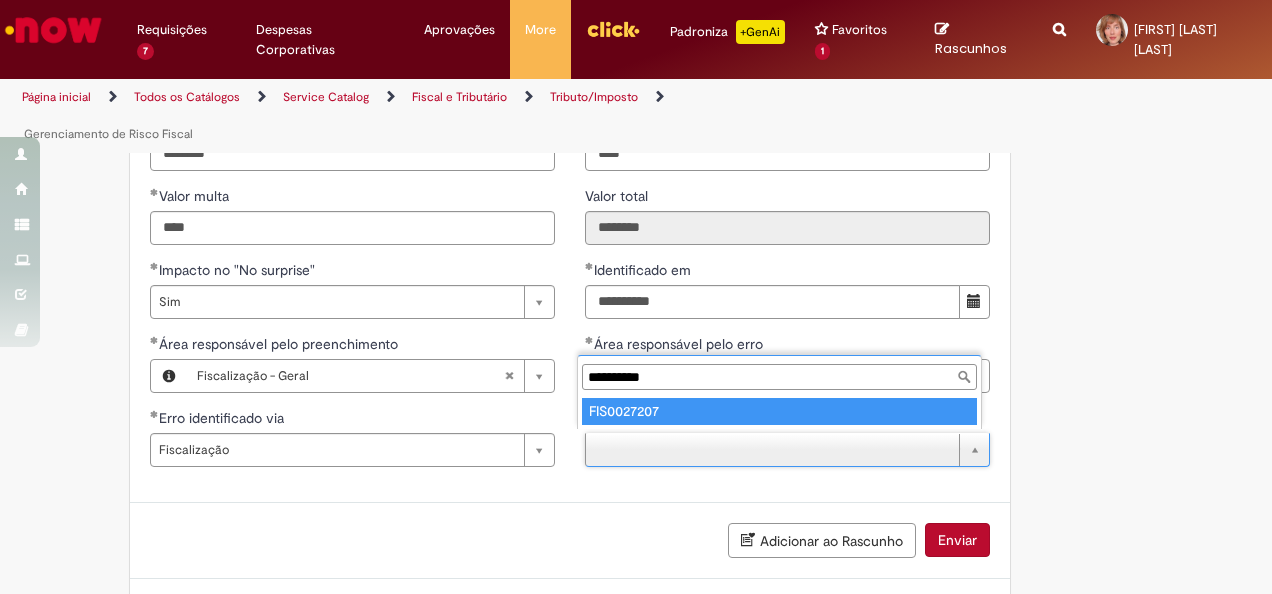 type on "**********" 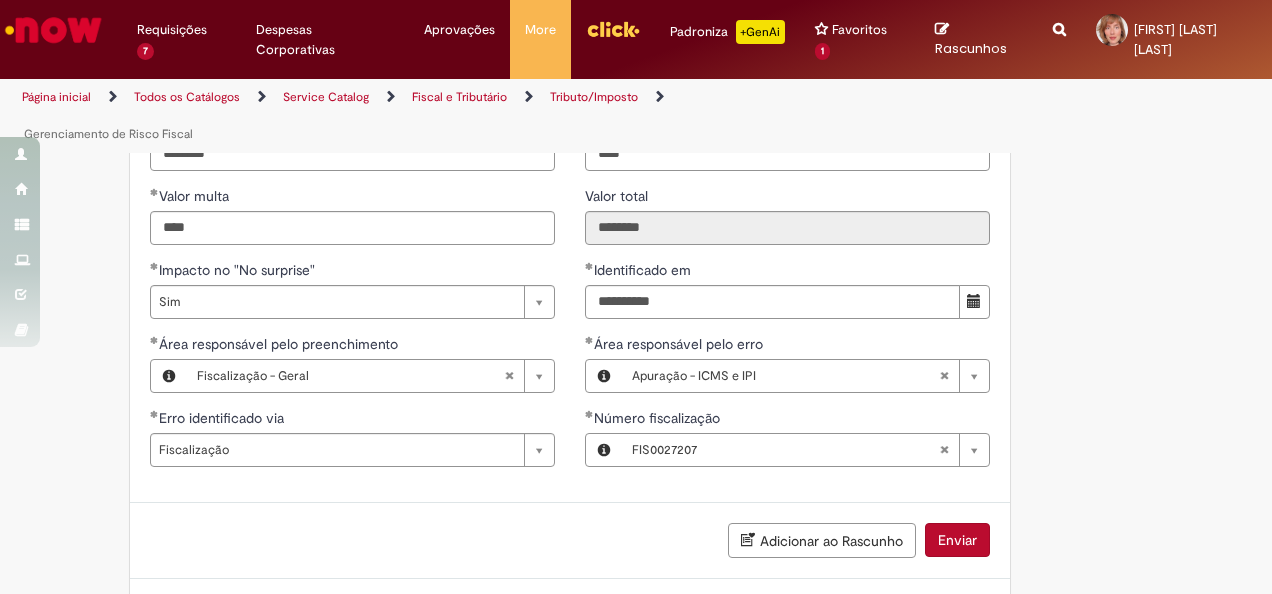 click on "**********" at bounding box center [636, -430] 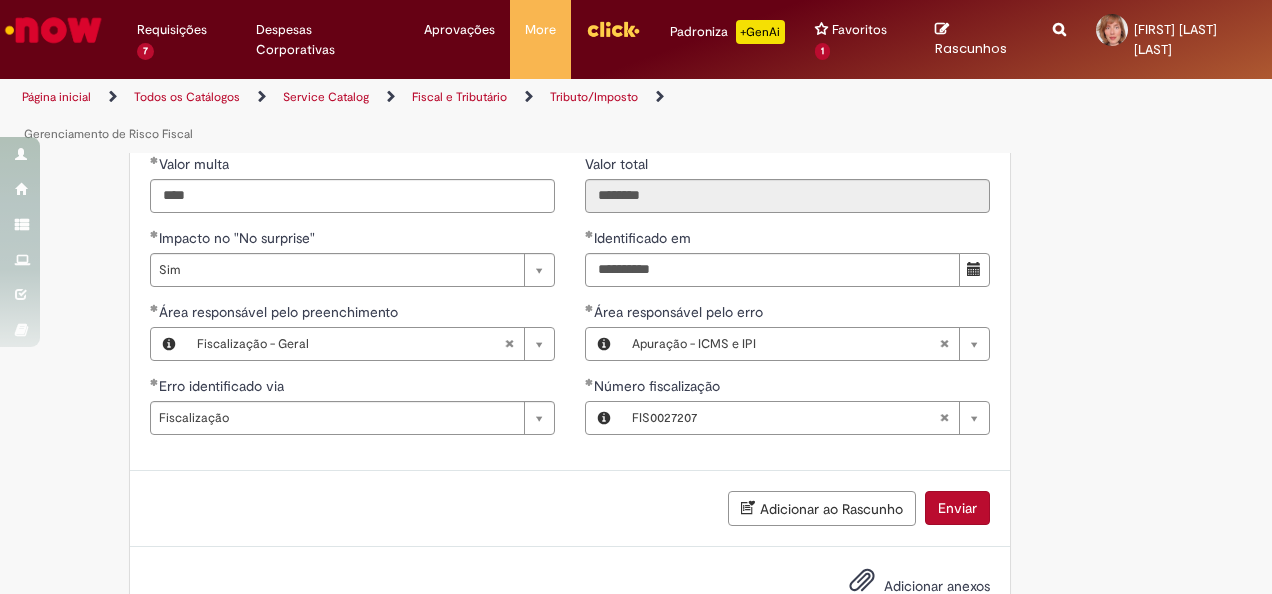 scroll, scrollTop: 1787, scrollLeft: 0, axis: vertical 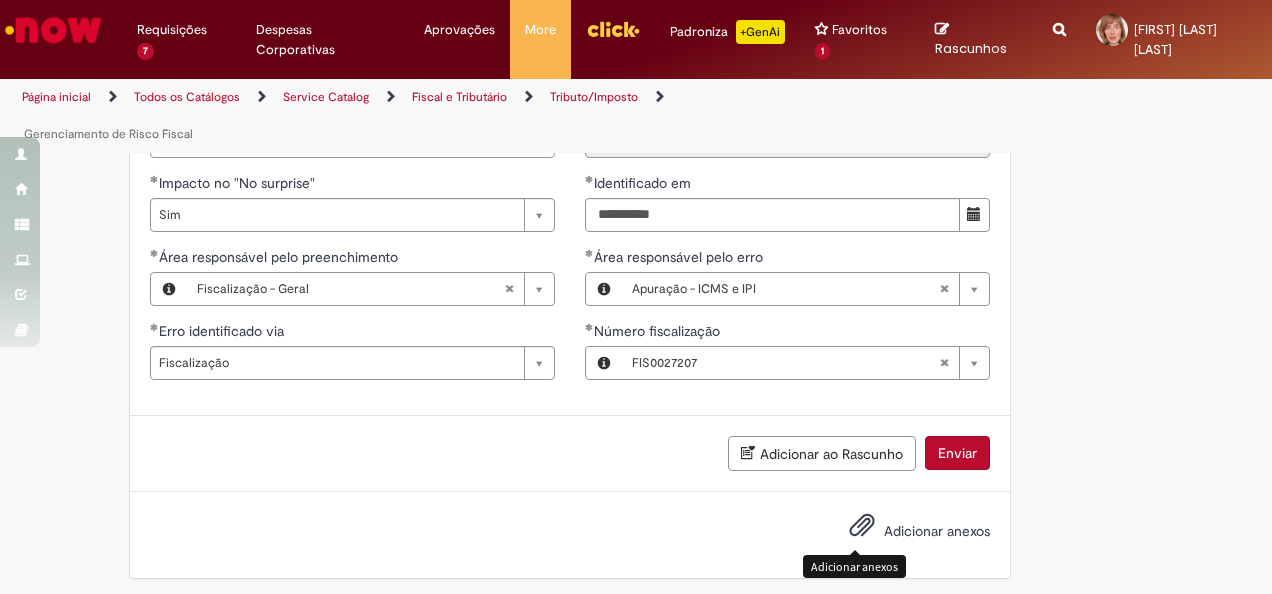 click at bounding box center (862, 526) 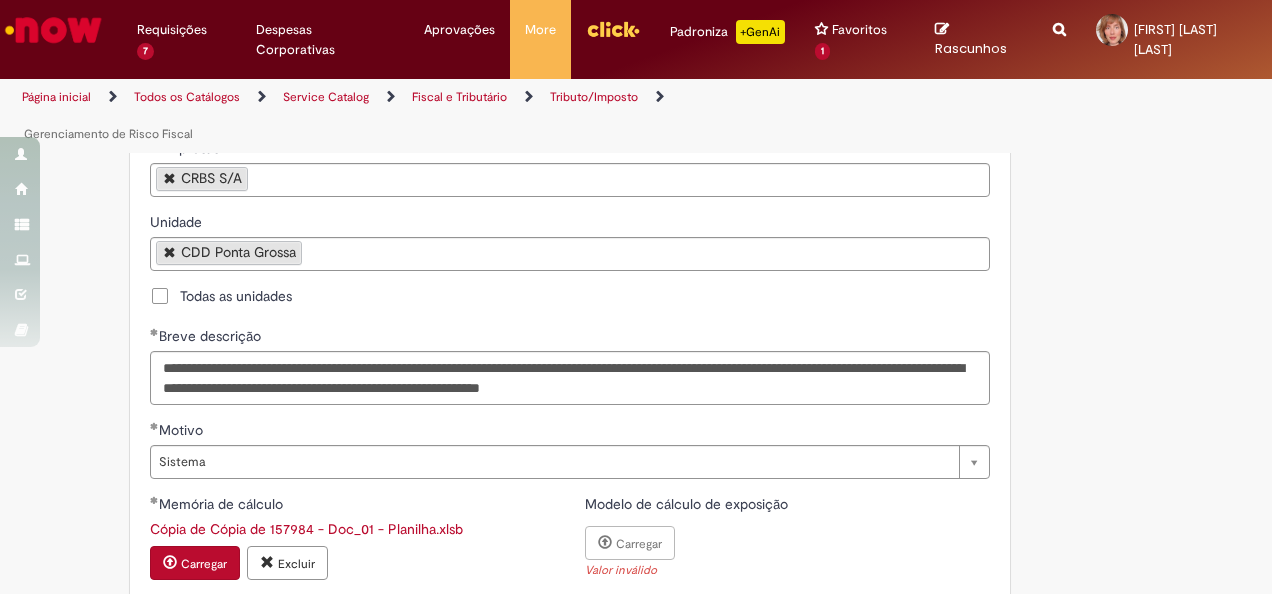 scroll, scrollTop: 958, scrollLeft: 0, axis: vertical 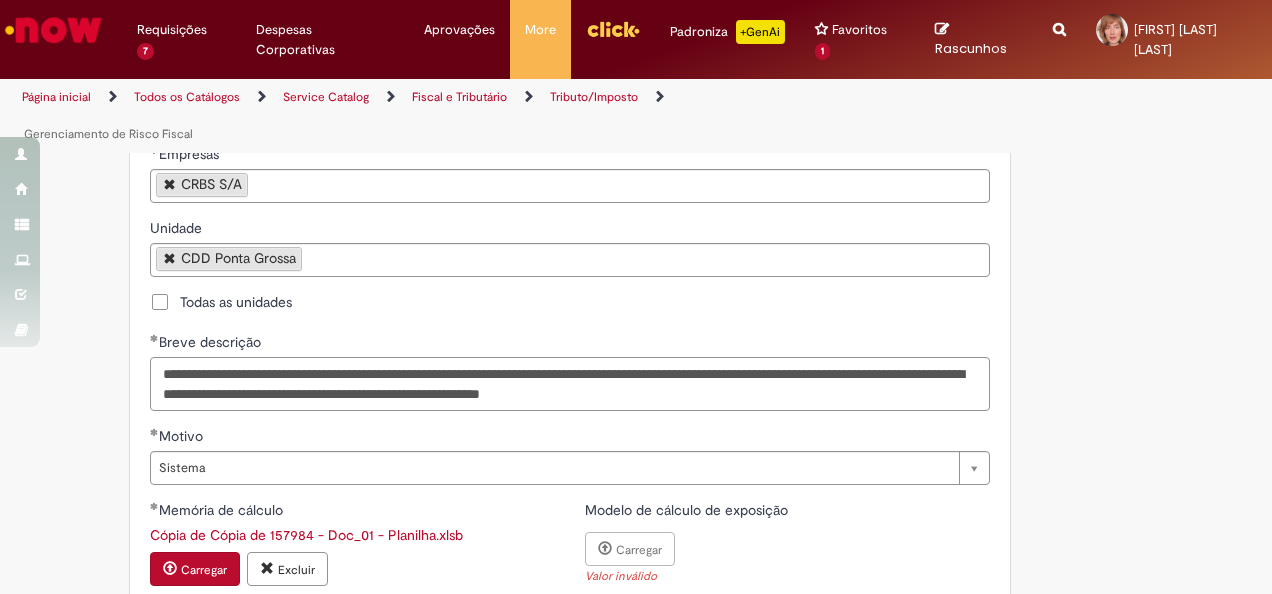 drag, startPoint x: 932, startPoint y: 365, endPoint x: 965, endPoint y: 365, distance: 33 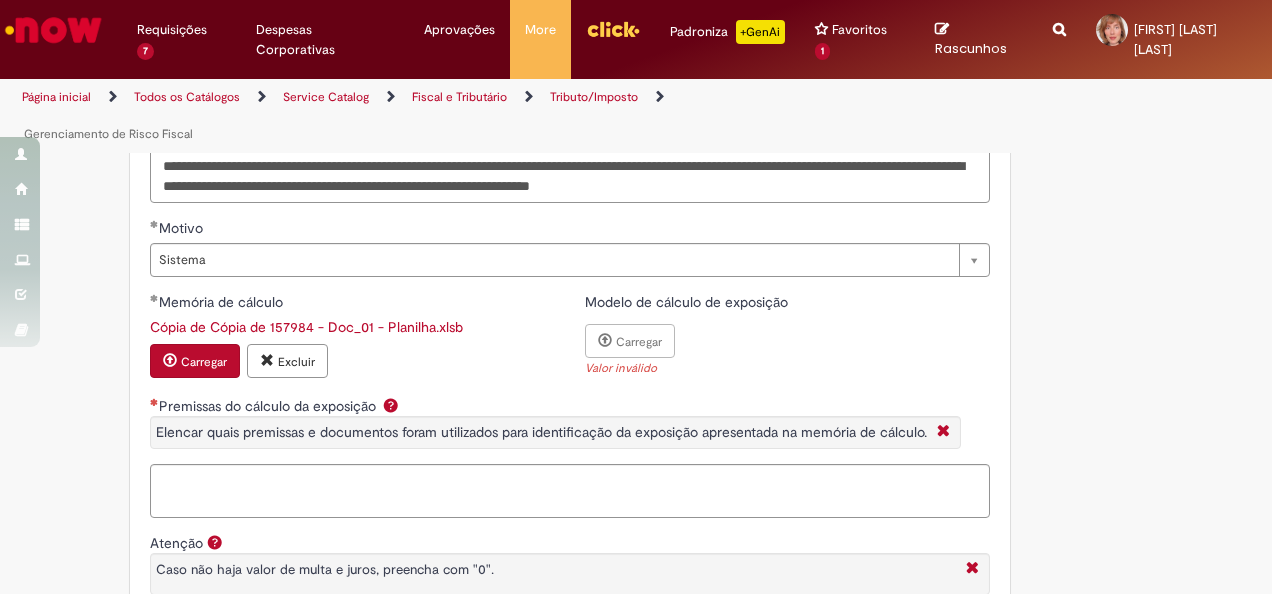scroll, scrollTop: 1258, scrollLeft: 0, axis: vertical 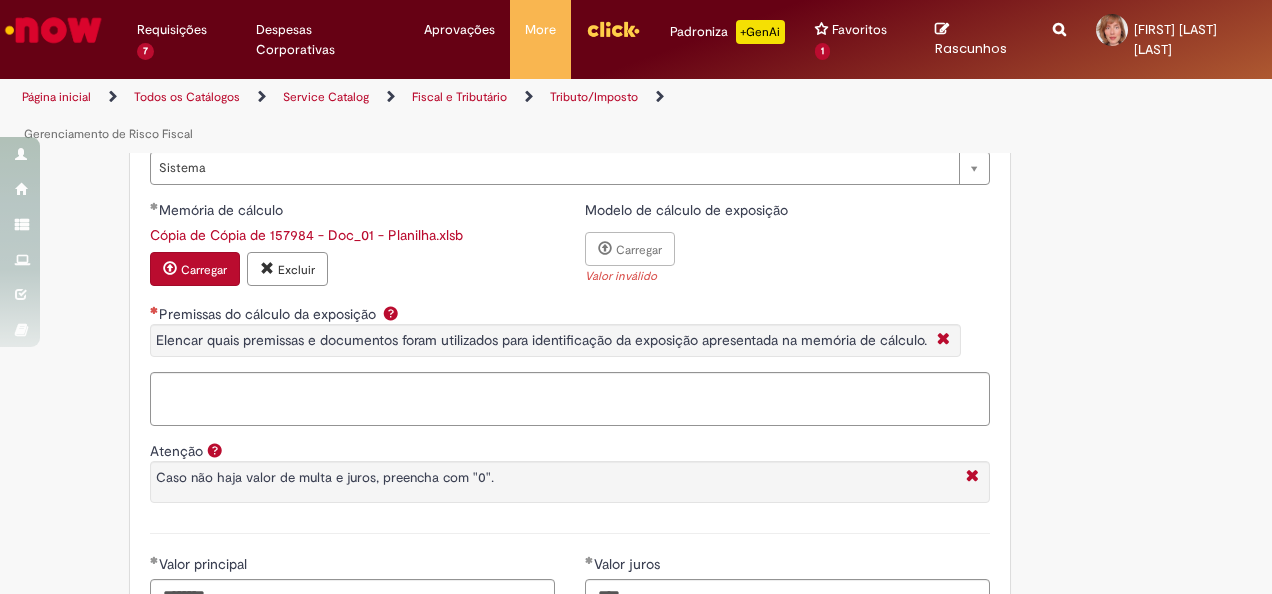 type on "**********" 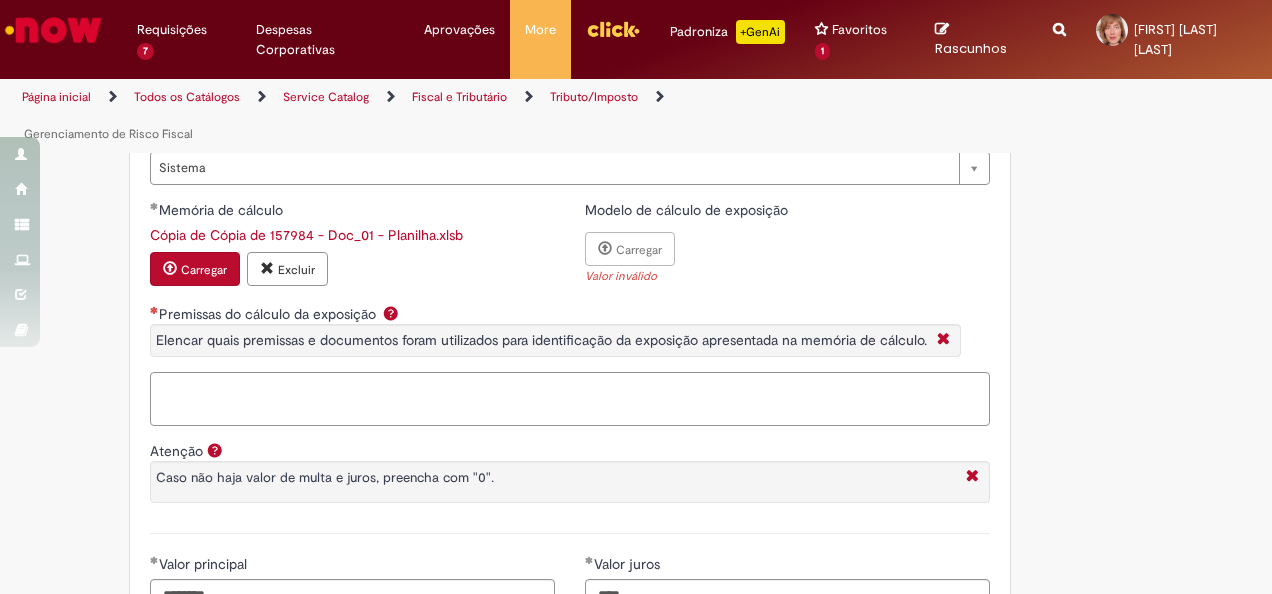 click on "Premissas do cálculo da exposição Elencar quais premissas e documentos foram utilizados para identificação da exposição apresentada na memória de cálculo." at bounding box center (570, 398) 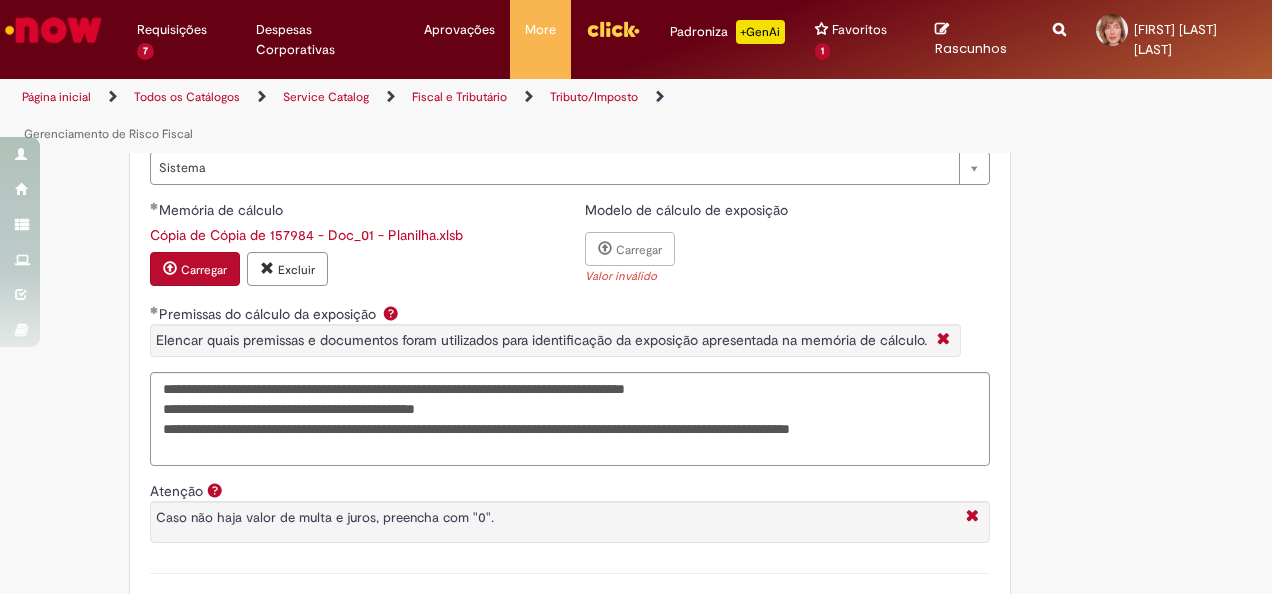 click on "**********" at bounding box center [538, 68] 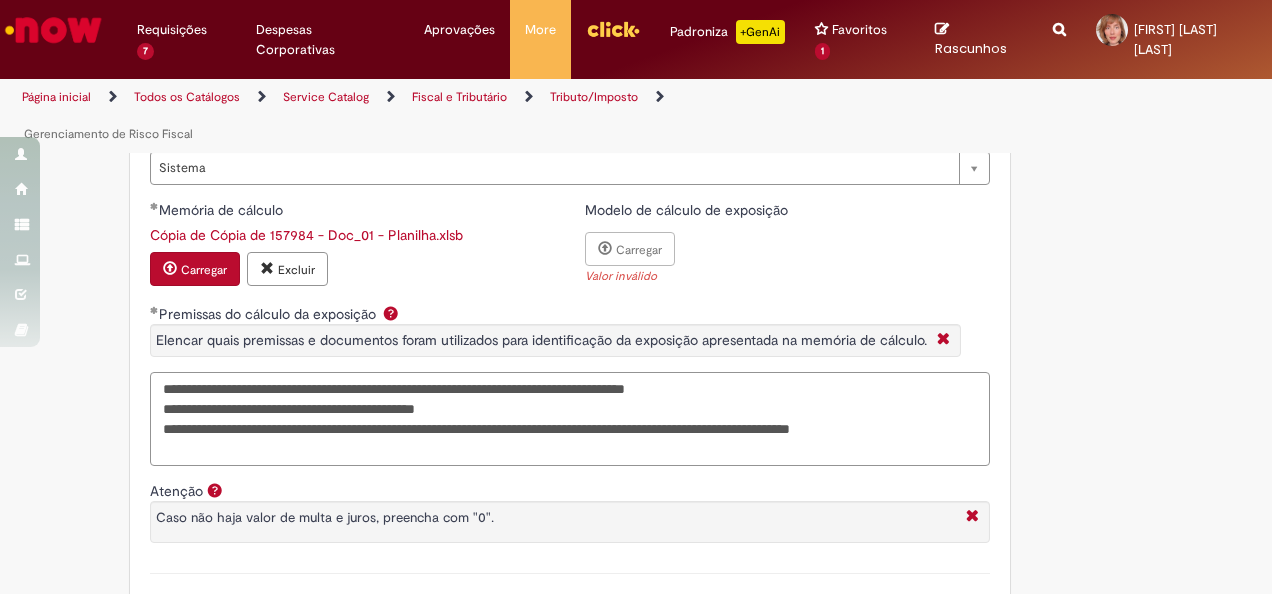 click on "**********" at bounding box center (570, 418) 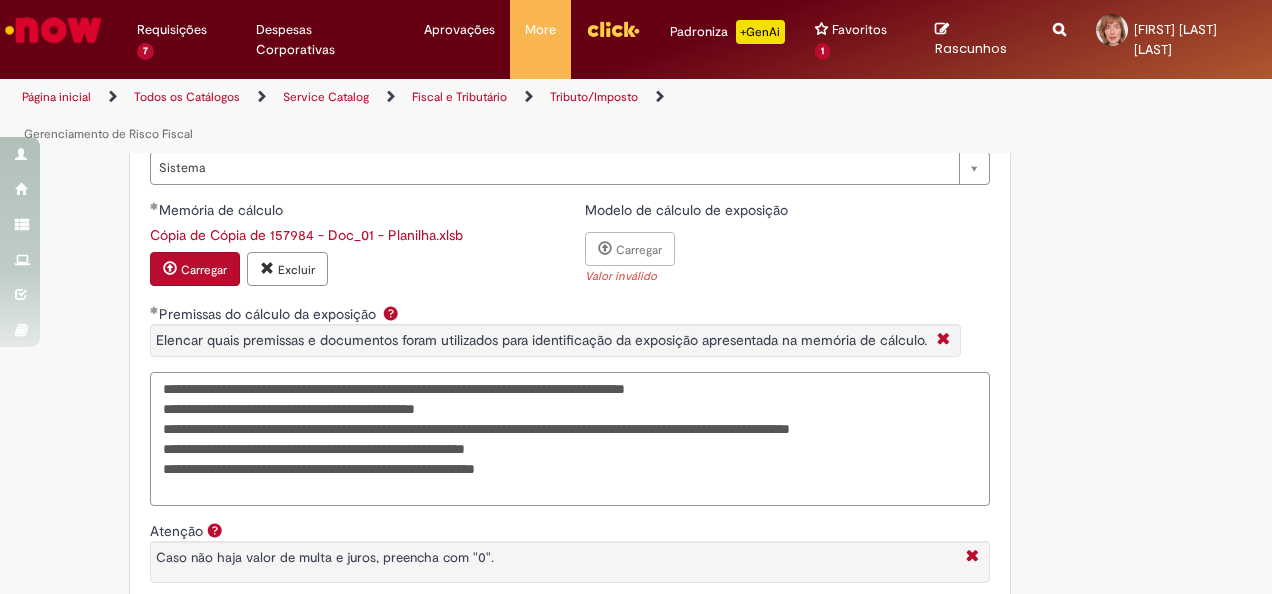 drag, startPoint x: 586, startPoint y: 483, endPoint x: -4, endPoint y: 385, distance: 598.0836 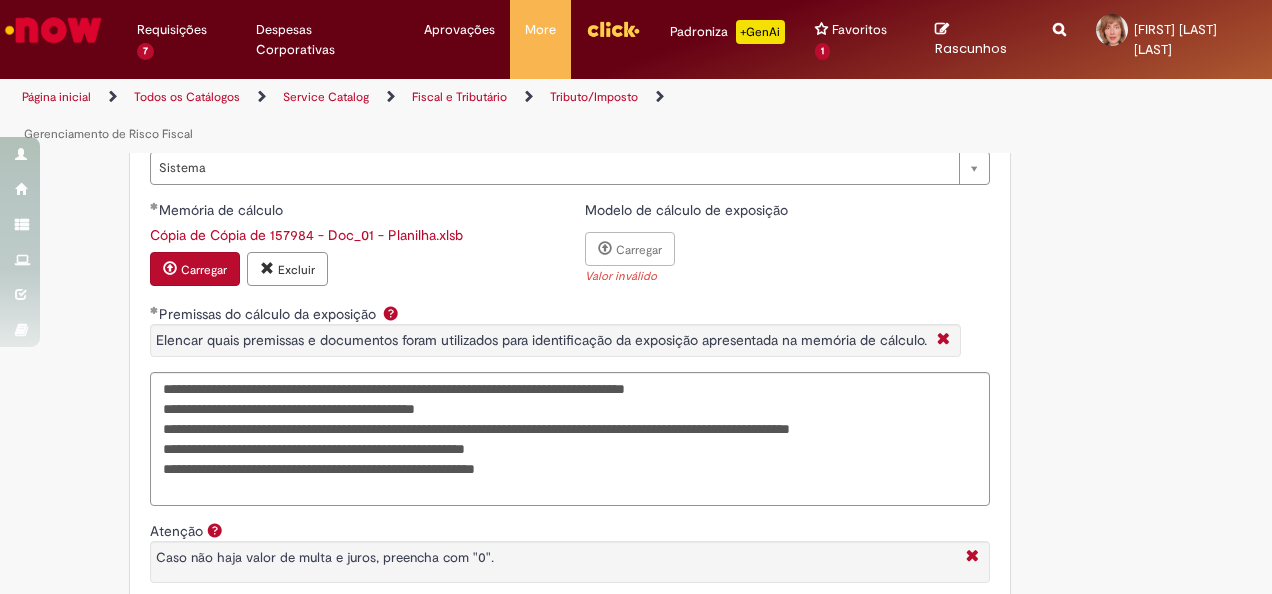 click on "**********" at bounding box center (636, 88) 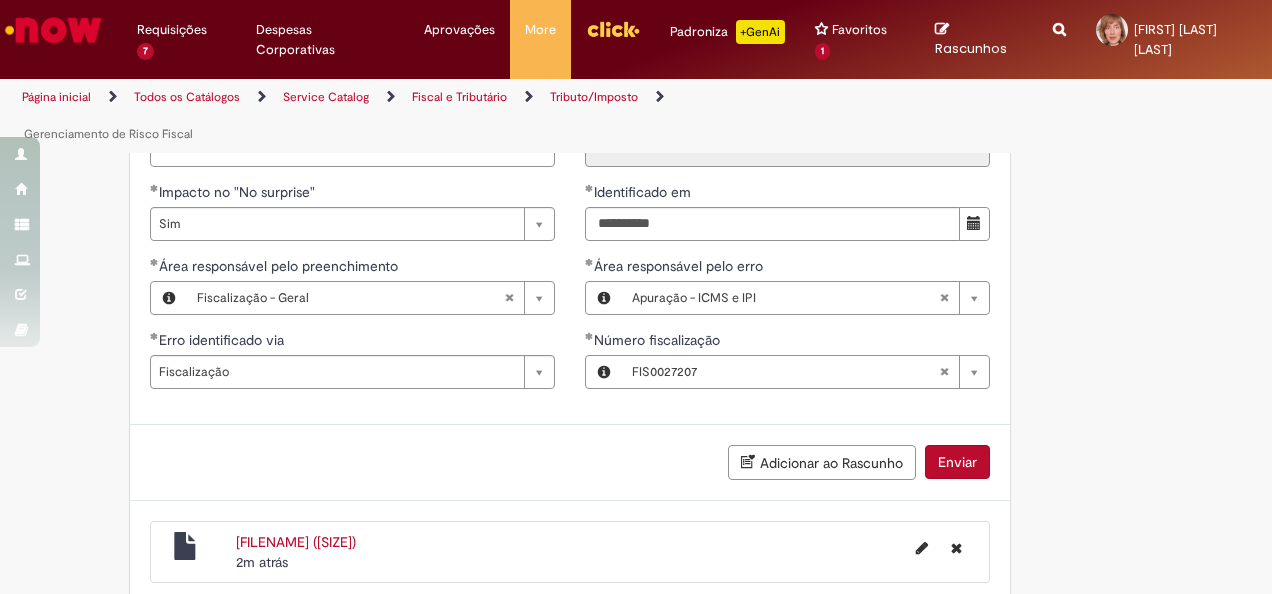 scroll, scrollTop: 1938, scrollLeft: 0, axis: vertical 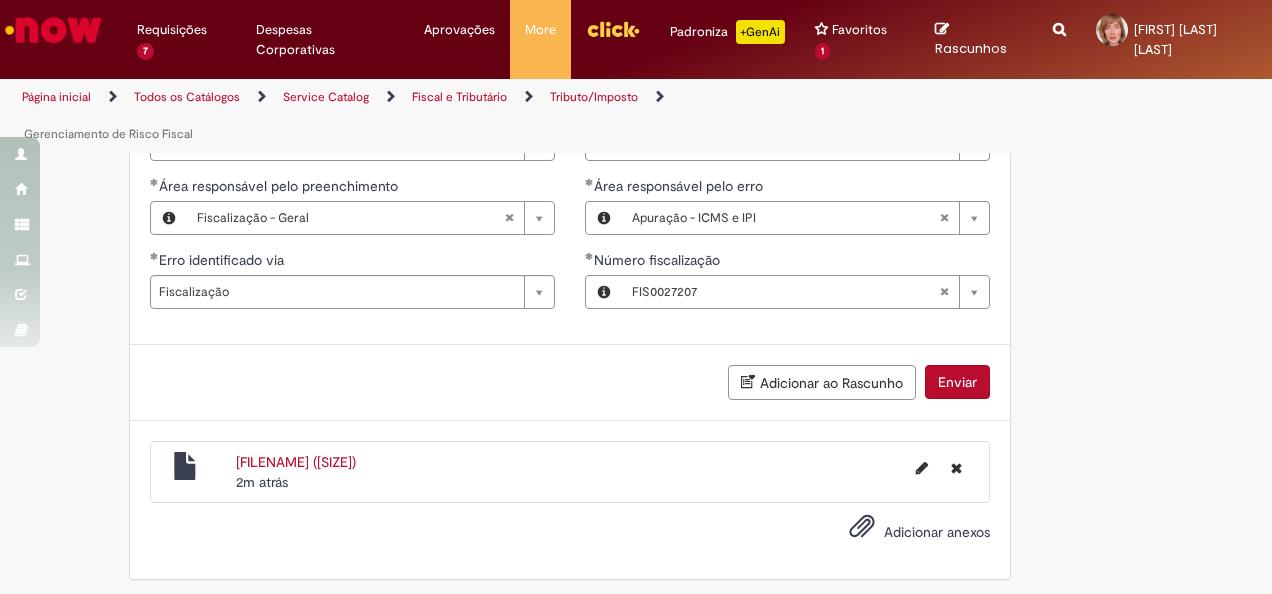 click on "Enviar" at bounding box center (957, 382) 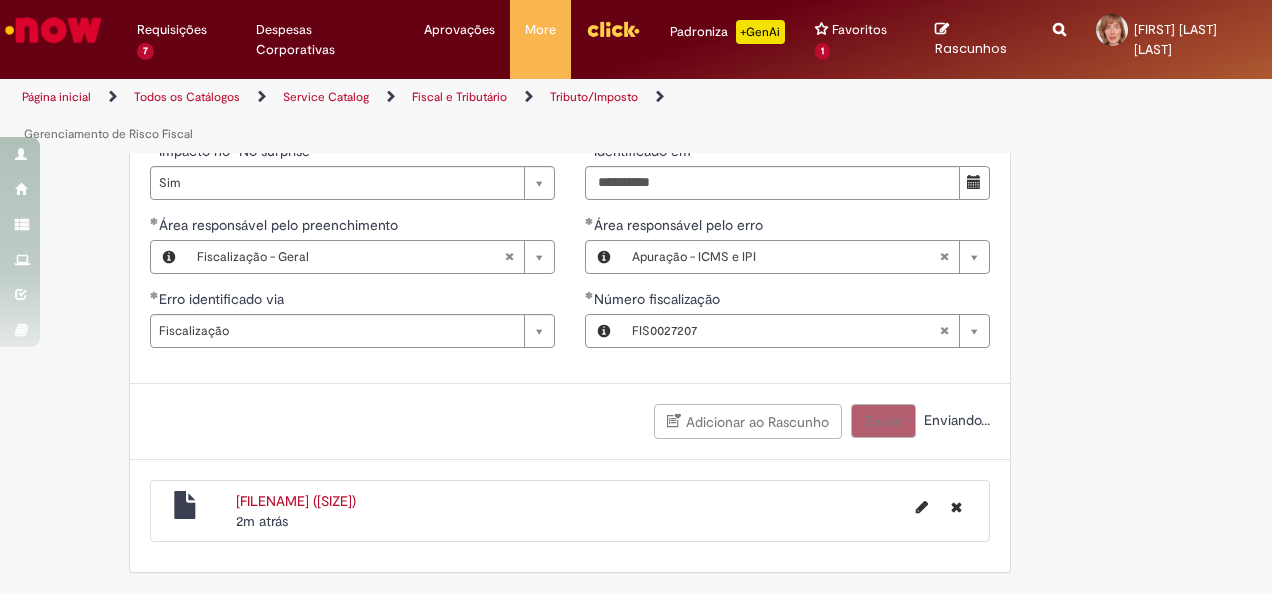 scroll, scrollTop: 1892, scrollLeft: 0, axis: vertical 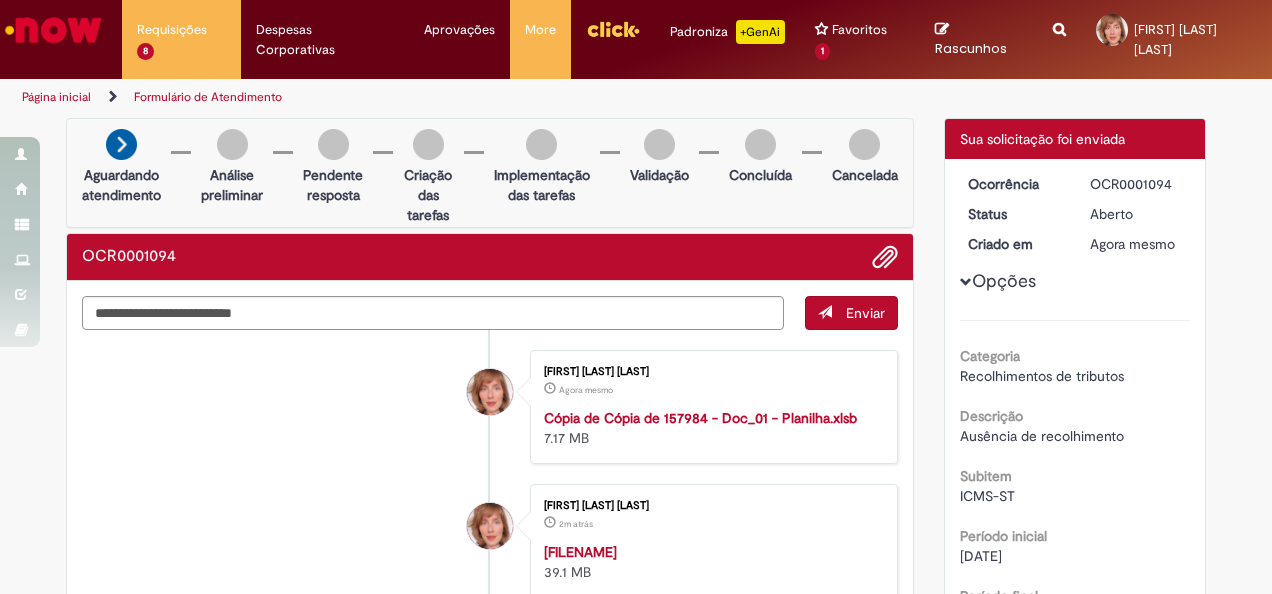 drag, startPoint x: 1082, startPoint y: 180, endPoint x: 1167, endPoint y: 180, distance: 85 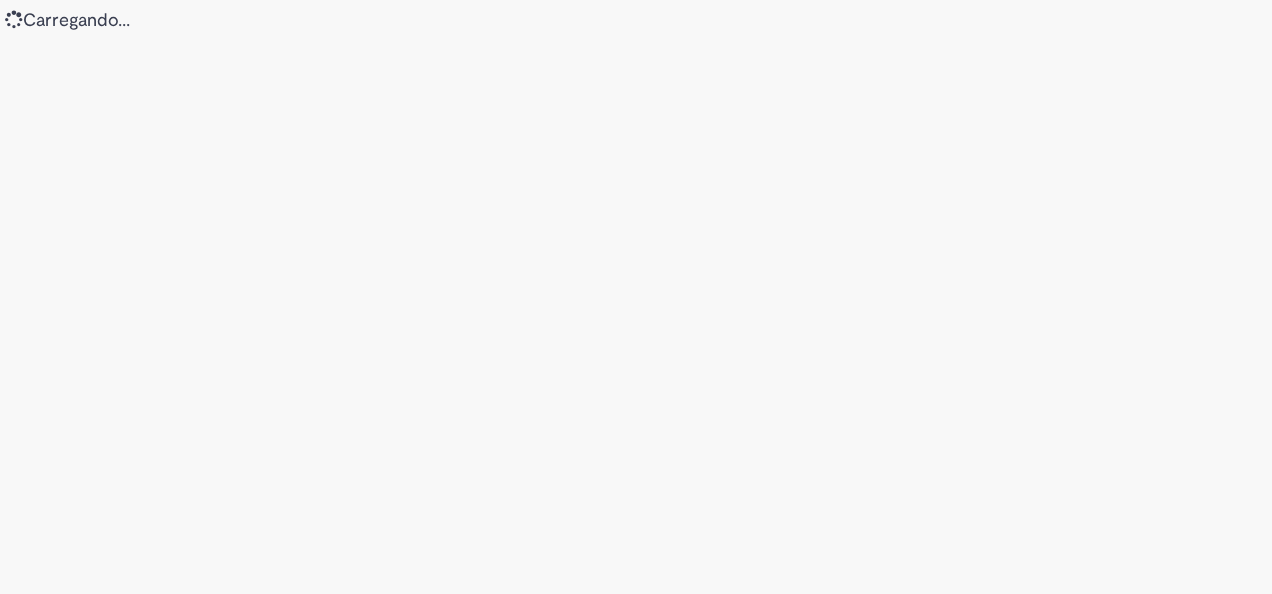 scroll, scrollTop: 0, scrollLeft: 0, axis: both 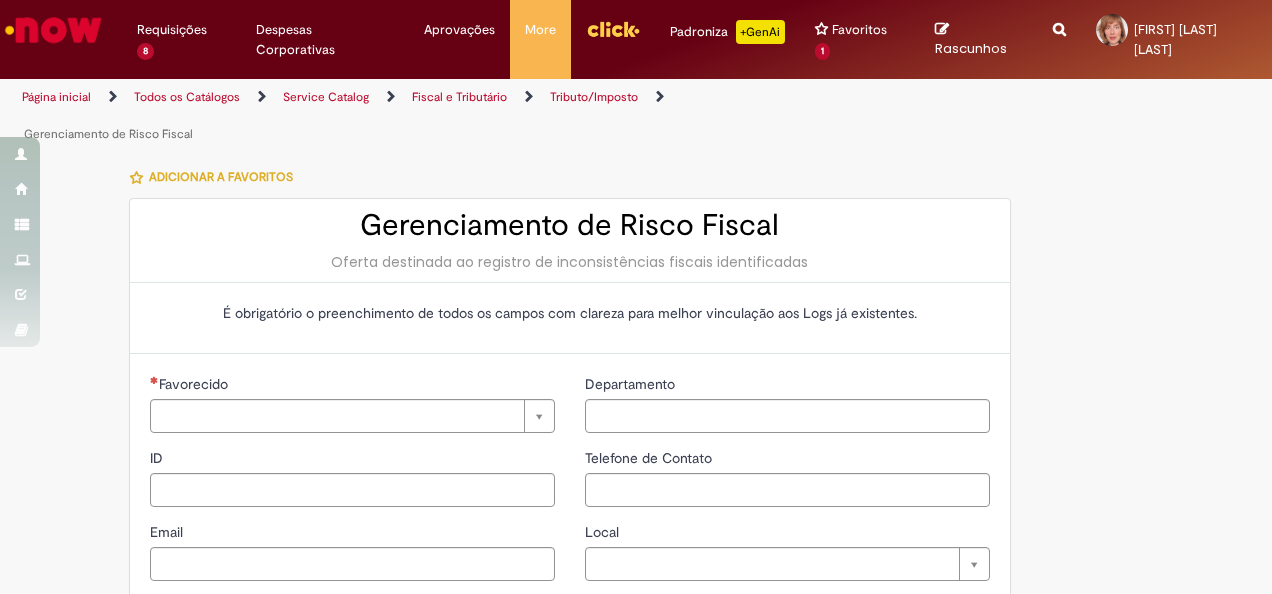 type on "********" 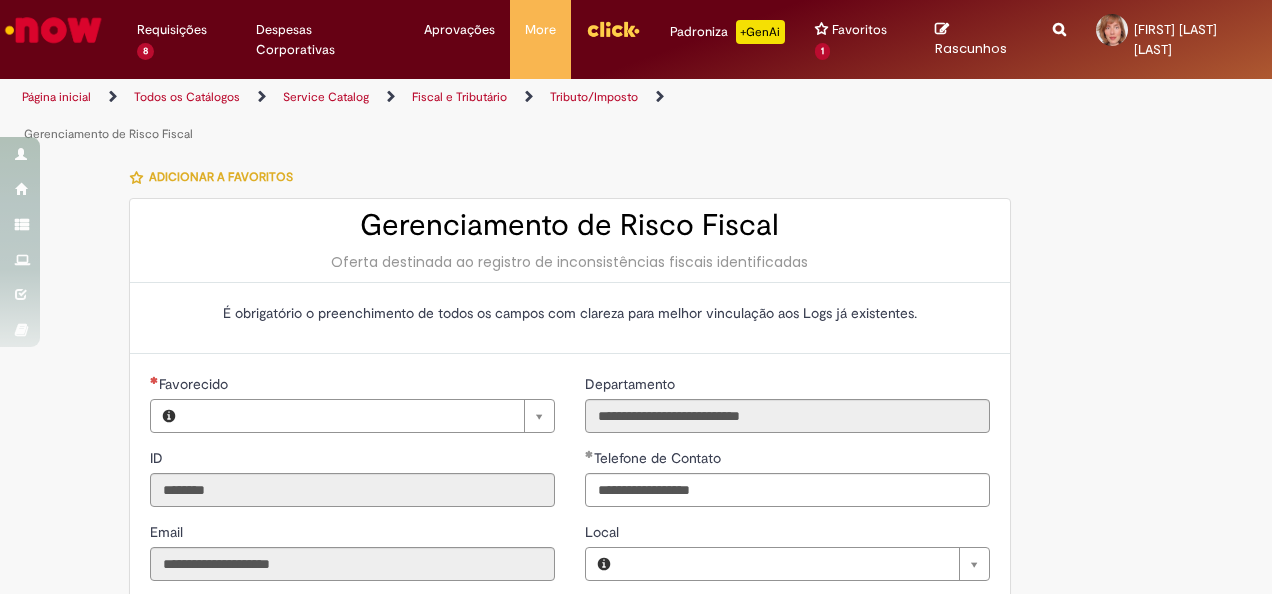 type on "**********" 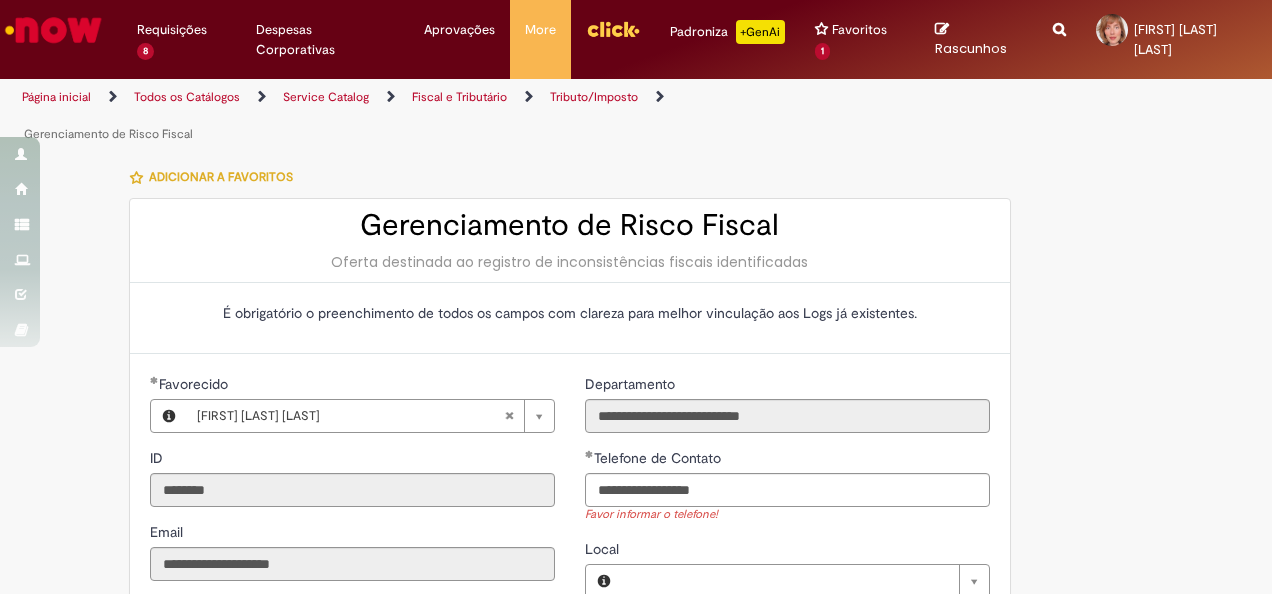 type on "**********" 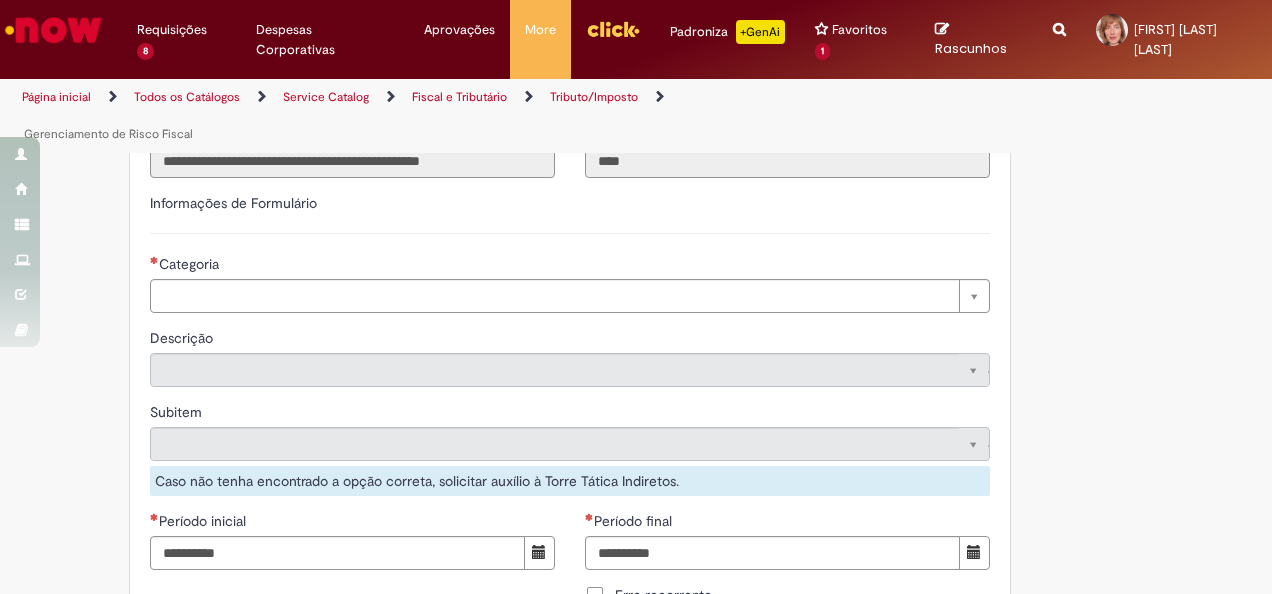 scroll, scrollTop: 500, scrollLeft: 0, axis: vertical 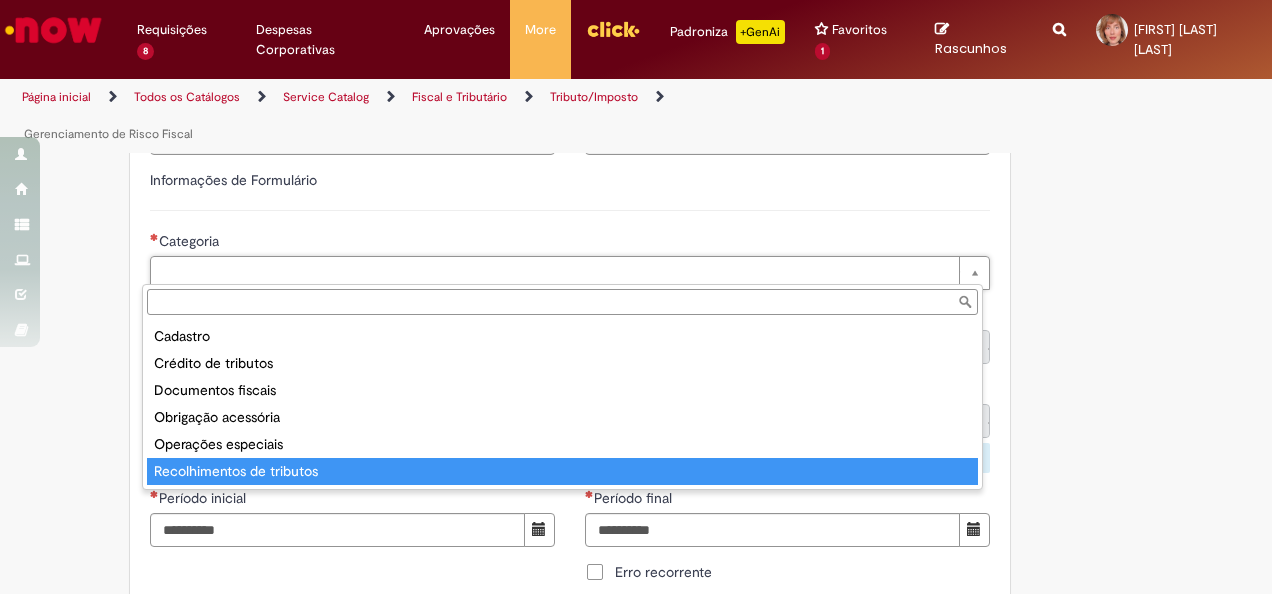 type on "**********" 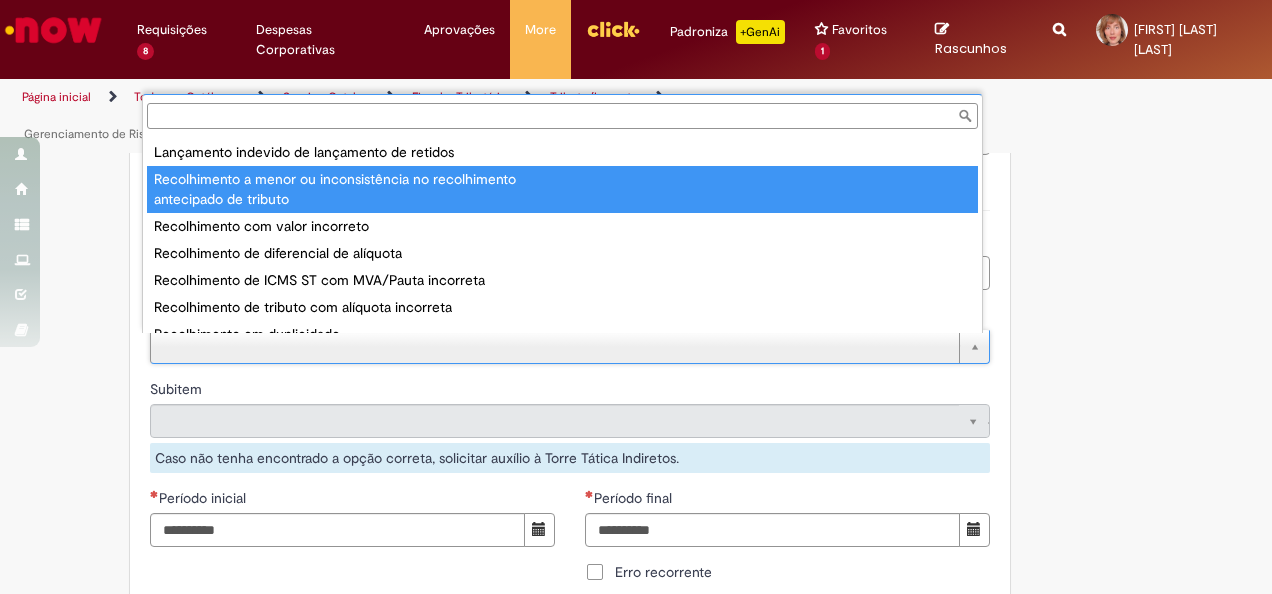 scroll, scrollTop: 502, scrollLeft: 0, axis: vertical 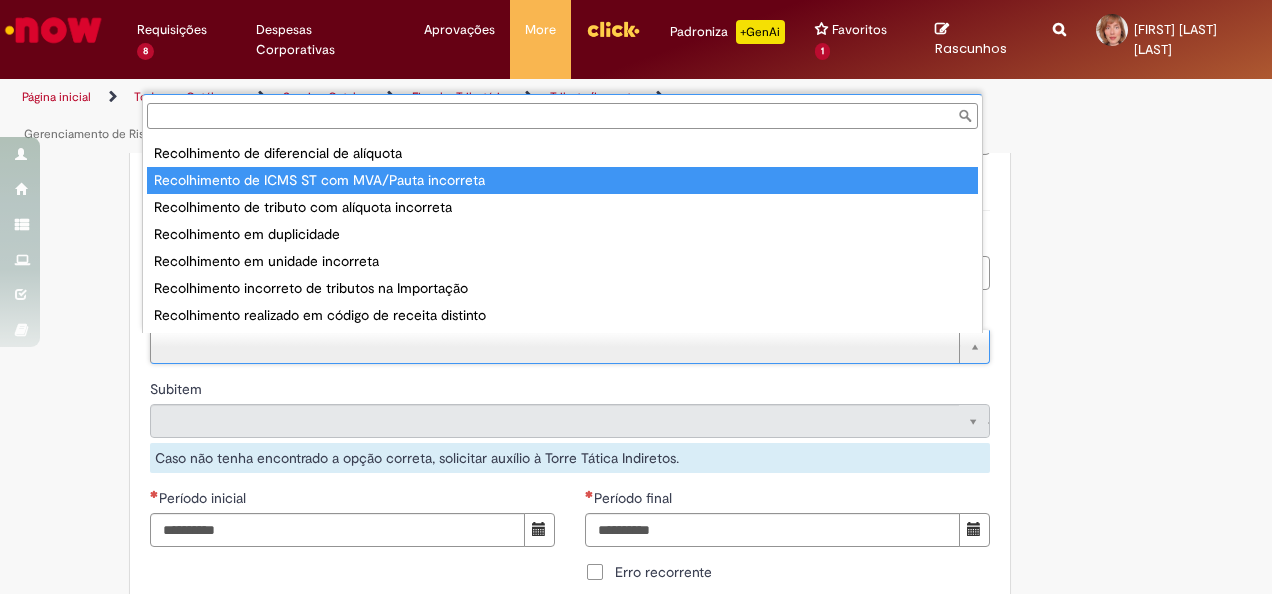 type on "**********" 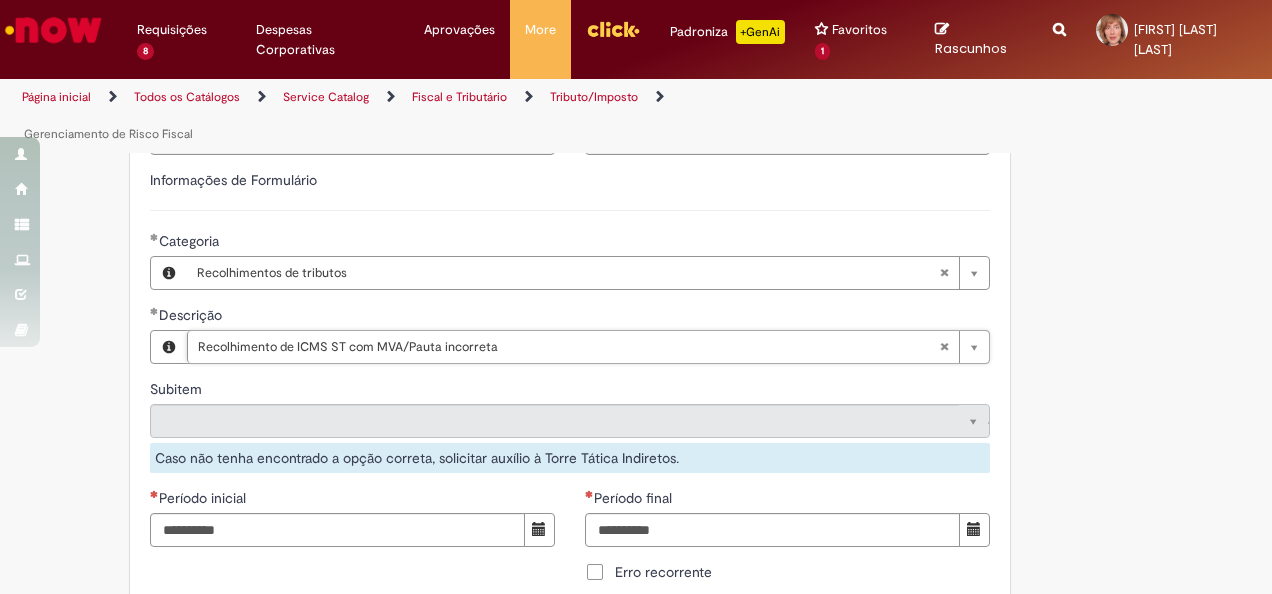click on "**********" at bounding box center [636, 769] 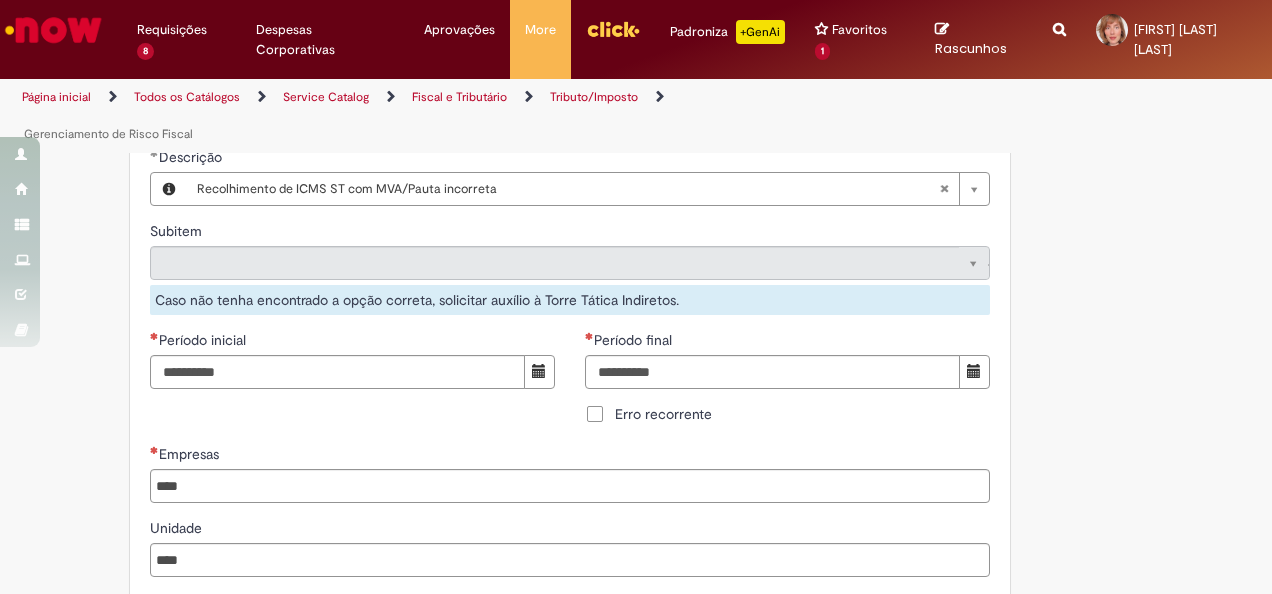 scroll, scrollTop: 700, scrollLeft: 0, axis: vertical 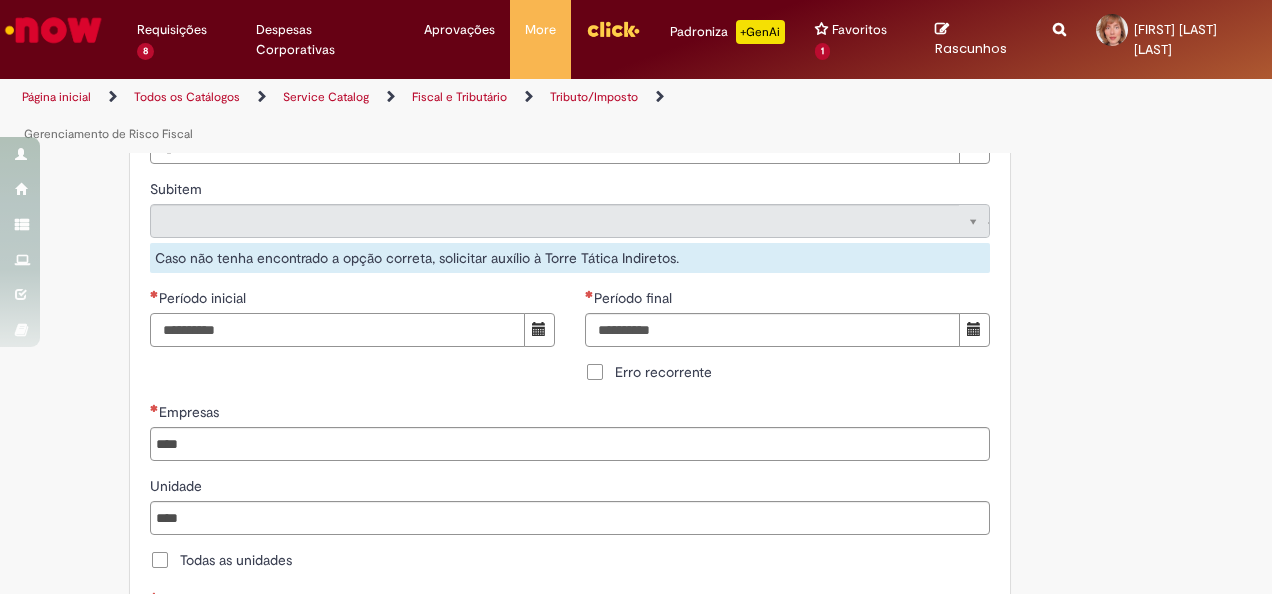 click on "Período inicial" at bounding box center [337, 330] 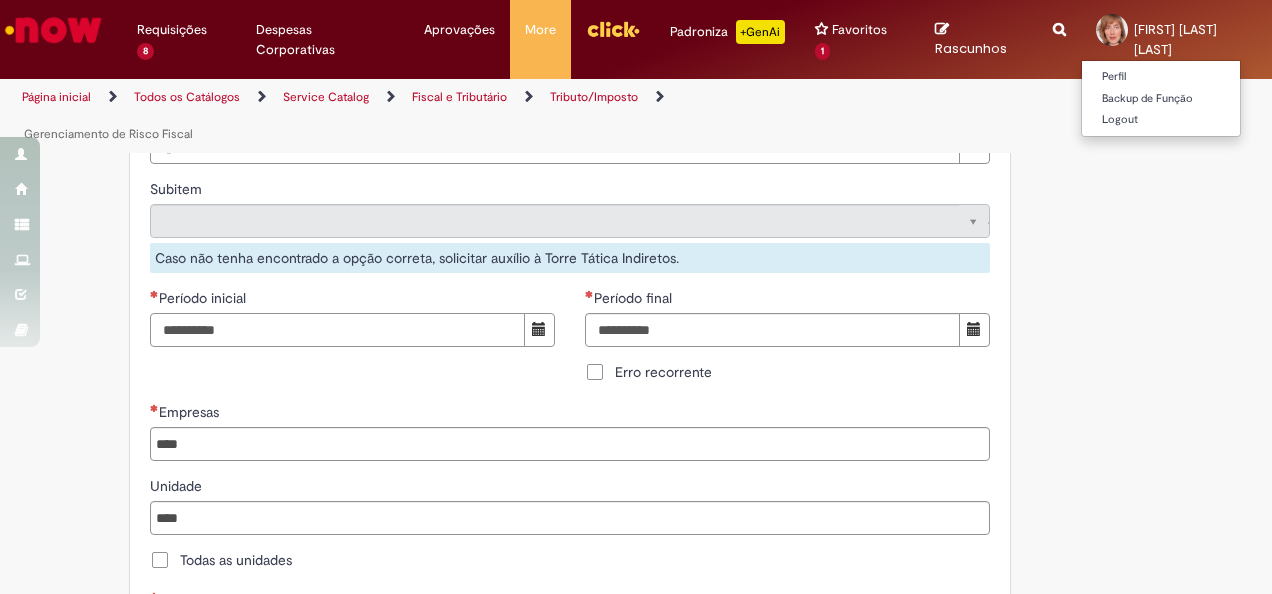 type on "**********" 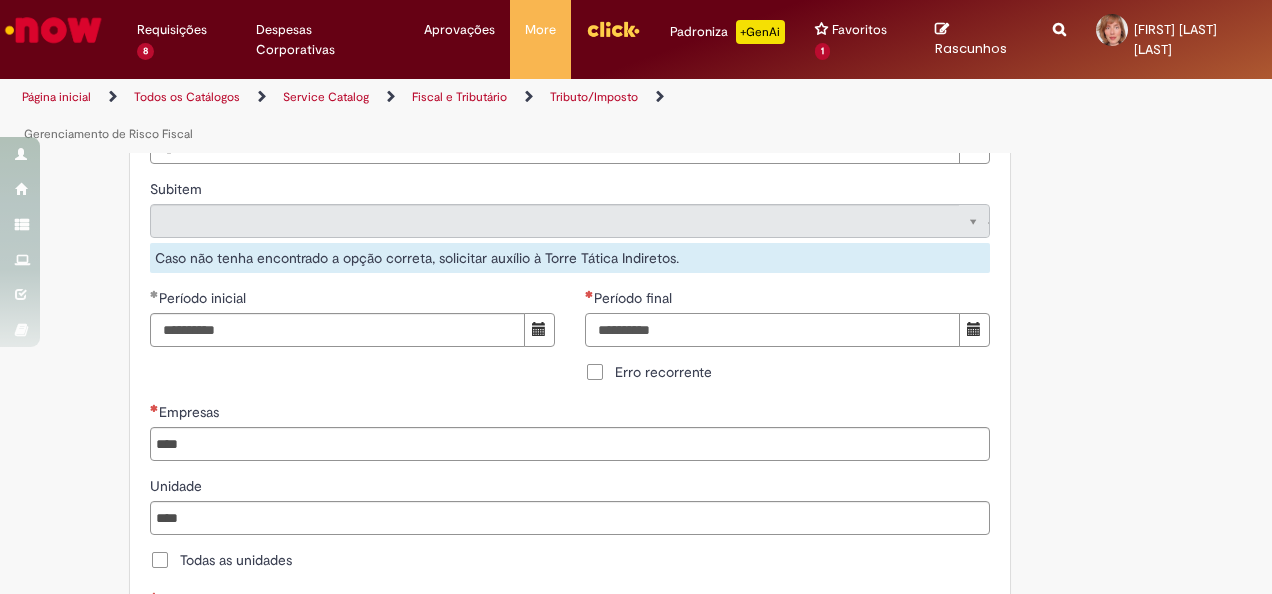 click on "Período final" at bounding box center (772, 330) 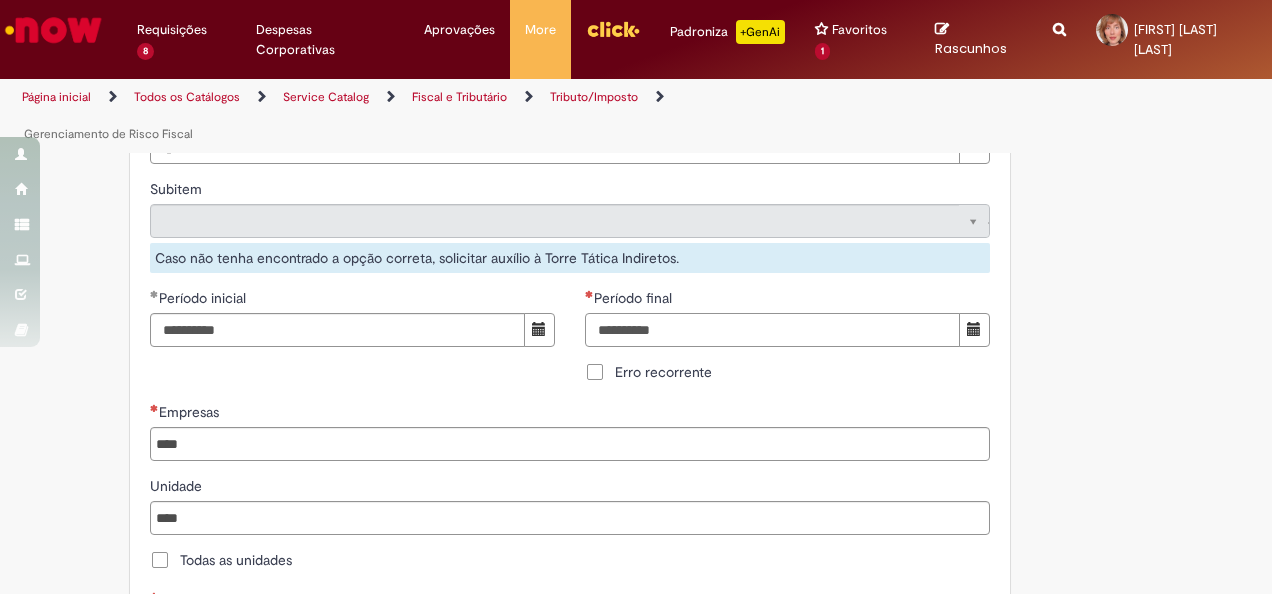 type on "**********" 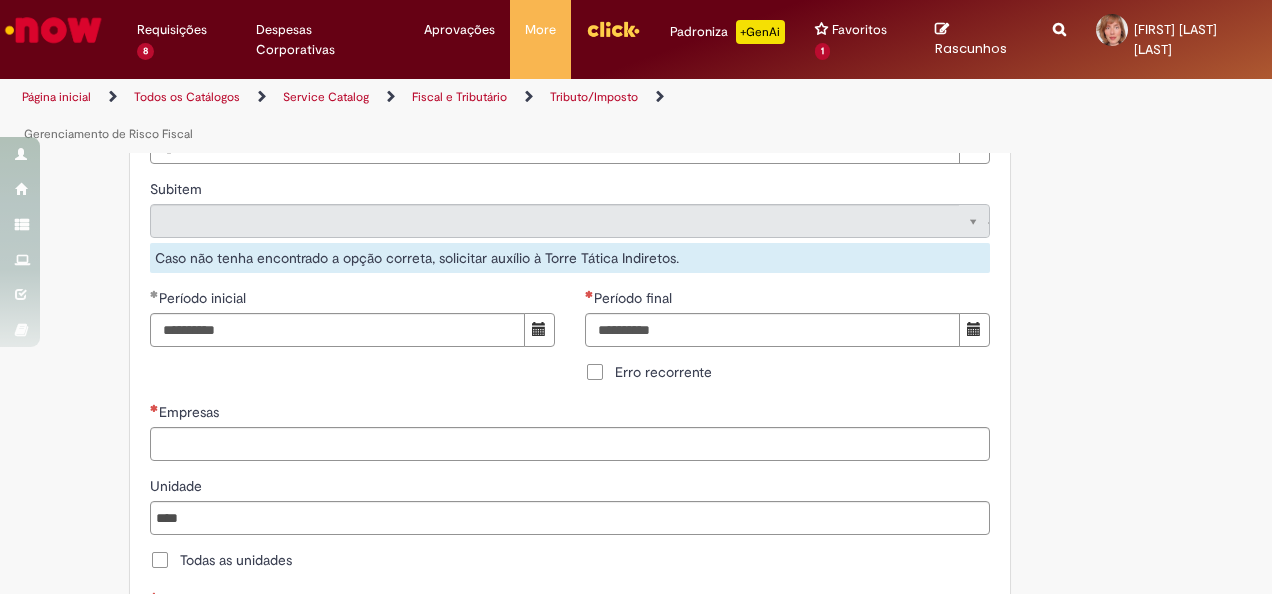 click on "Empresas" at bounding box center (571, 444) 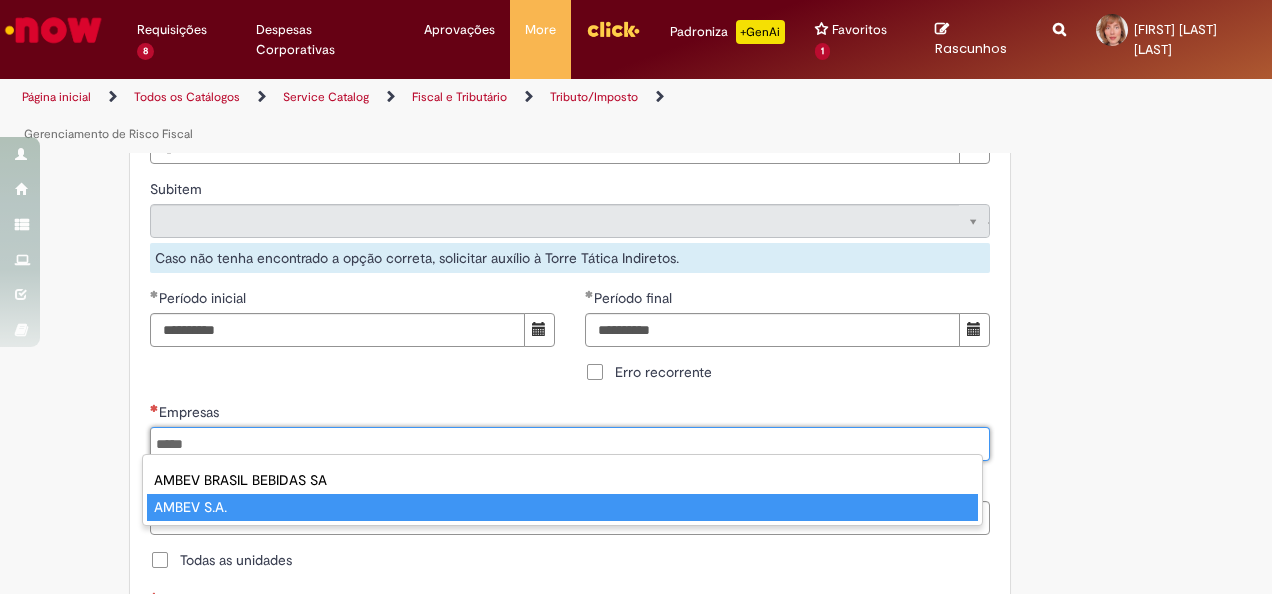 type on "*****" 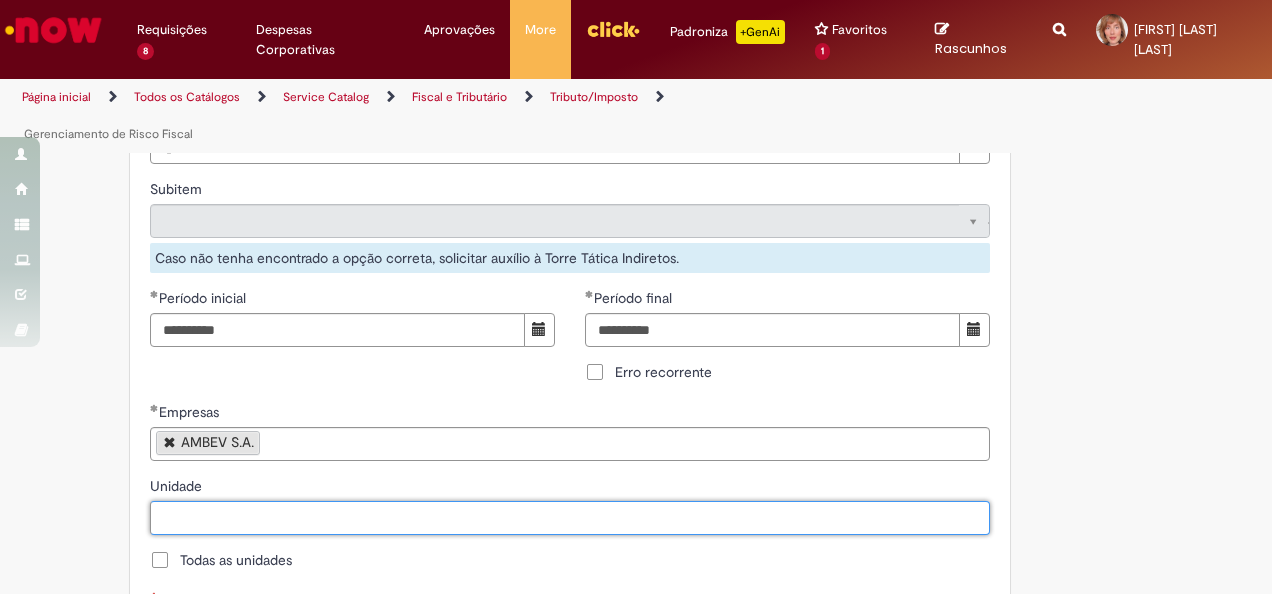 click on "Unidade" at bounding box center [571, 518] 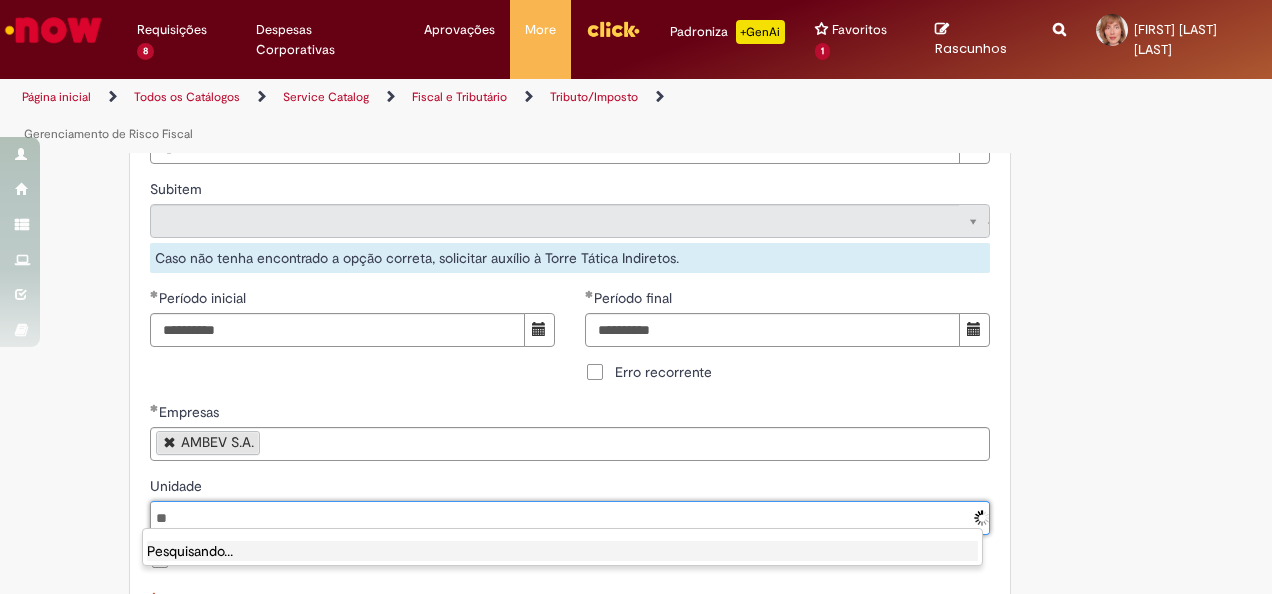 type on "*" 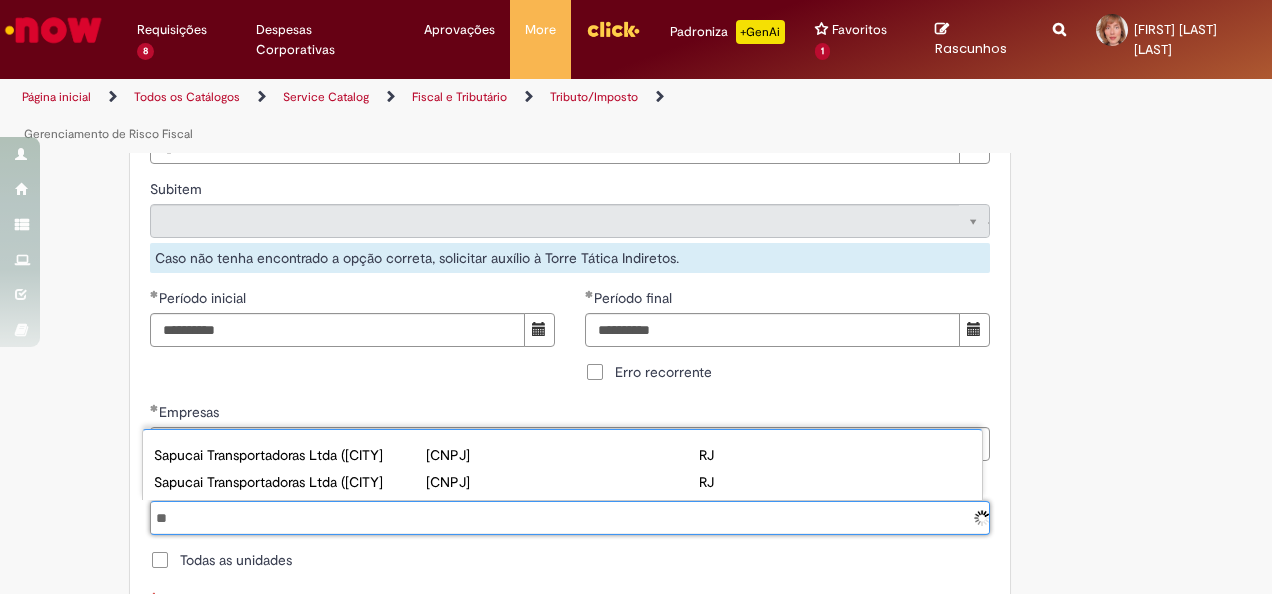 type on "*" 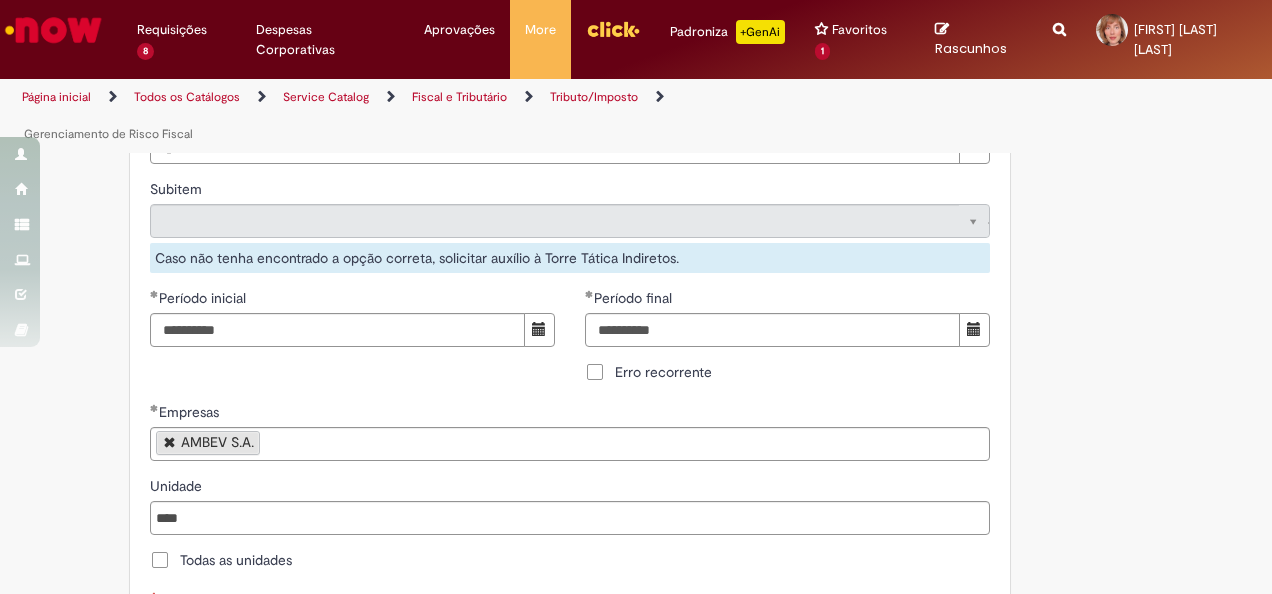 type 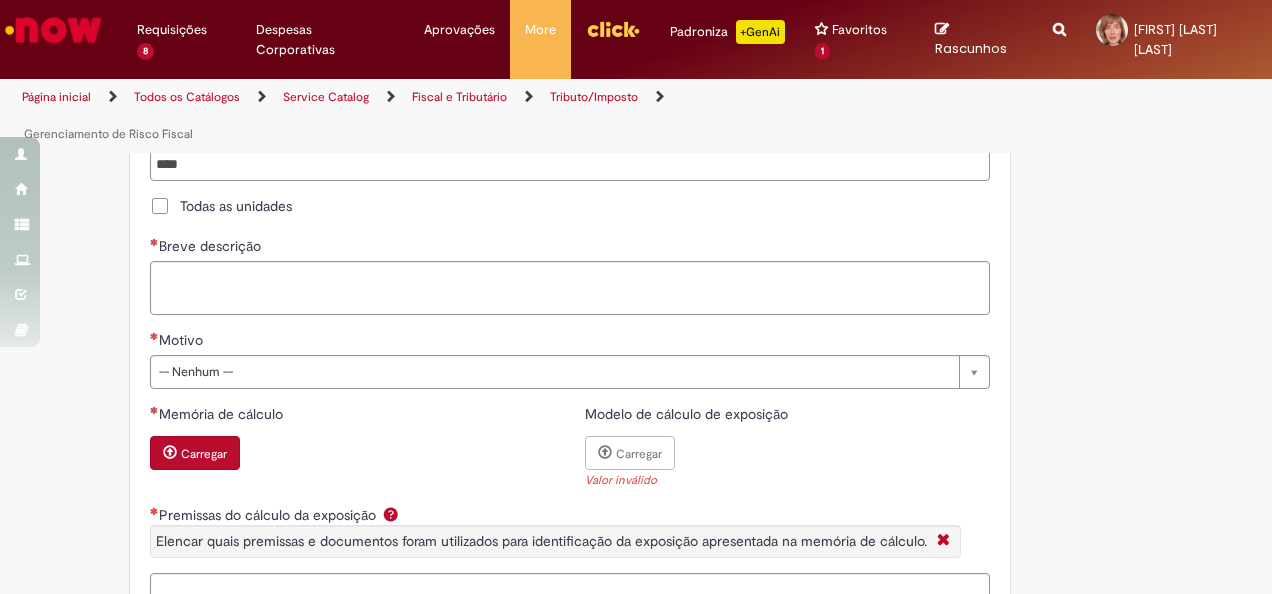 scroll, scrollTop: 1100, scrollLeft: 0, axis: vertical 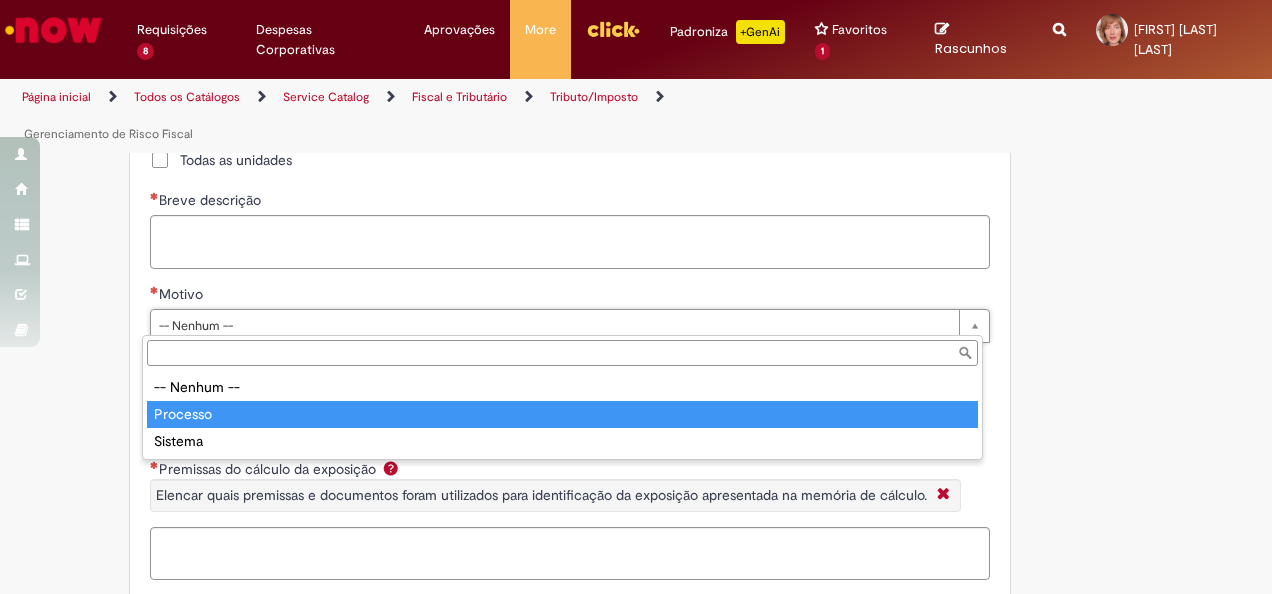 type on "********" 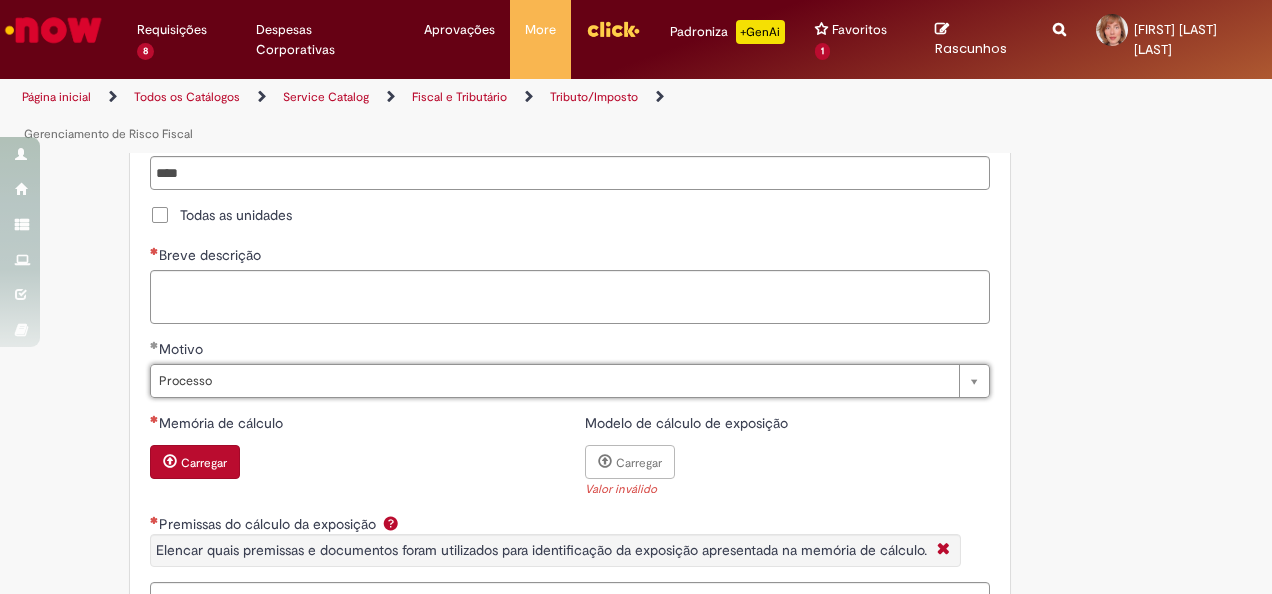 scroll, scrollTop: 1000, scrollLeft: 0, axis: vertical 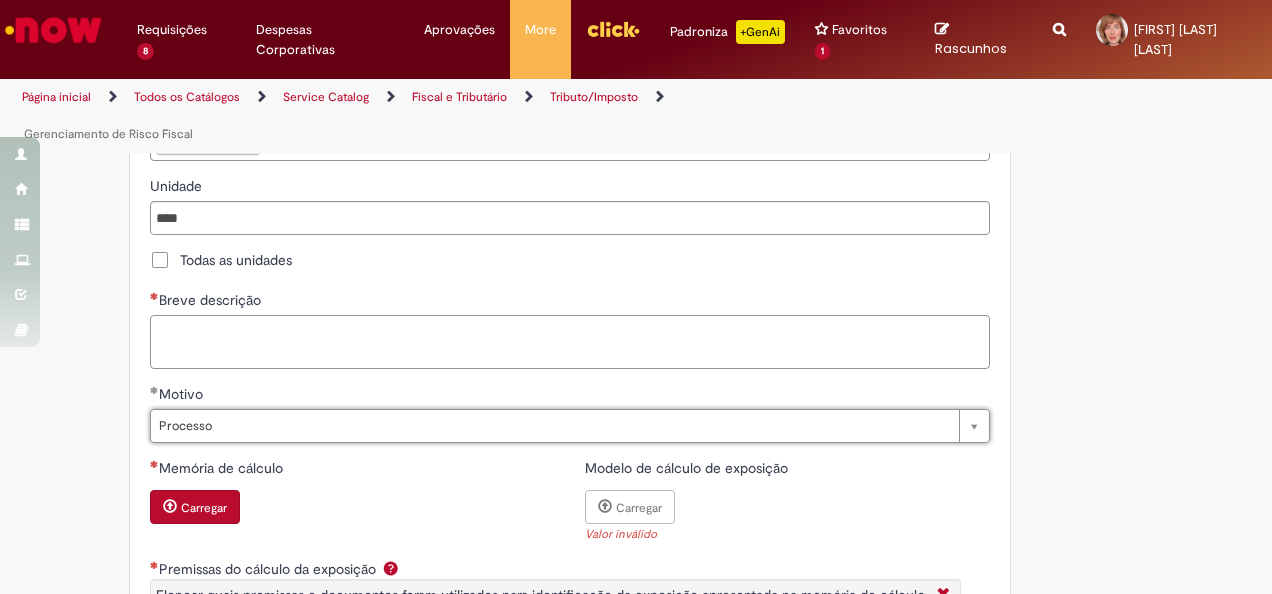 click on "Breve descrição" at bounding box center (570, 341) 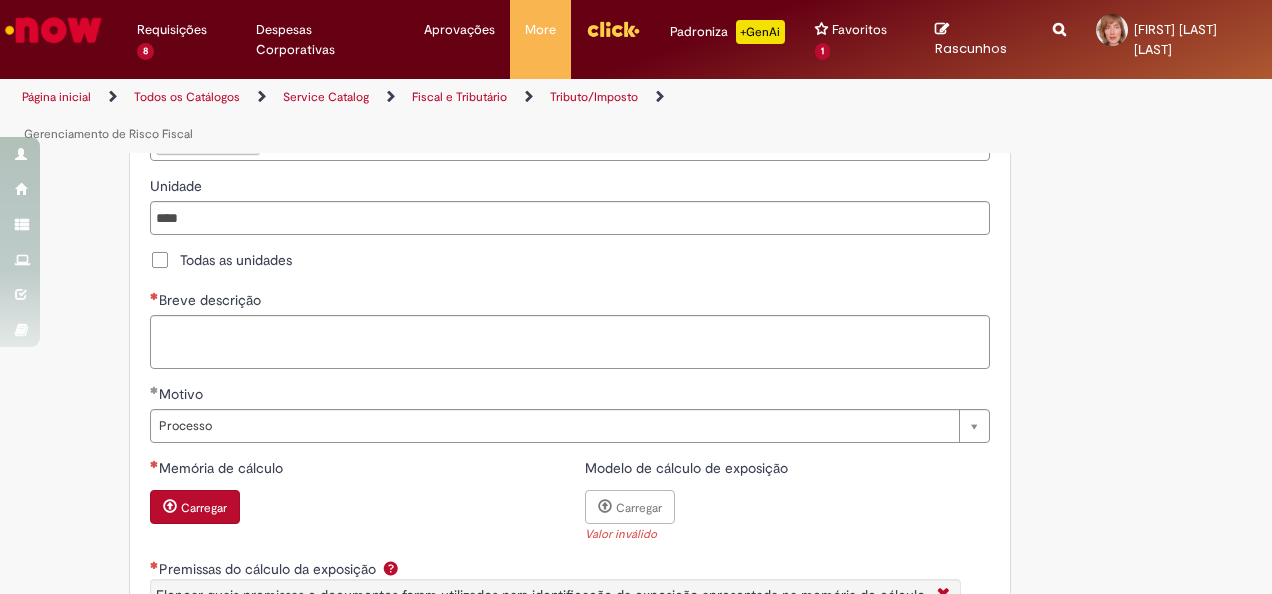 click on "**********" at bounding box center (636, 269) 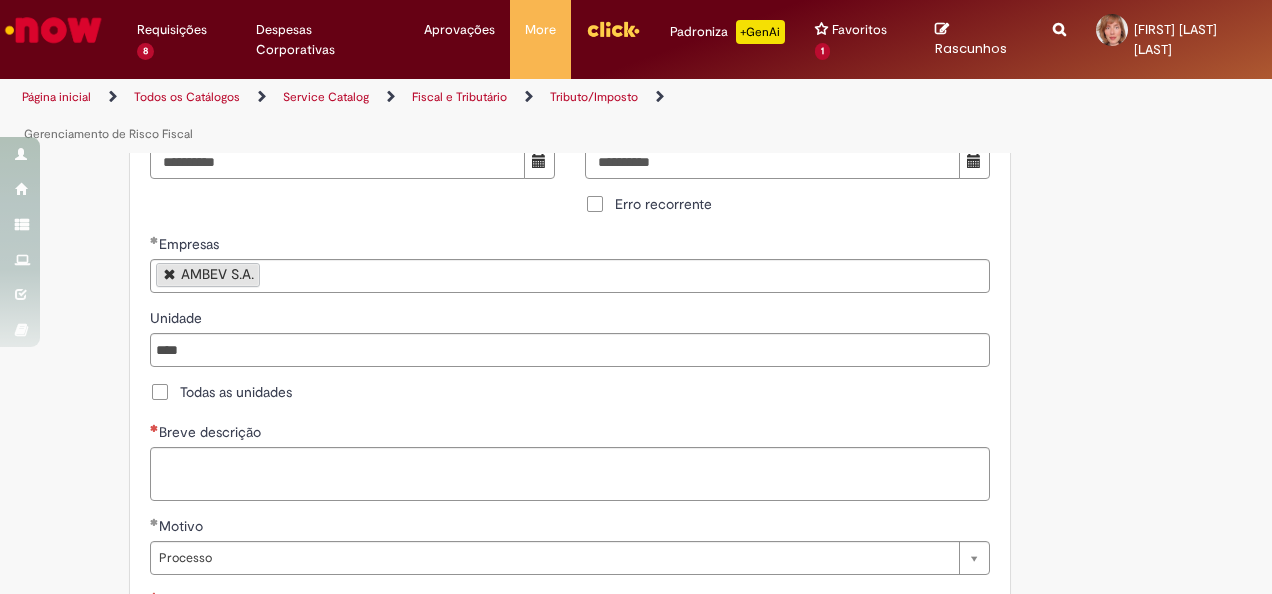 scroll, scrollTop: 800, scrollLeft: 0, axis: vertical 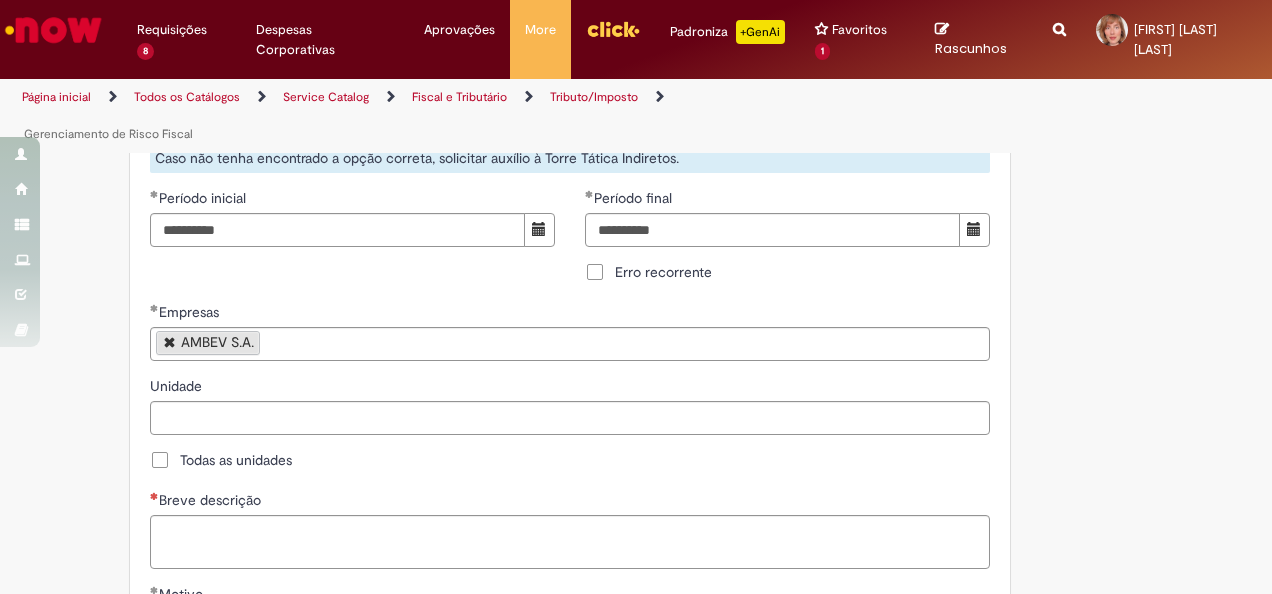 drag, startPoint x: 280, startPoint y: 419, endPoint x: 479, endPoint y: 420, distance: 199.00252 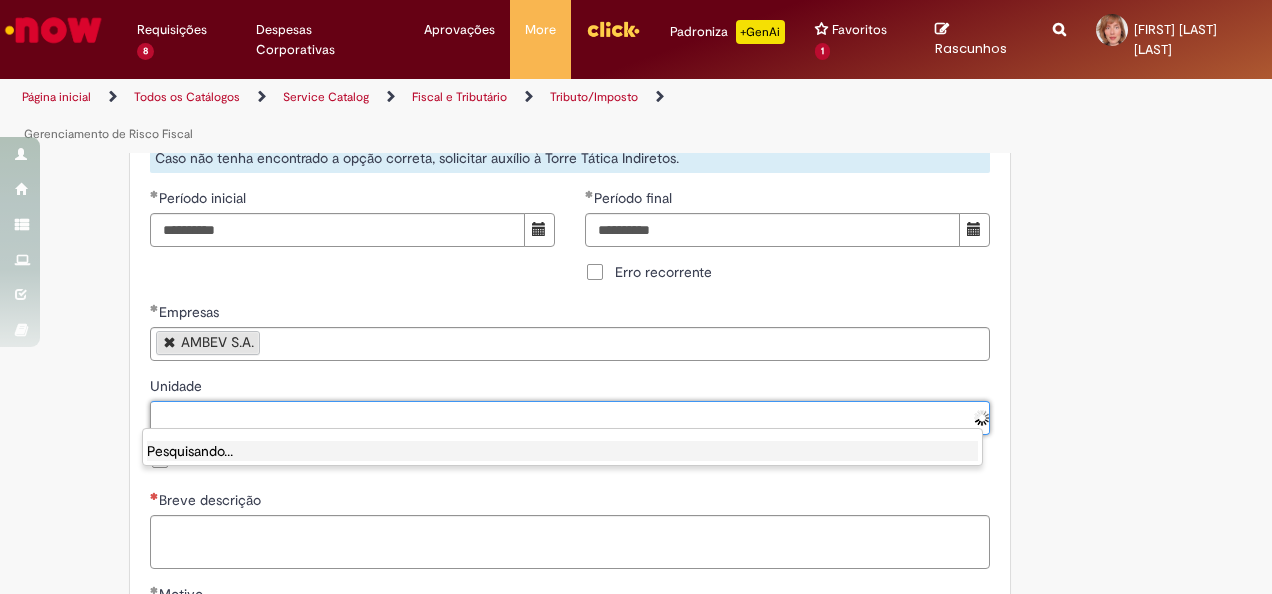 paste on "**********" 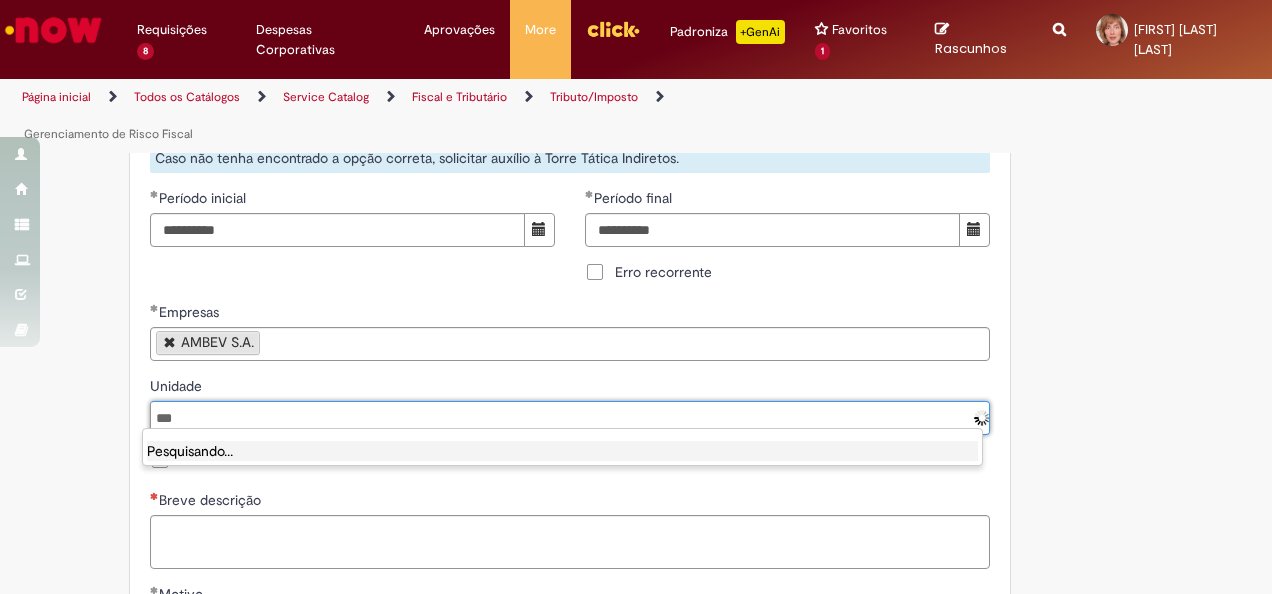 type on "*" 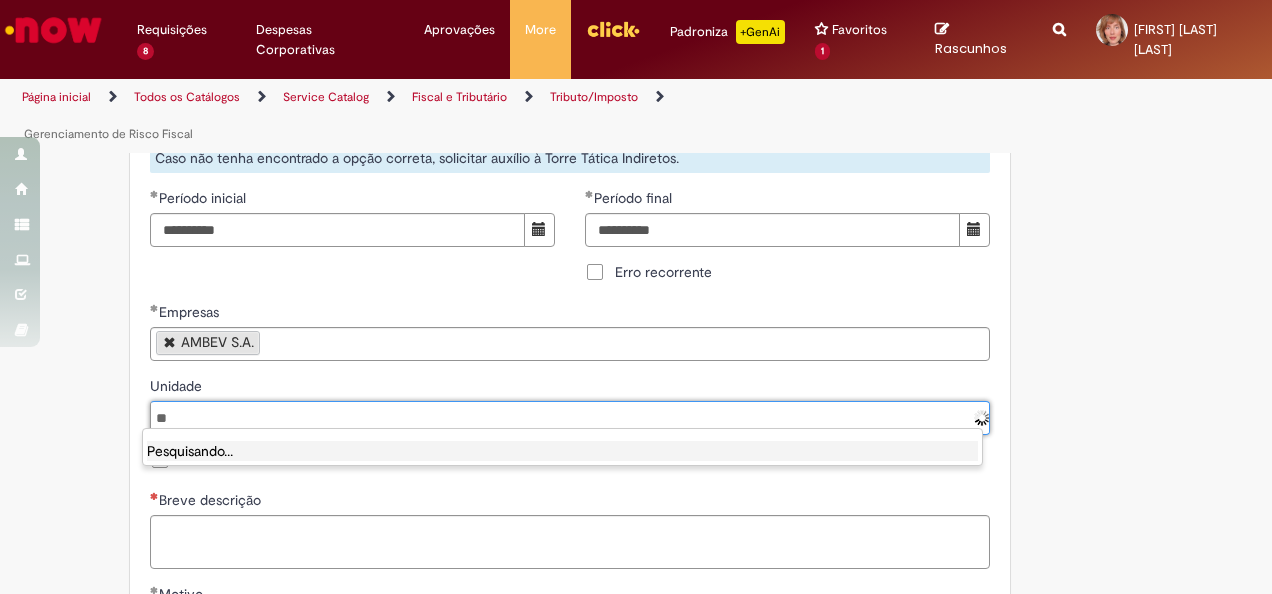 type 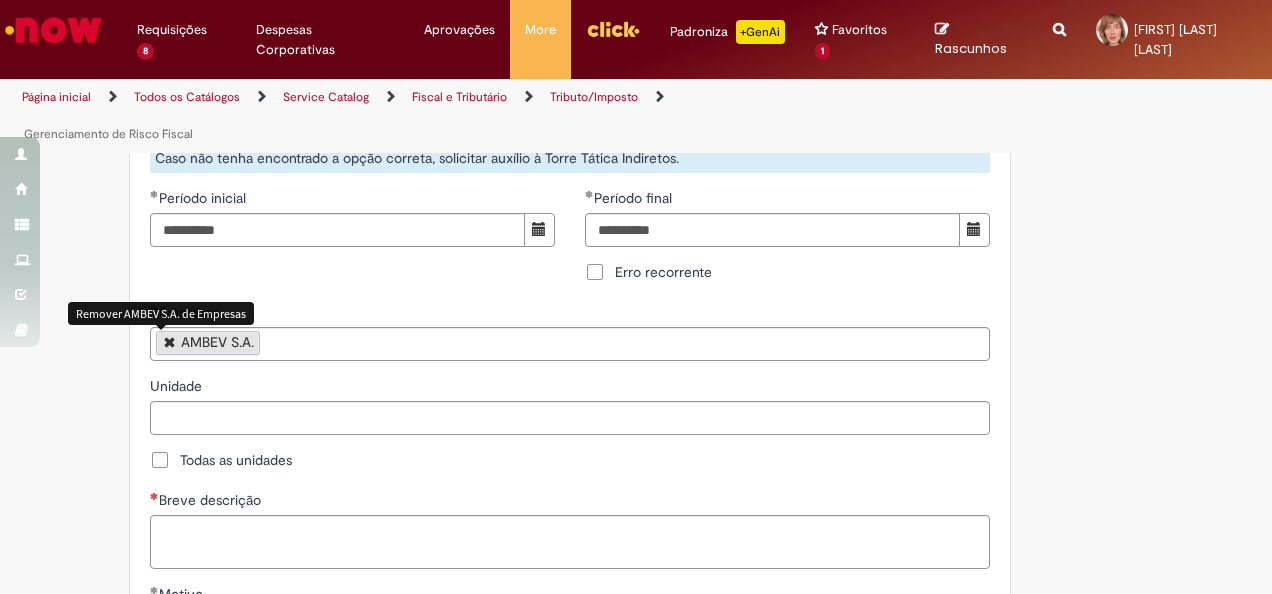 click at bounding box center [170, 341] 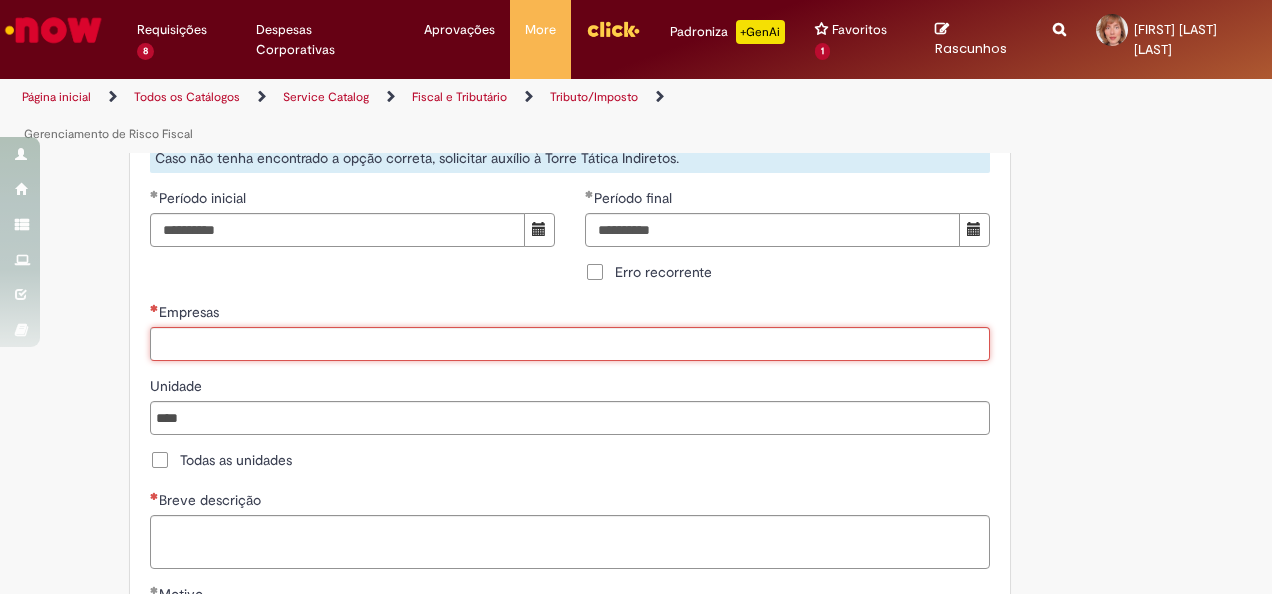 click on "Empresas" at bounding box center [570, 344] 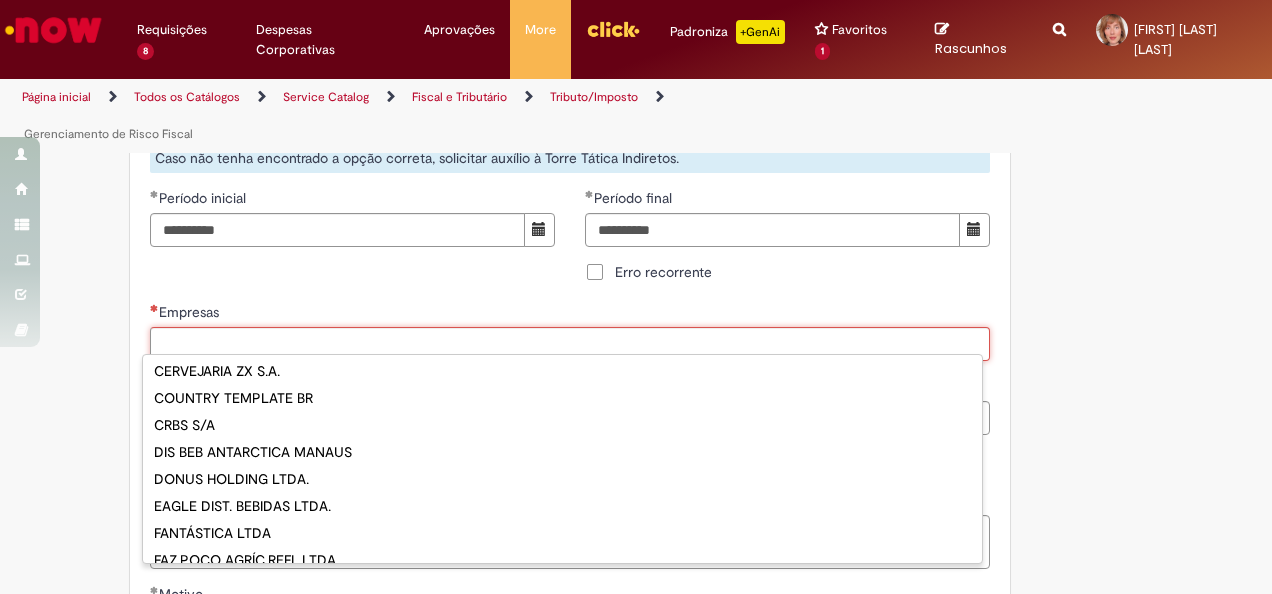 scroll, scrollTop: 0, scrollLeft: 0, axis: both 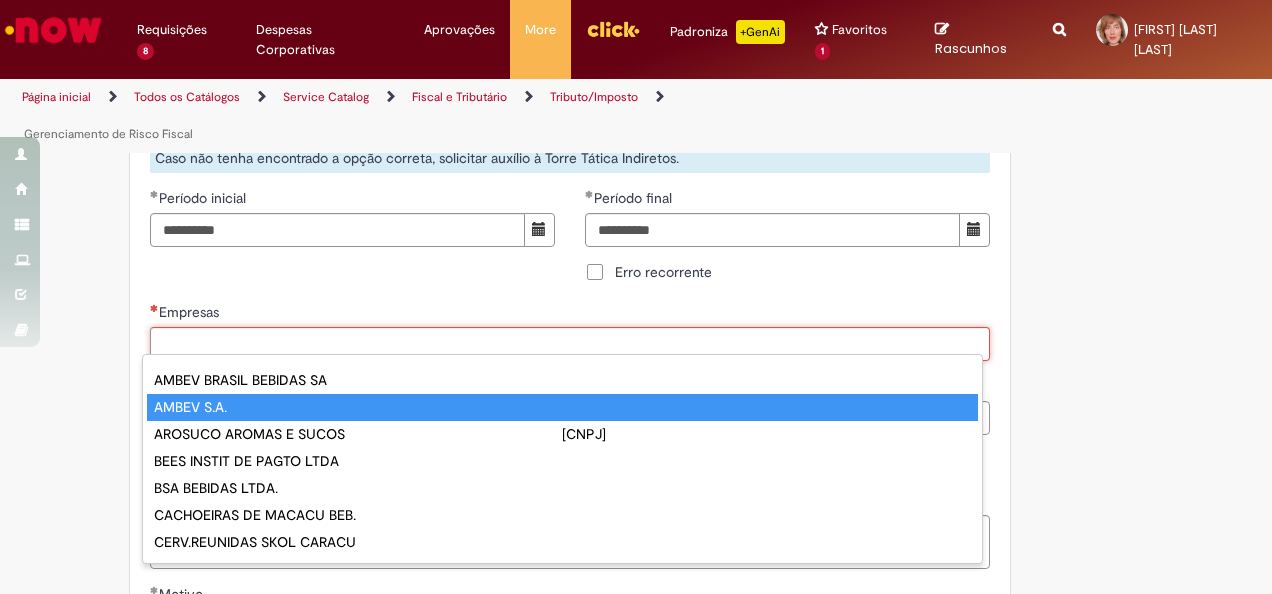 type on "**********" 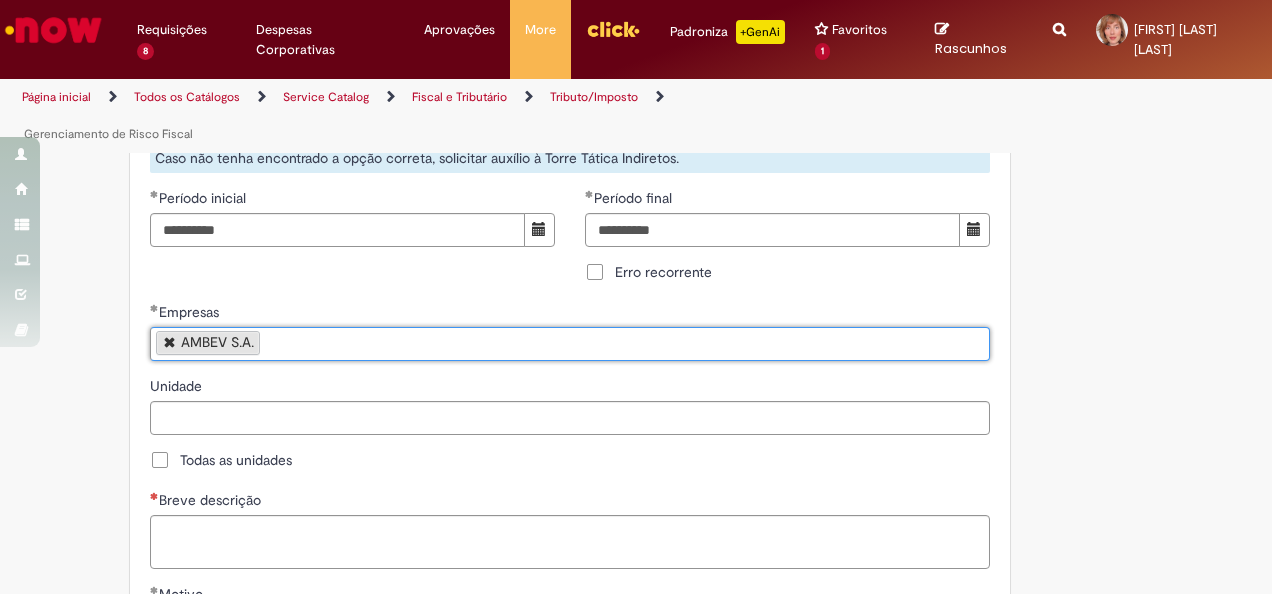 click on "Unidade" at bounding box center (571, 418) 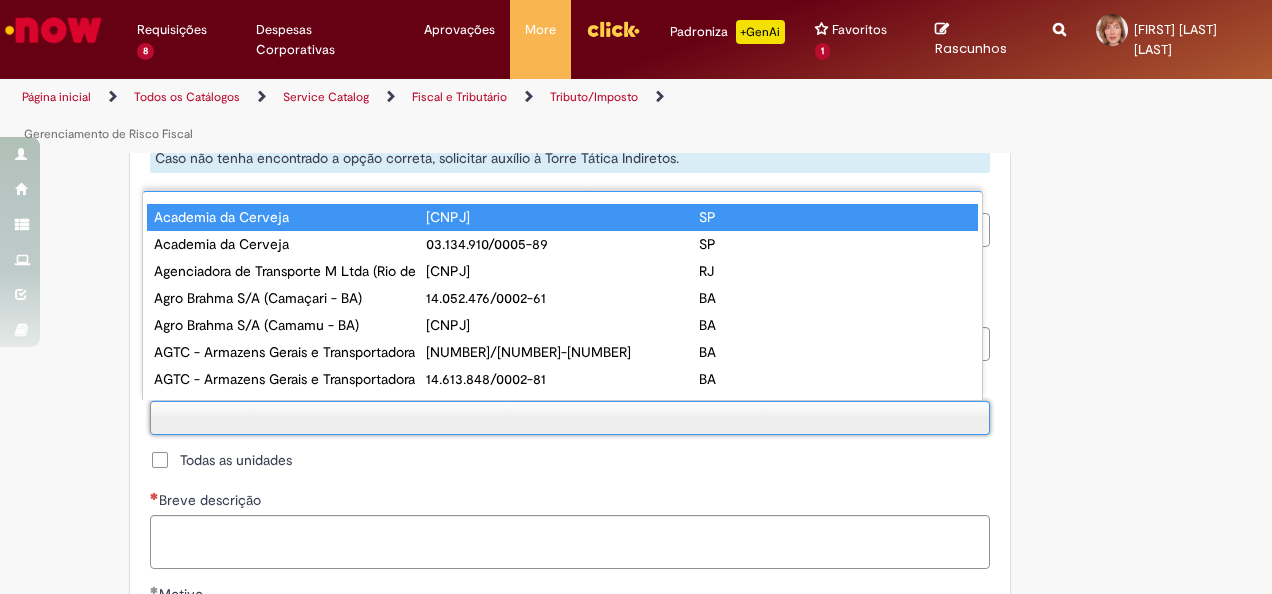 paste on "**********" 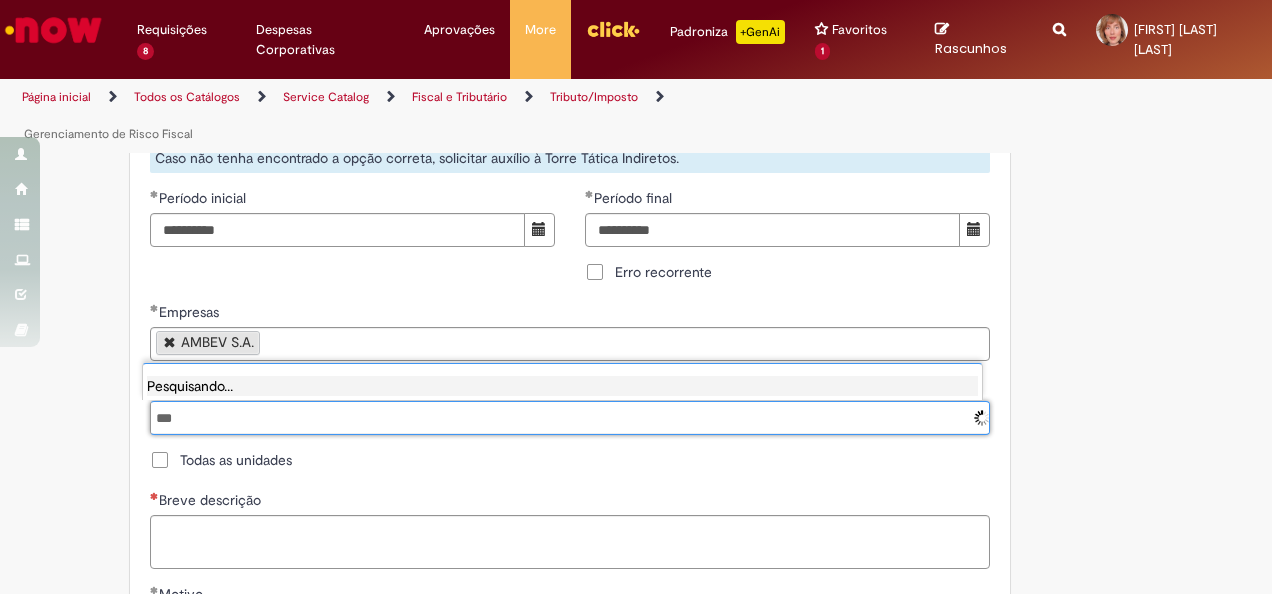type on "*" 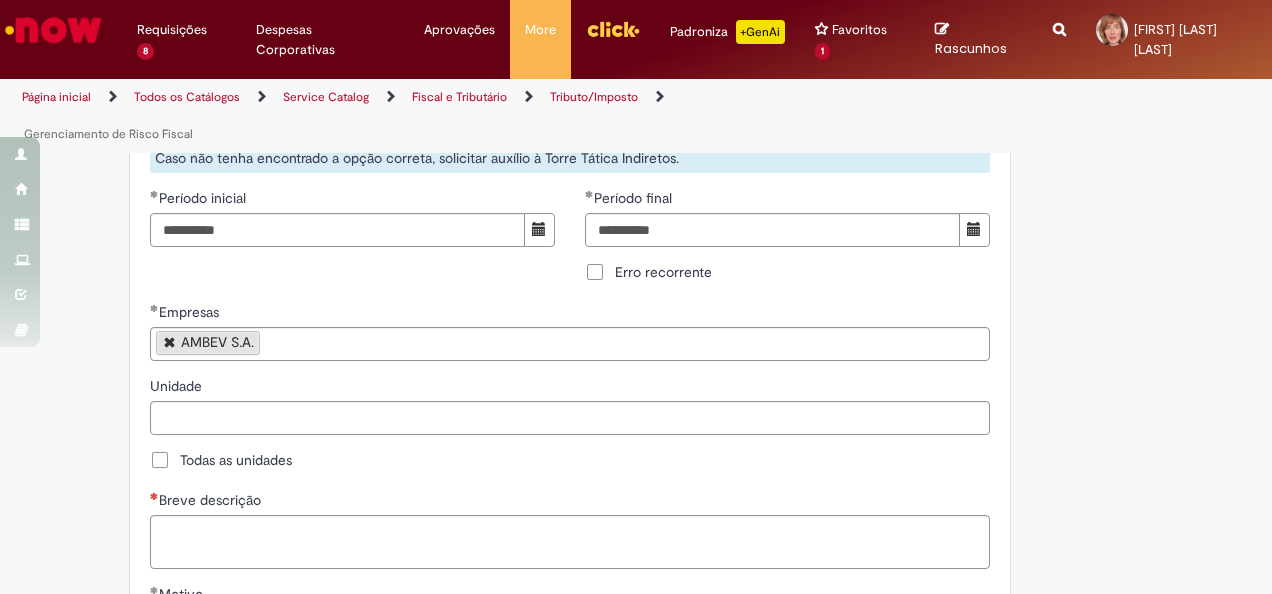 click on "Unidade" at bounding box center (570, 418) 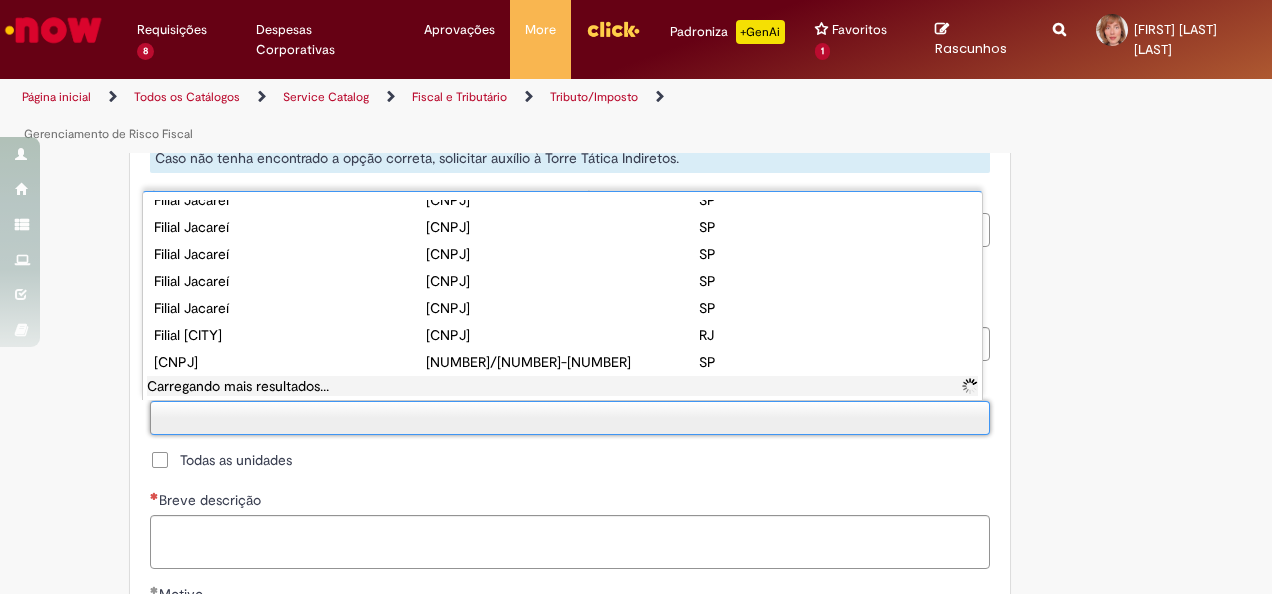 scroll, scrollTop: 28748, scrollLeft: 0, axis: vertical 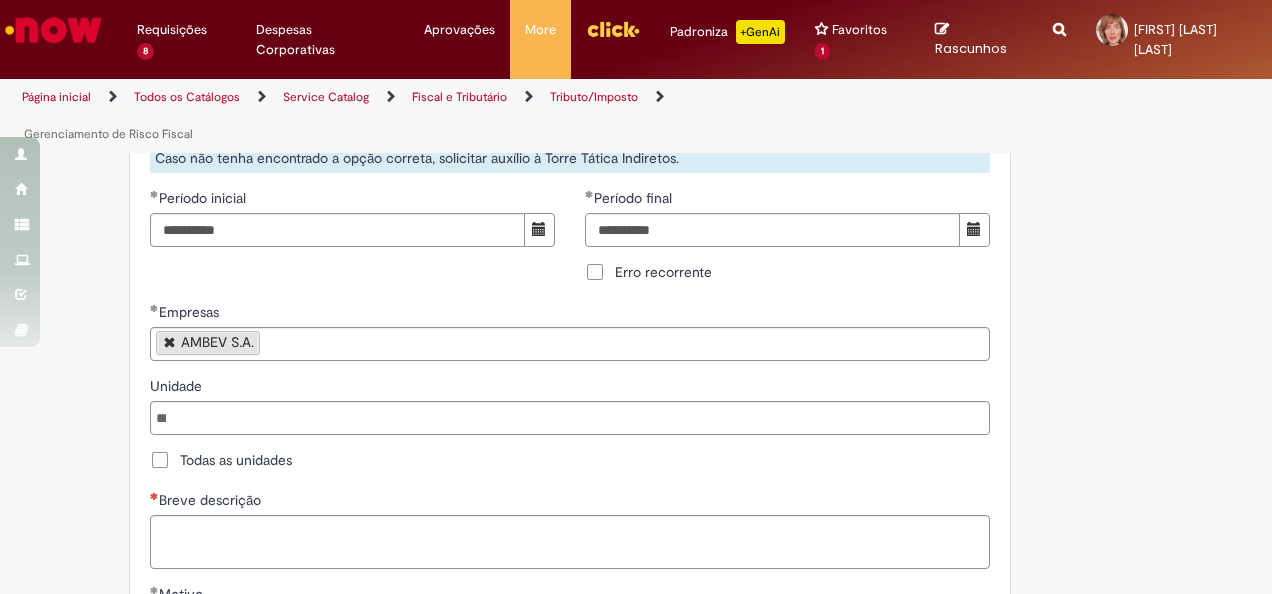 click at bounding box center [570, 418] 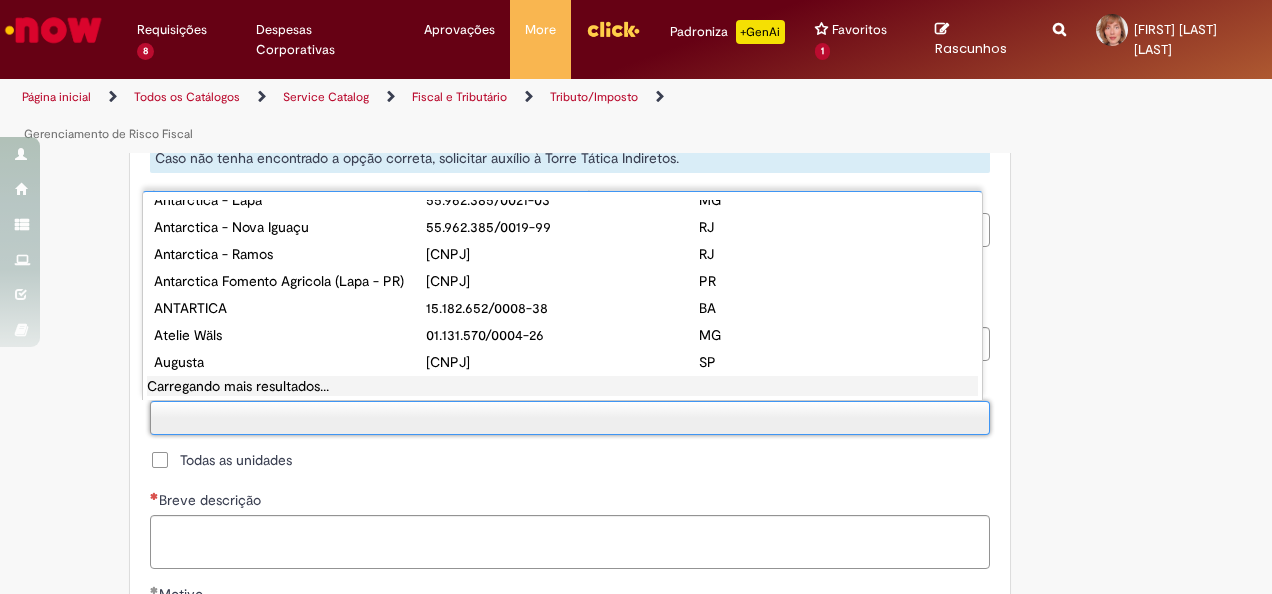 paste on "**********" 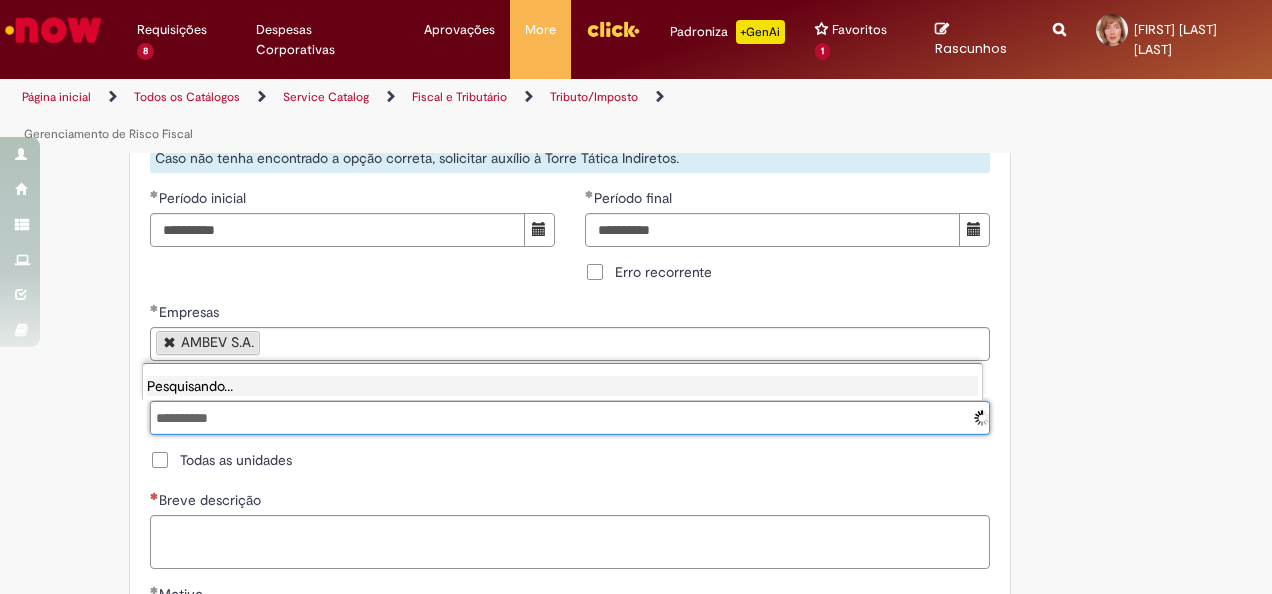 type on "**********" 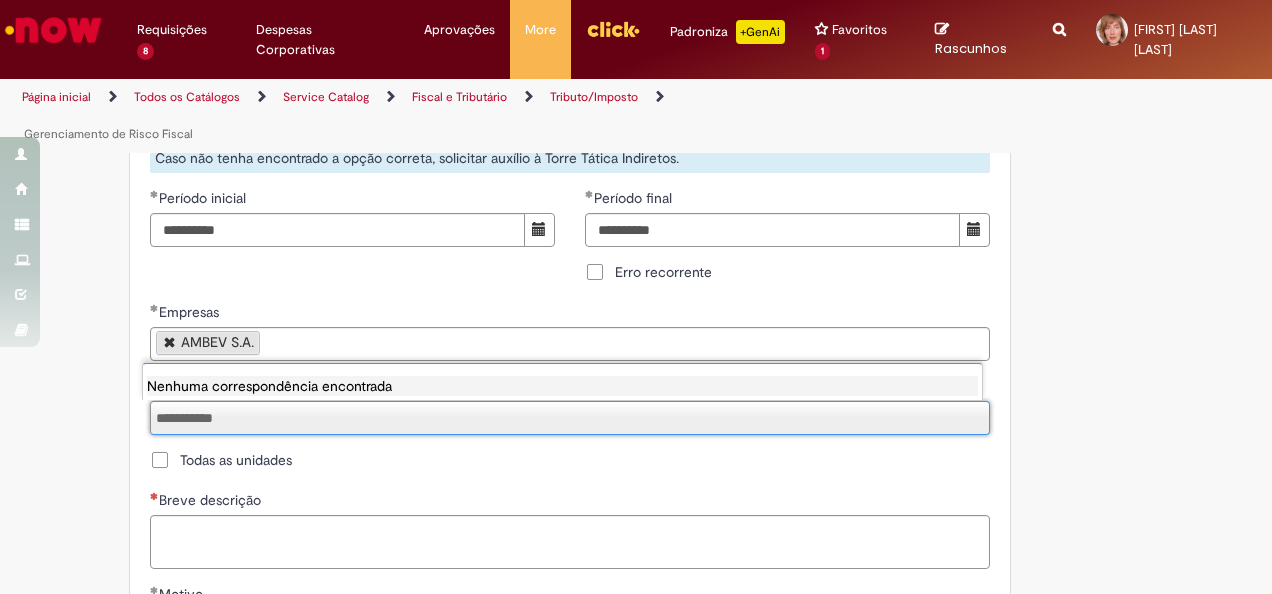 type 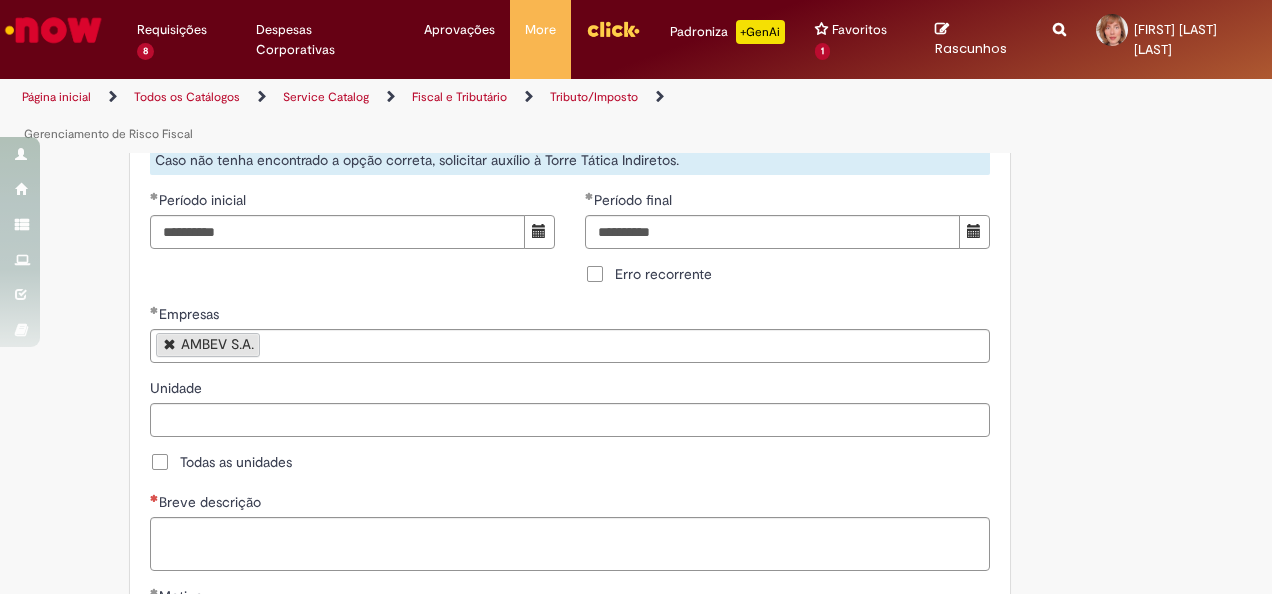 scroll, scrollTop: 800, scrollLeft: 0, axis: vertical 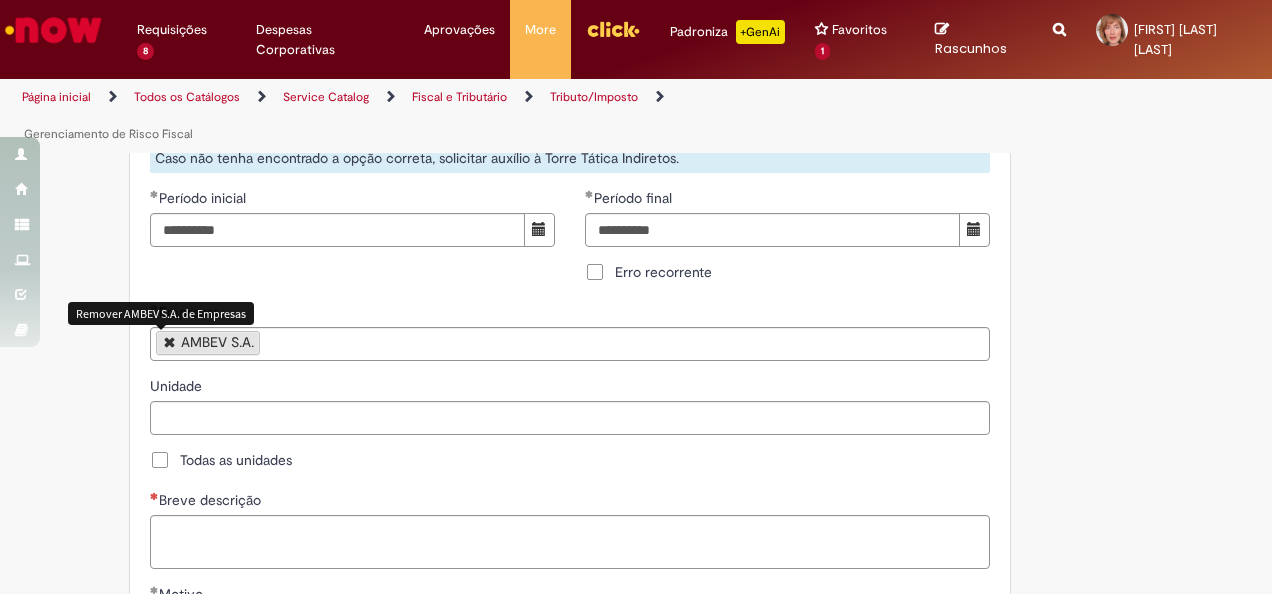 click at bounding box center (170, 341) 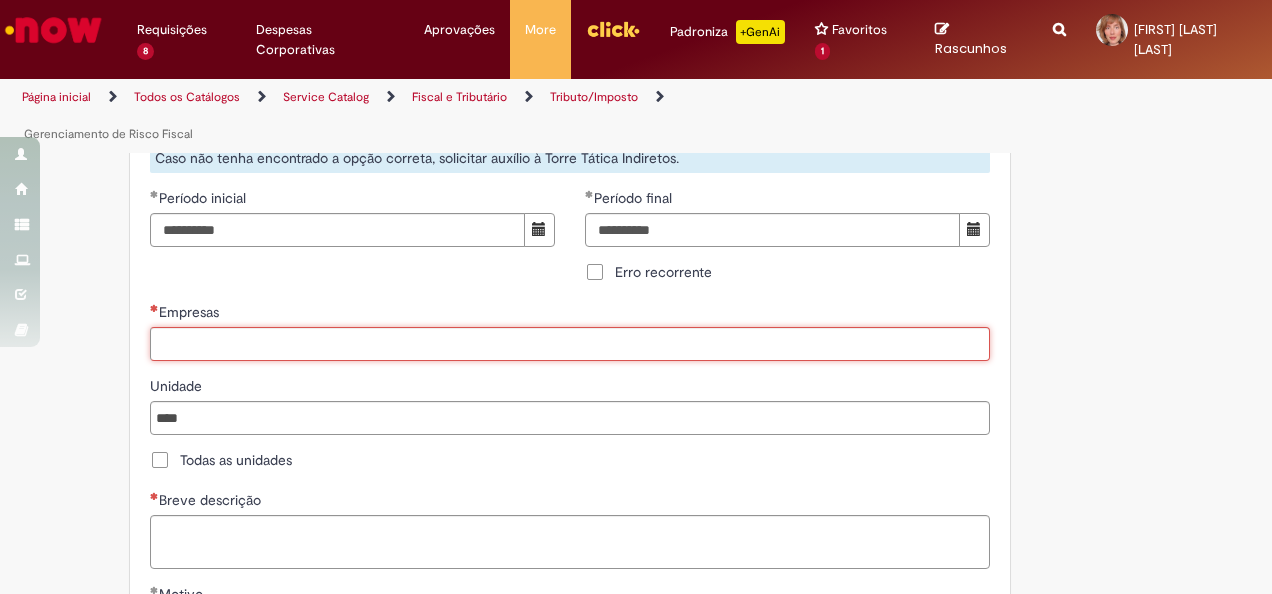 type 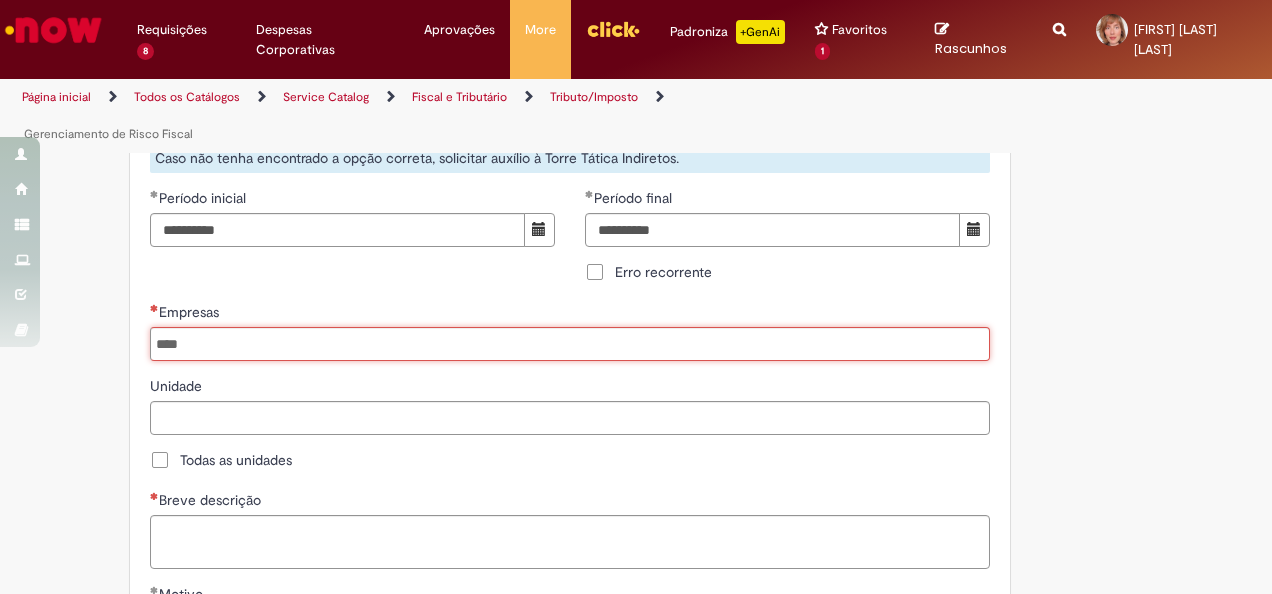 click on "Unidade" at bounding box center [571, 418] 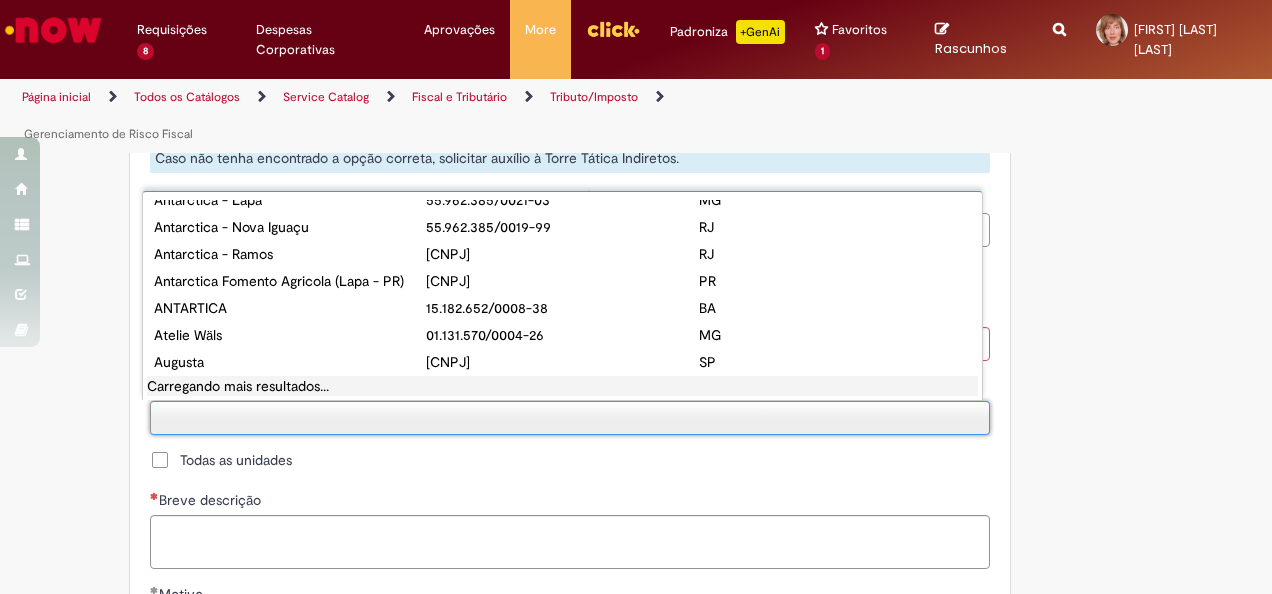 paste on "**********" 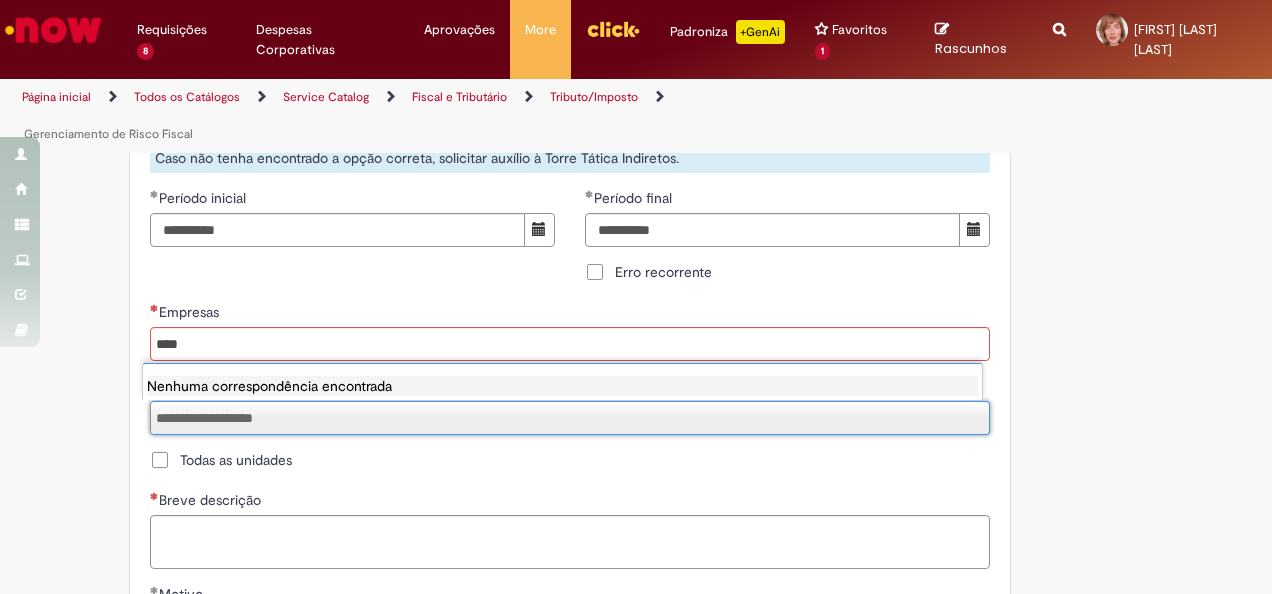 type 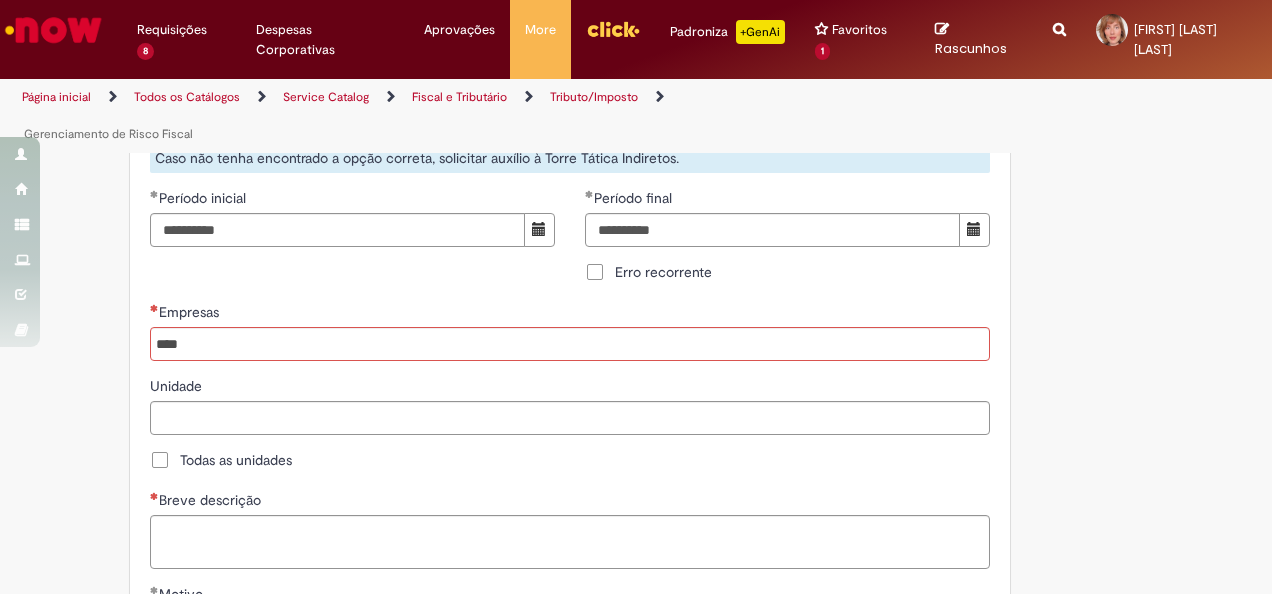 type 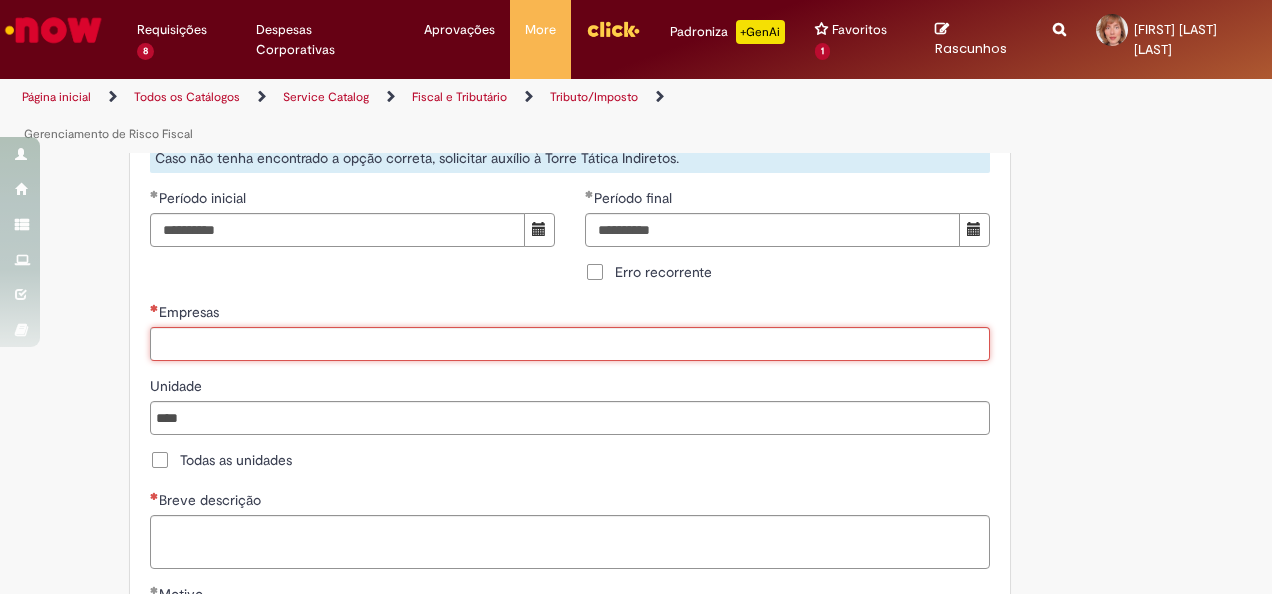 click on "Empresas" at bounding box center (571, 344) 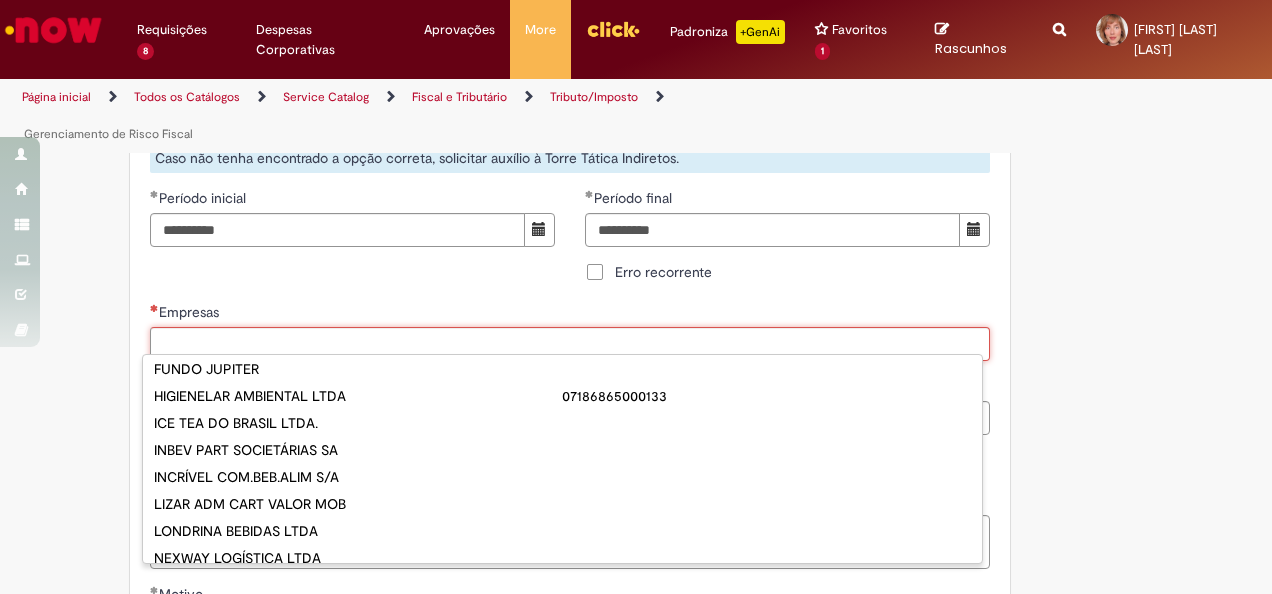 scroll, scrollTop: 590, scrollLeft: 0, axis: vertical 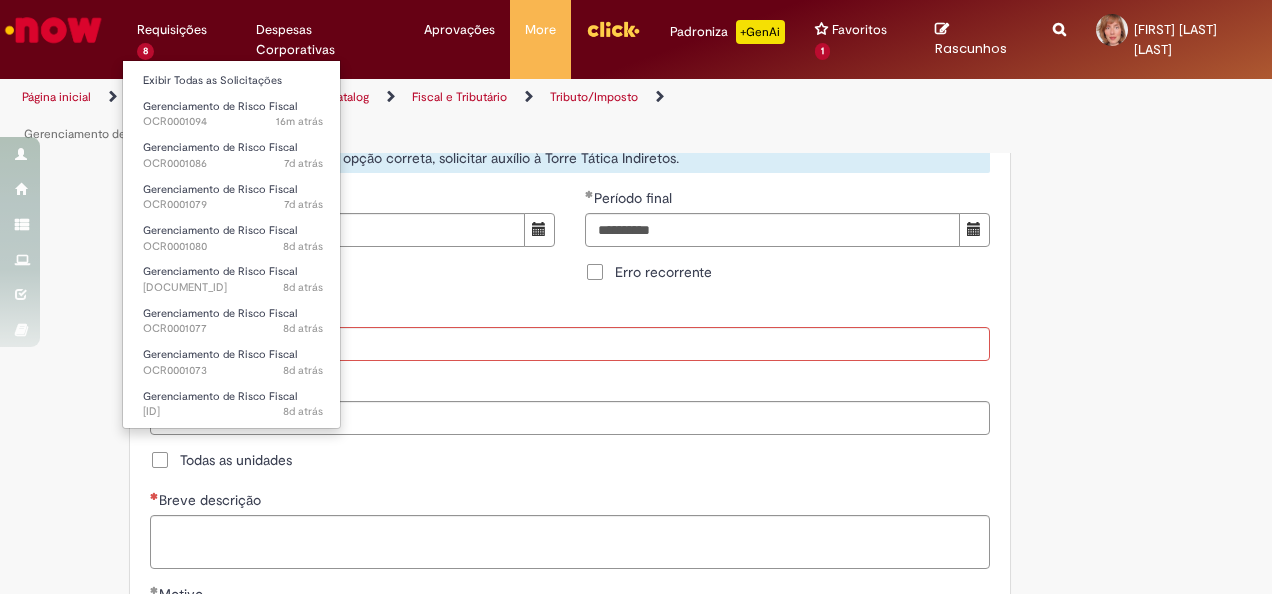 type 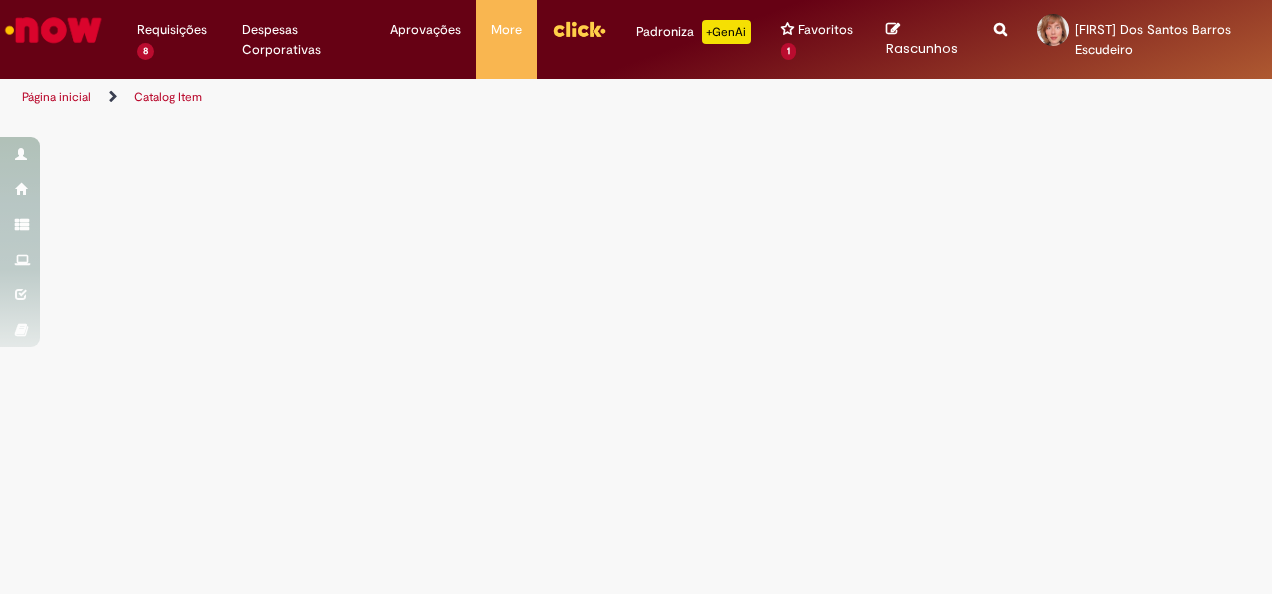 scroll, scrollTop: 0, scrollLeft: 0, axis: both 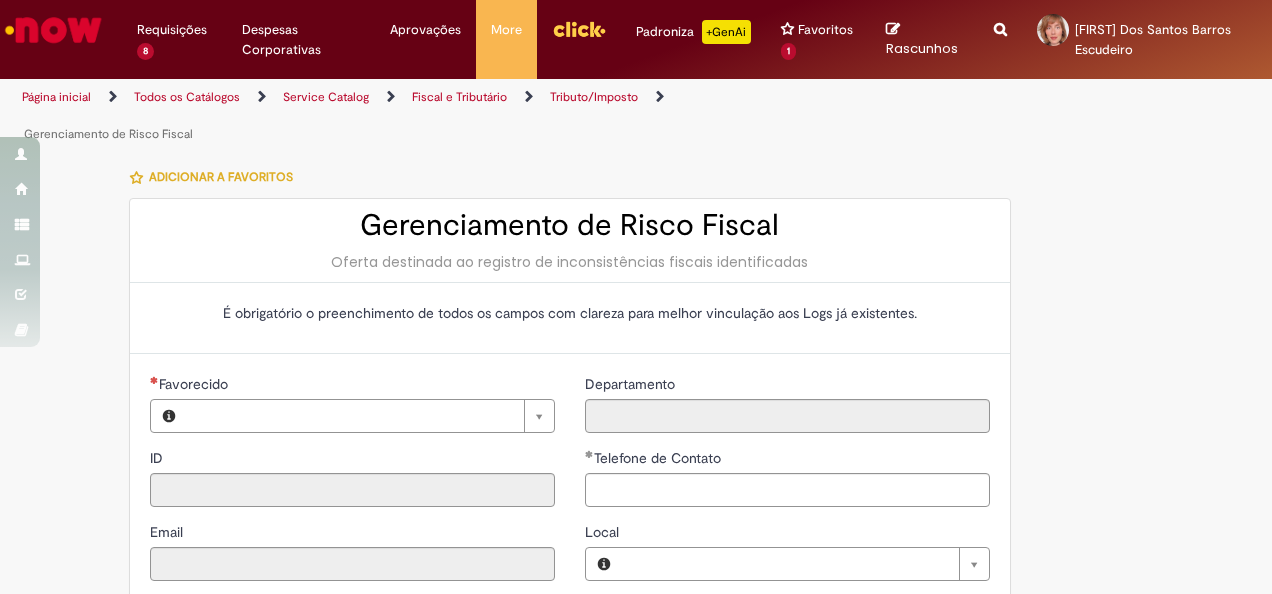 type on "********" 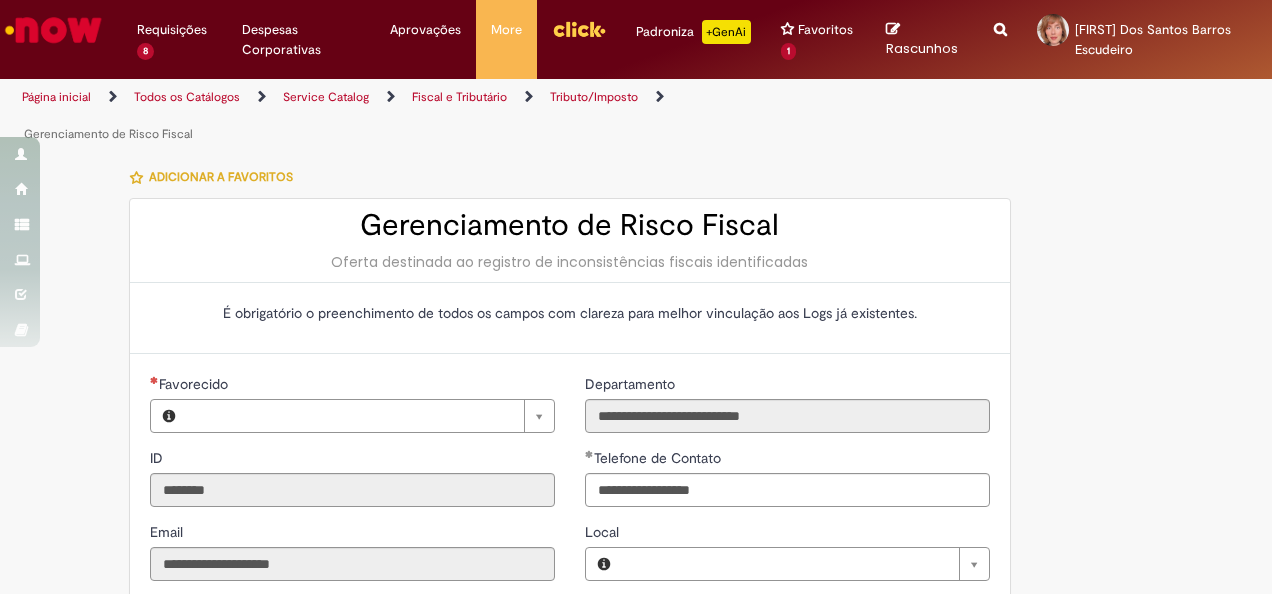 type on "**********" 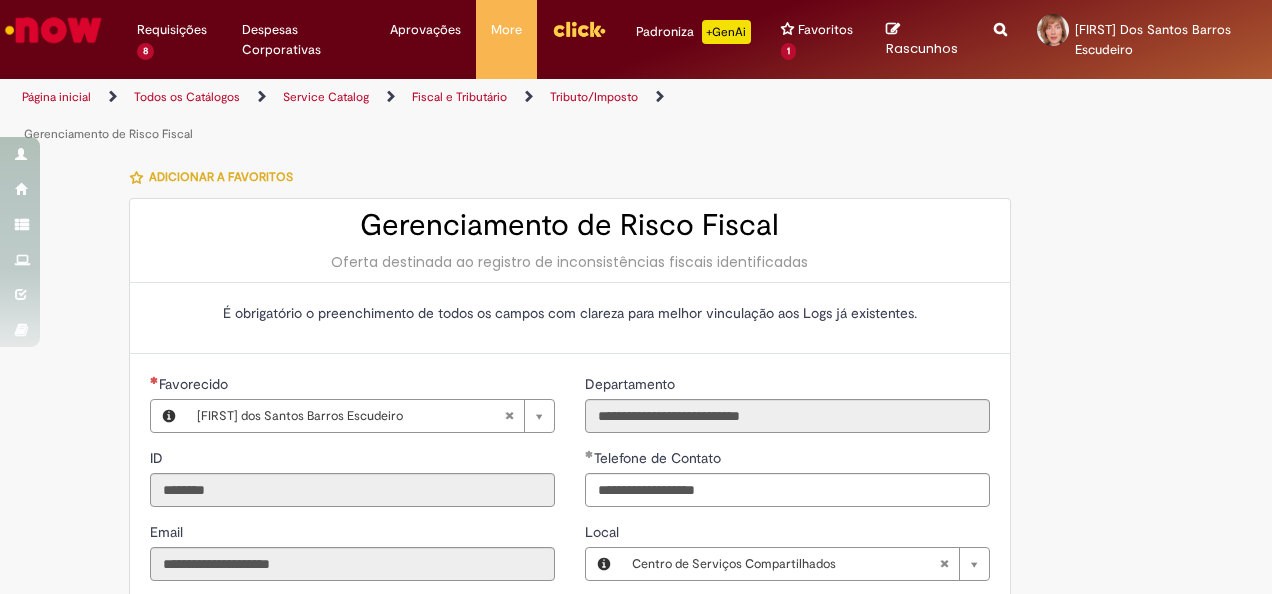 type on "**********" 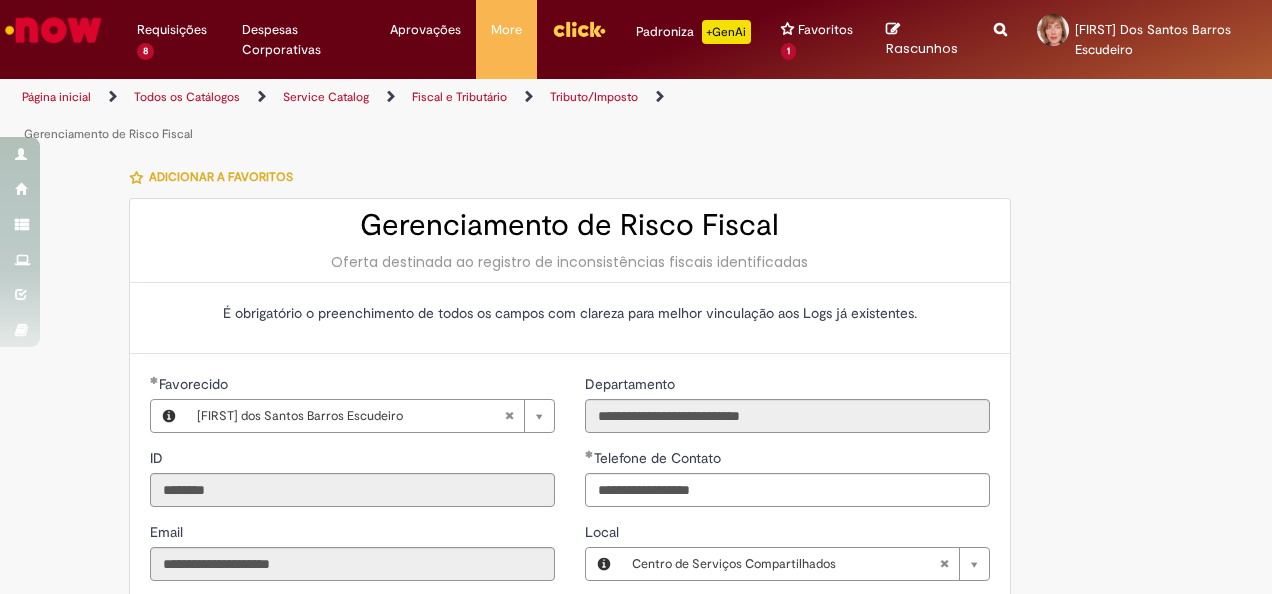type on "**********" 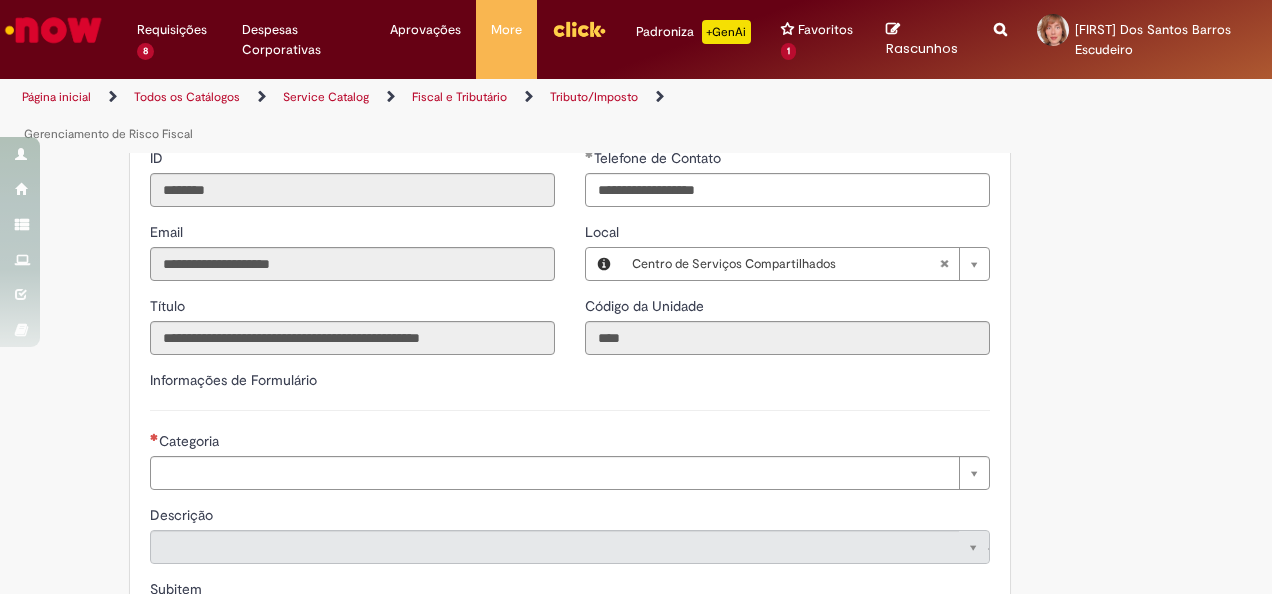 scroll, scrollTop: 500, scrollLeft: 0, axis: vertical 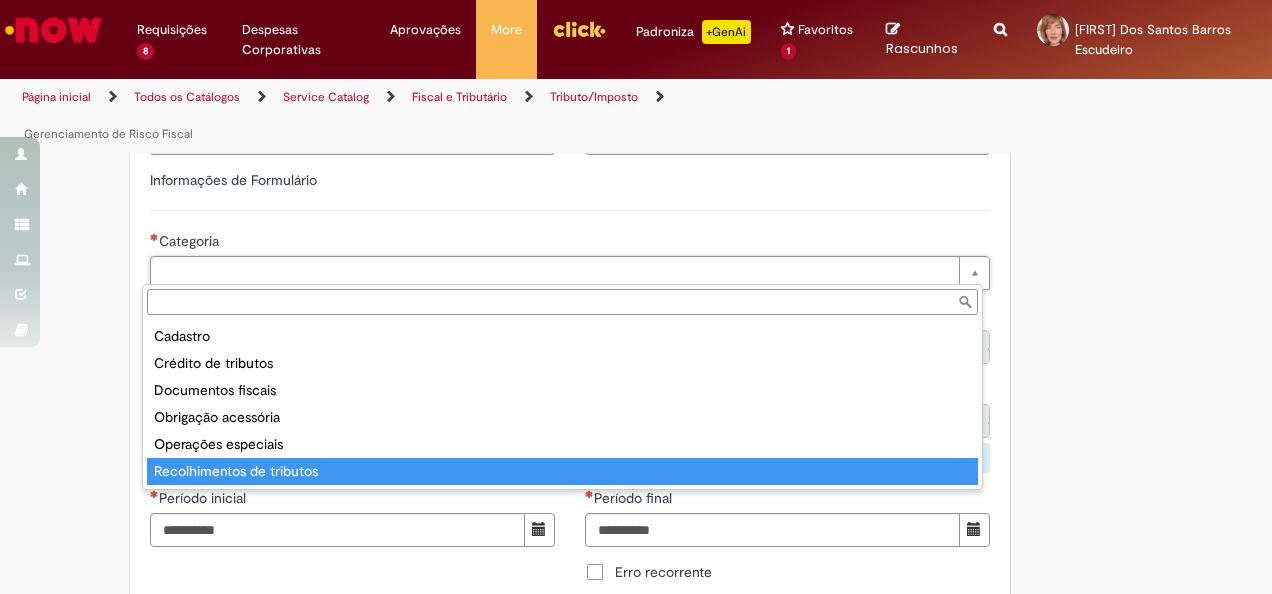 type on "**********" 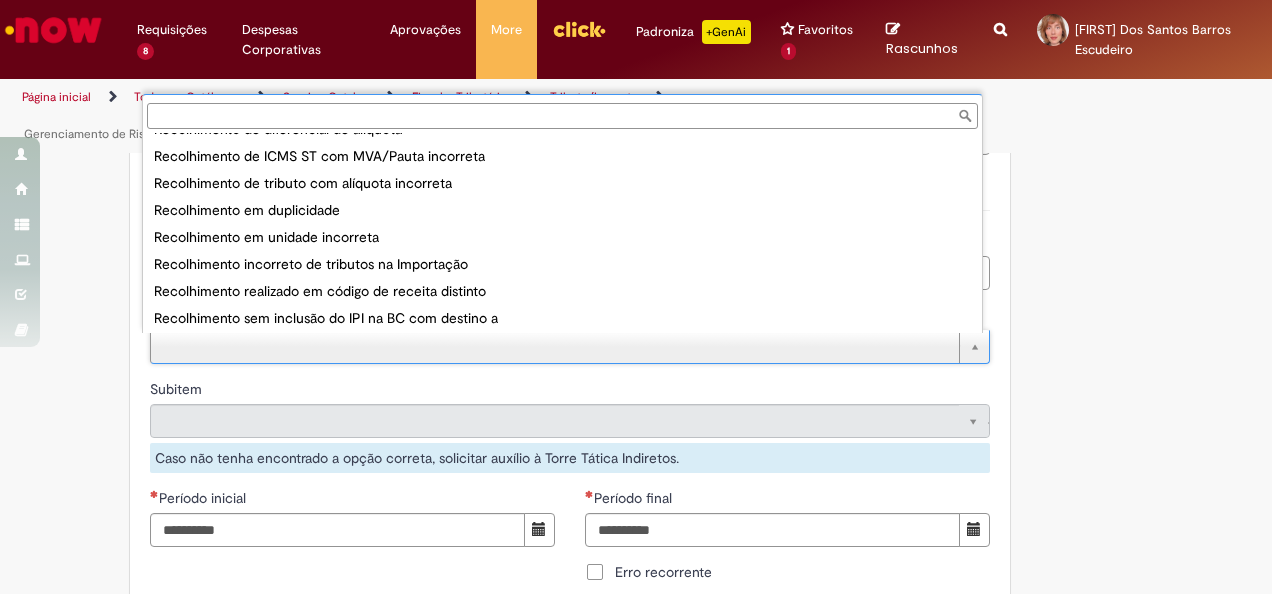 scroll, scrollTop: 426, scrollLeft: 0, axis: vertical 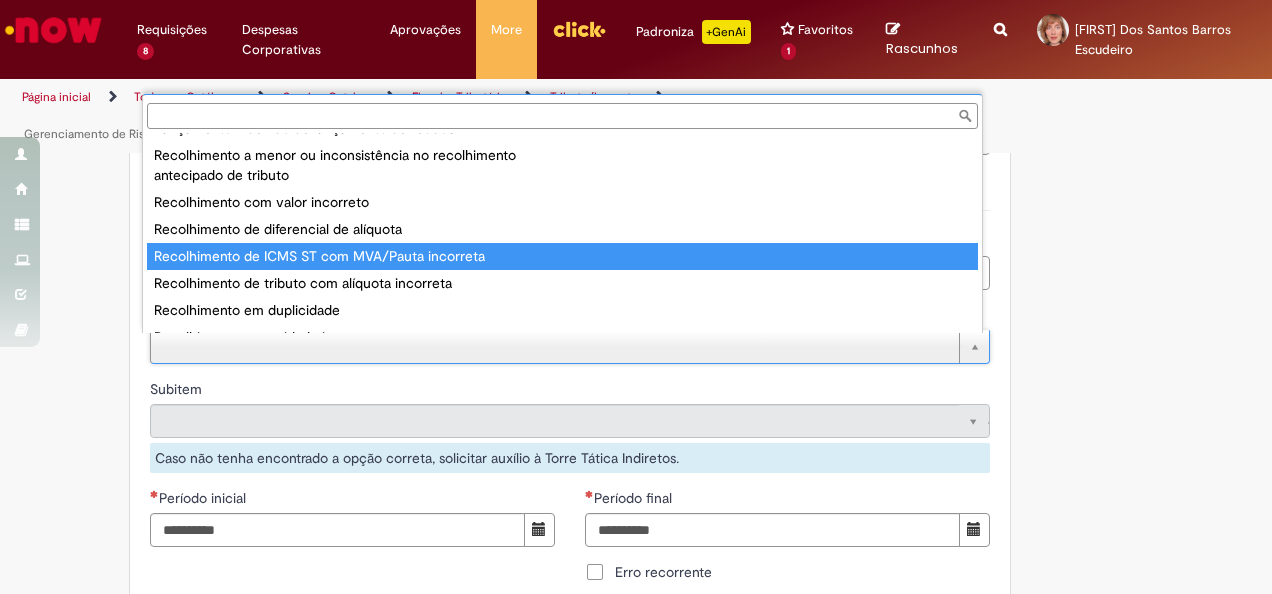 type on "**********" 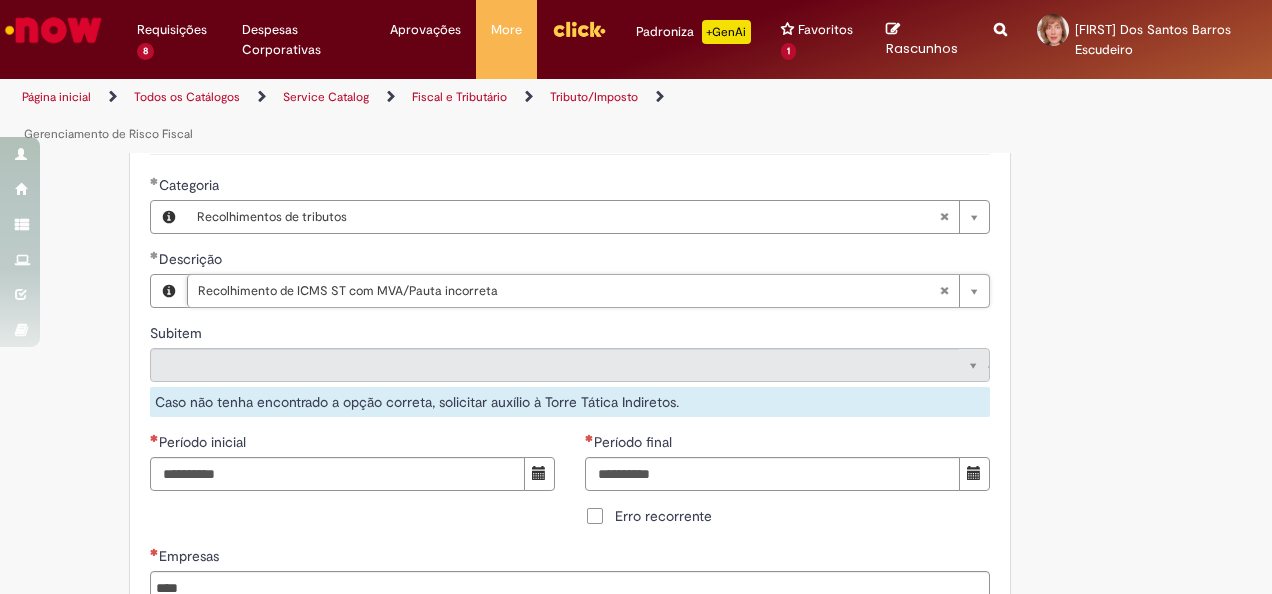 scroll, scrollTop: 700, scrollLeft: 0, axis: vertical 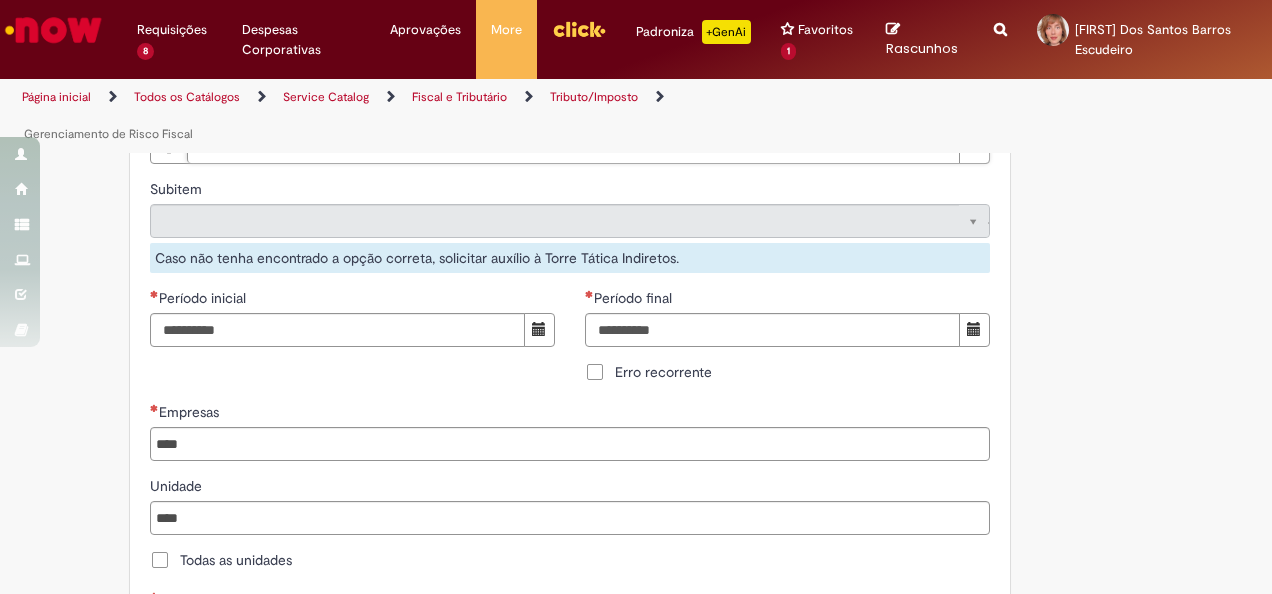 type 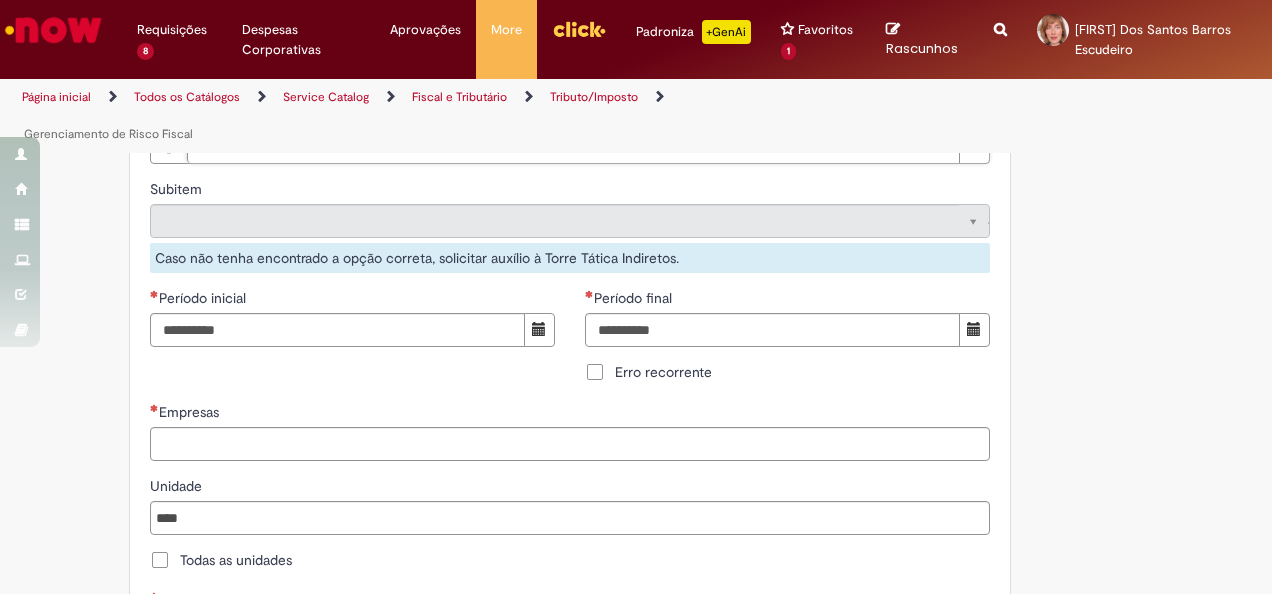 click on "Empresas" at bounding box center (571, 444) 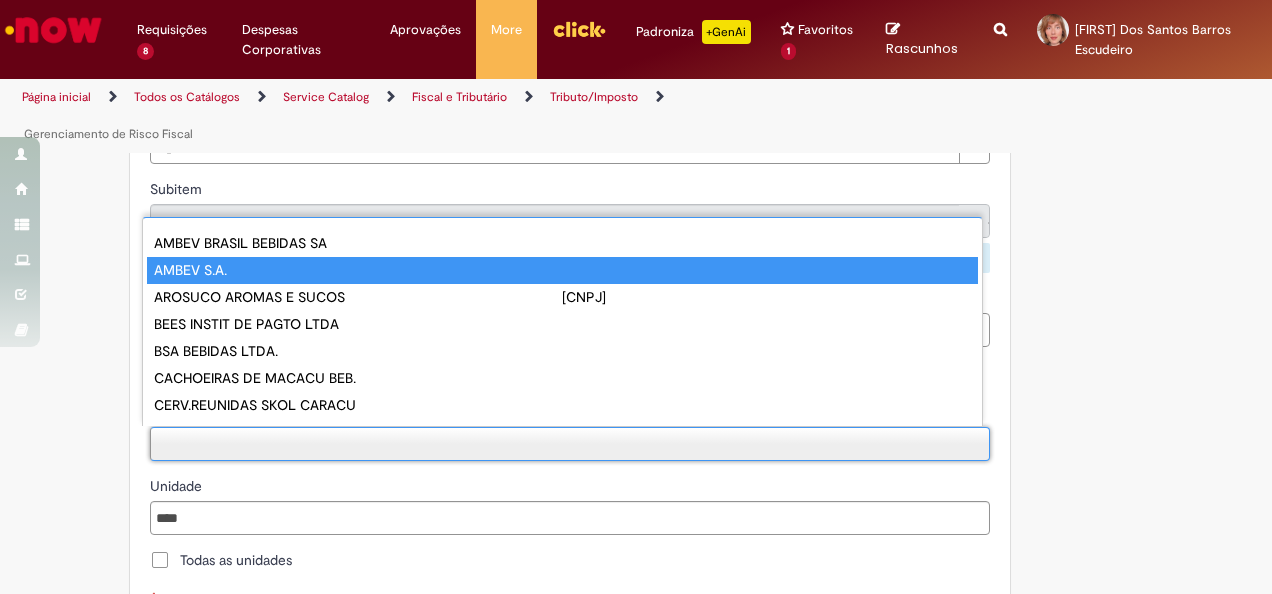 type on "**********" 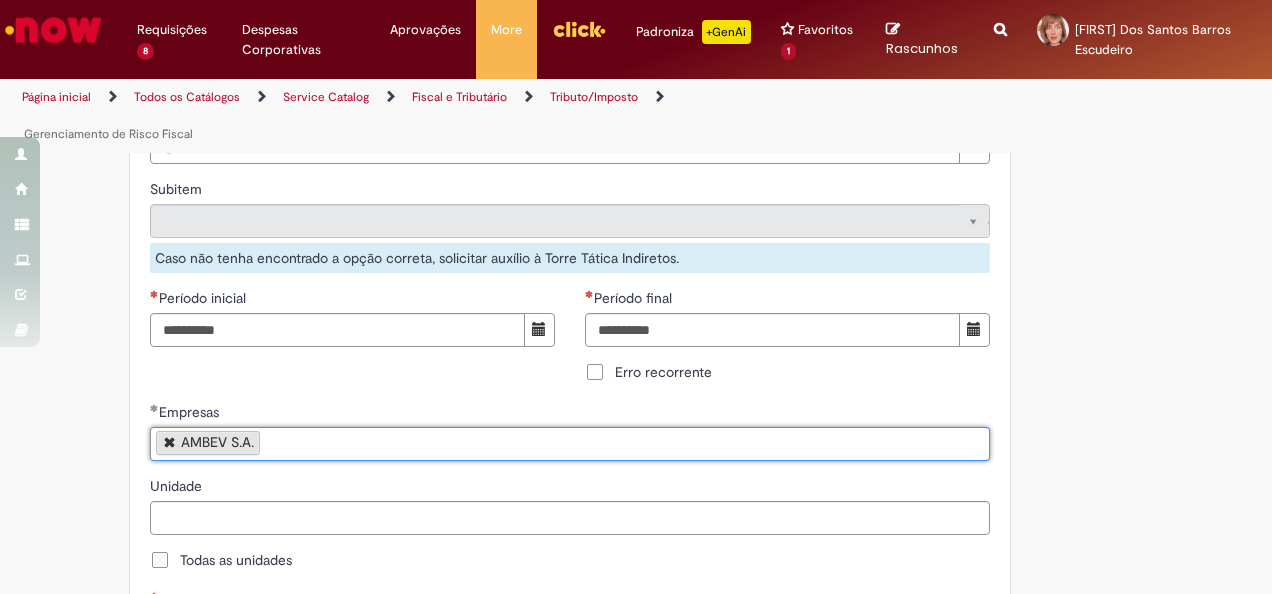 click on "Unidade" at bounding box center [571, 518] 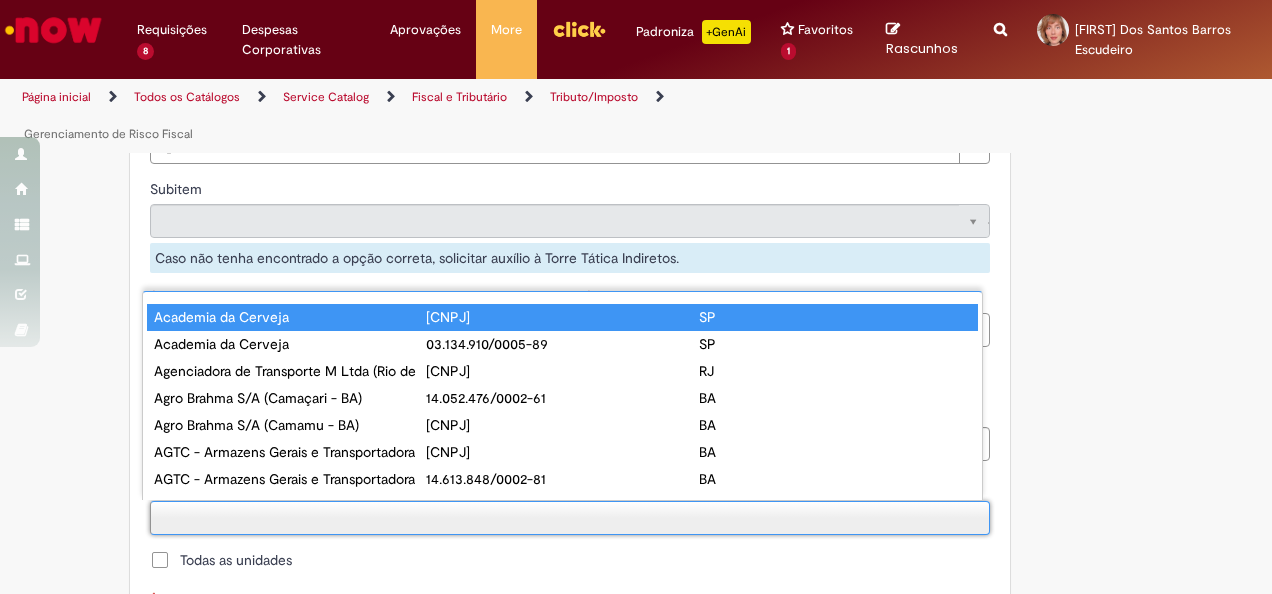 paste on "**********" 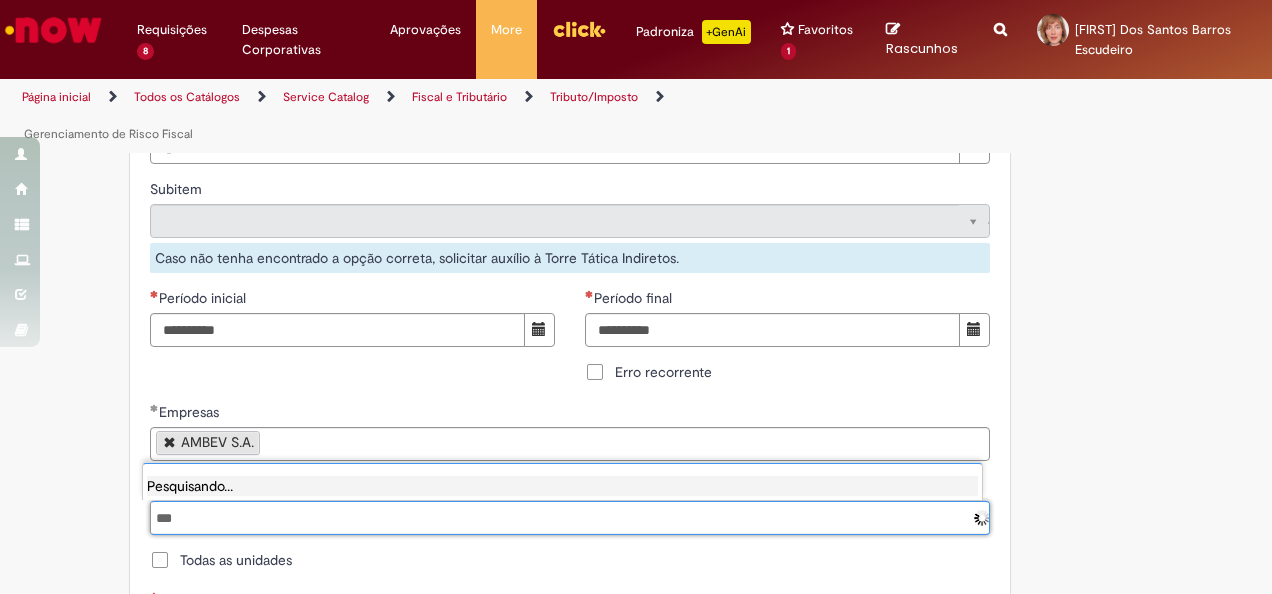 type on "*" 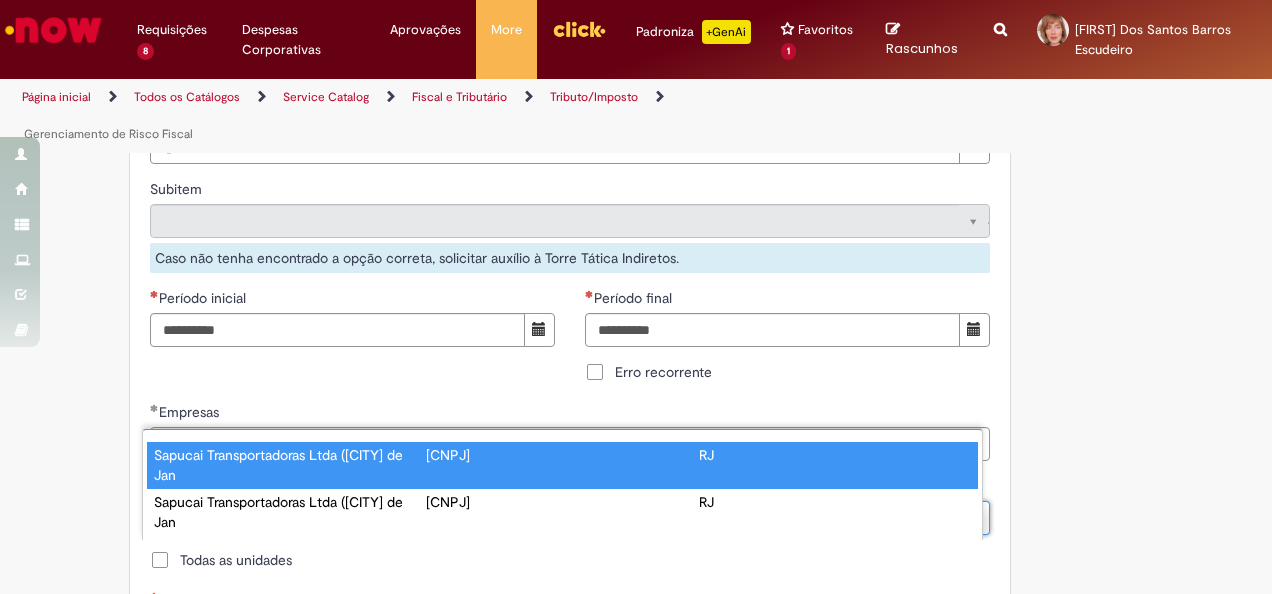 type on "*" 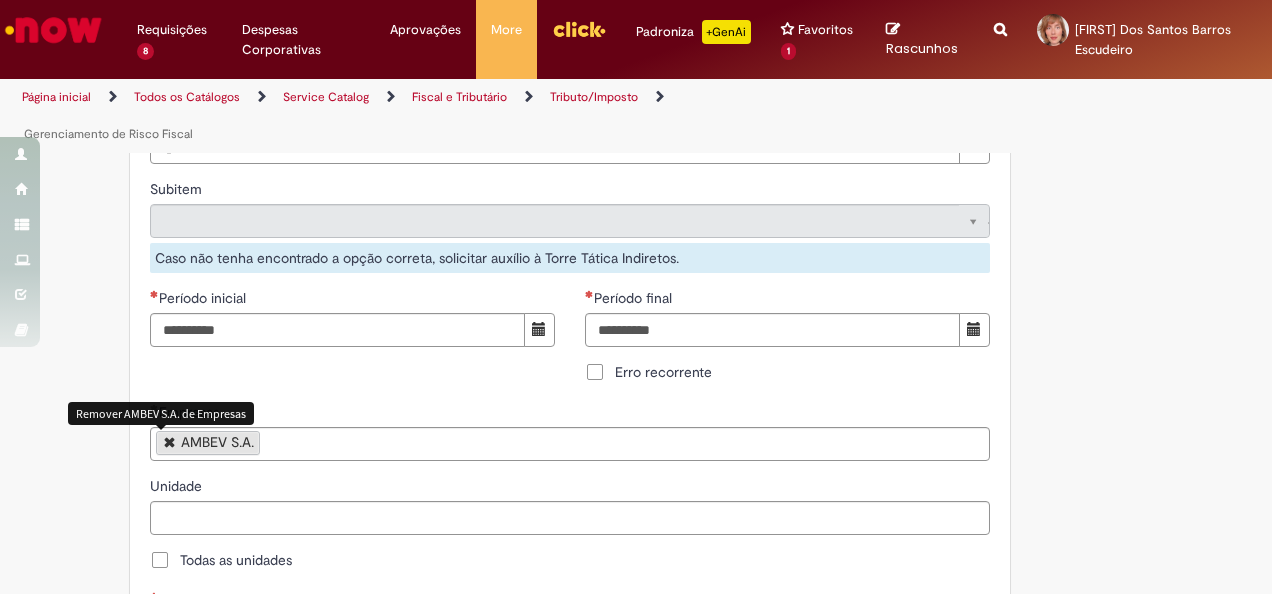 click at bounding box center (170, 441) 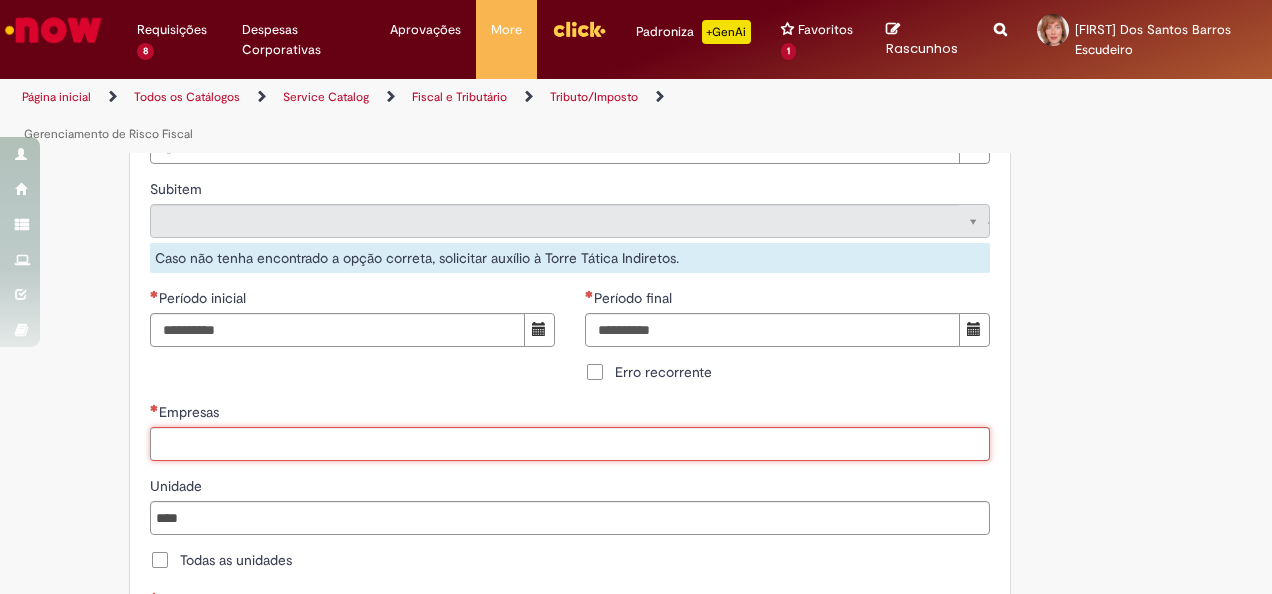 click on "Empresas" at bounding box center [570, 444] 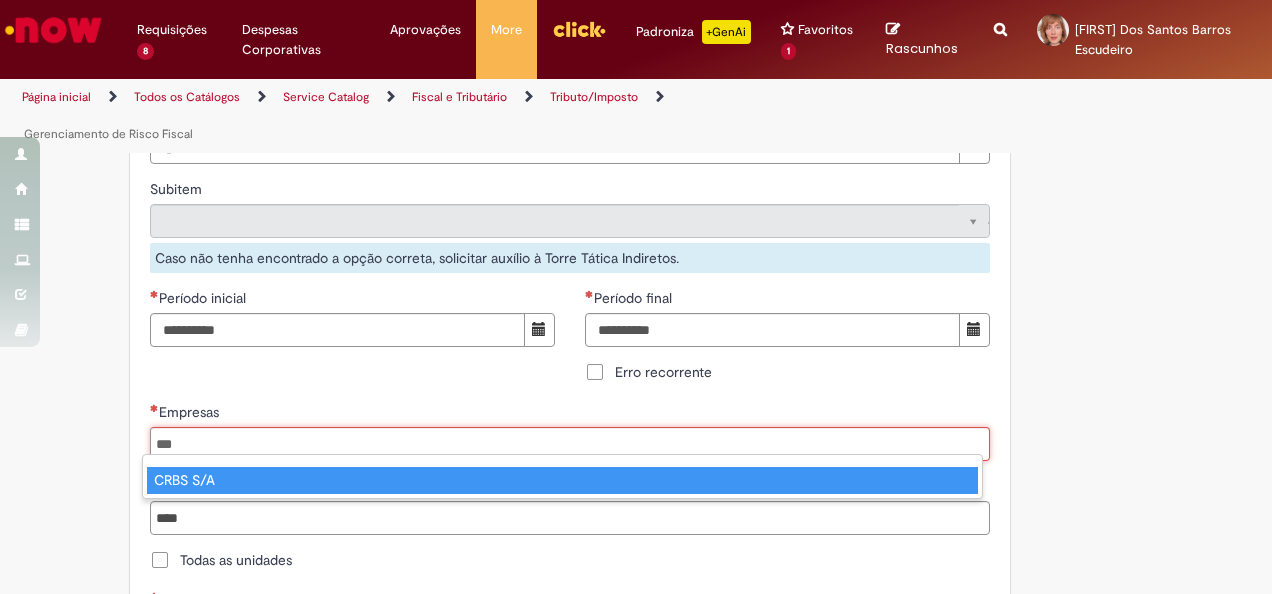 type on "***" 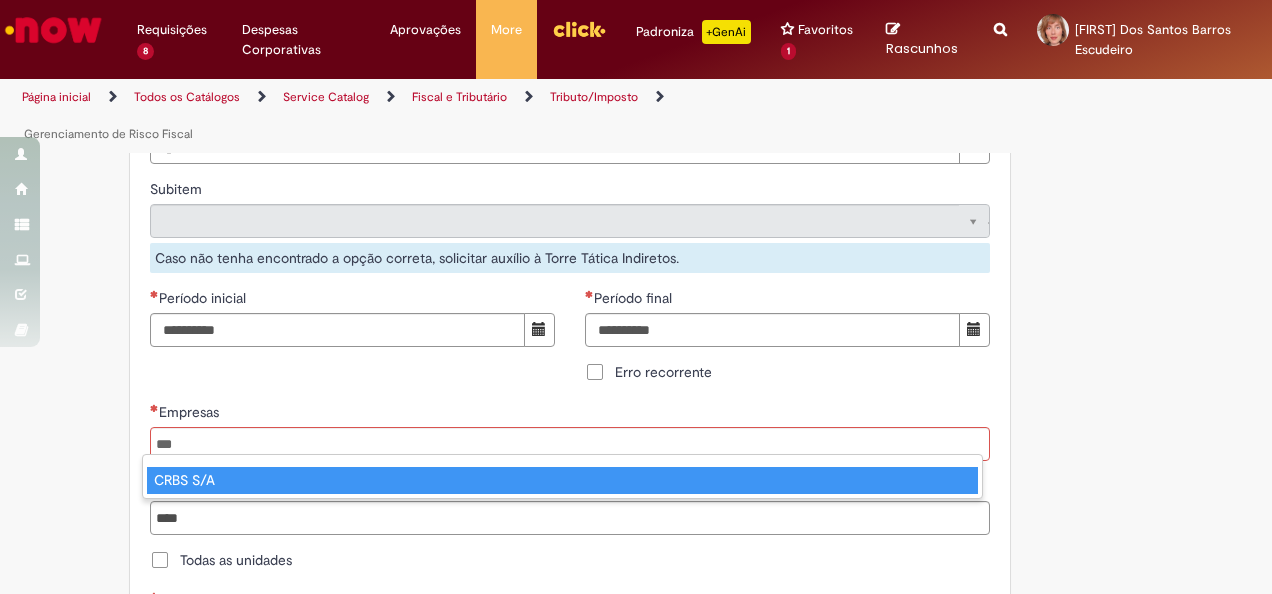 type 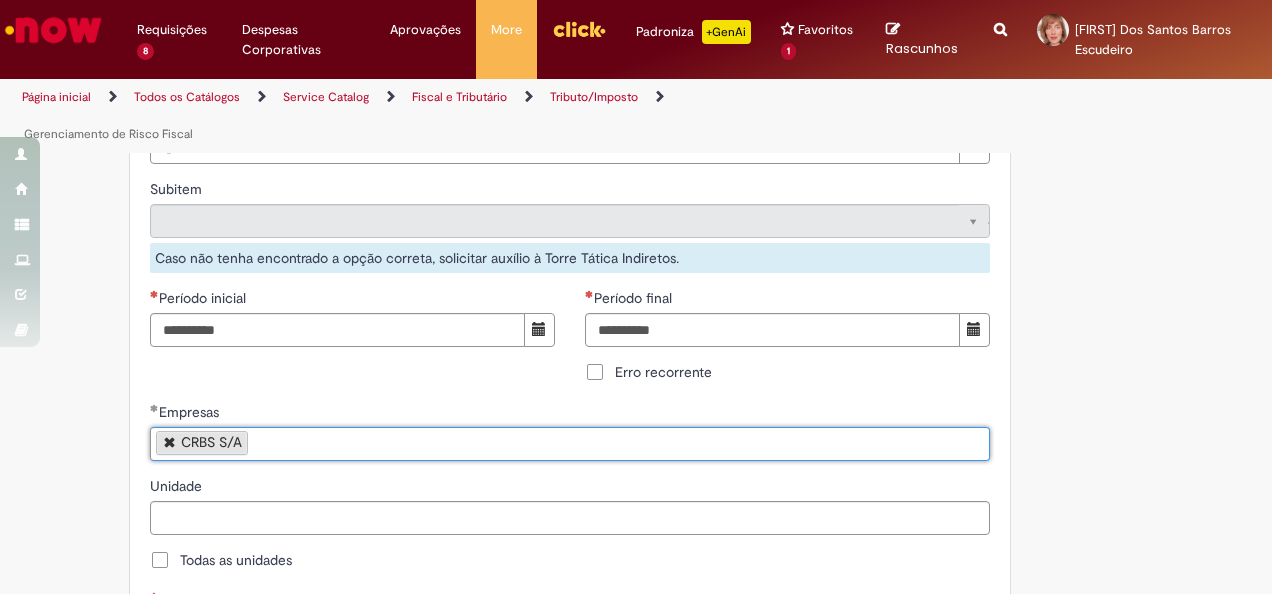 click on "Unidade" at bounding box center (571, 518) 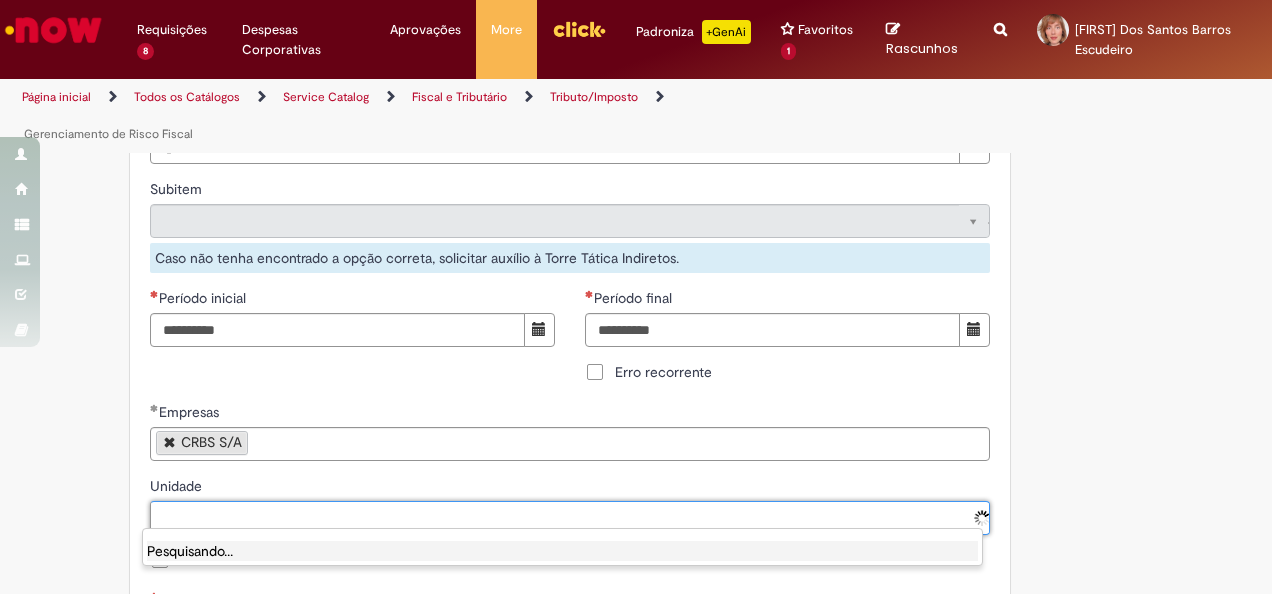 paste on "**********" 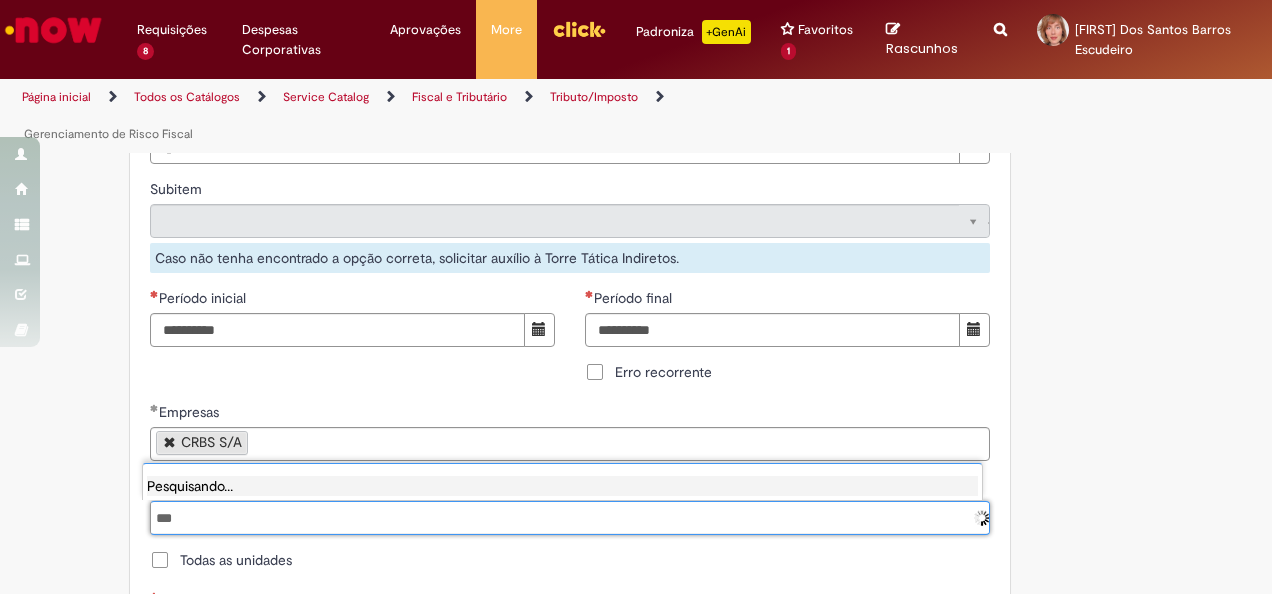 type on "*" 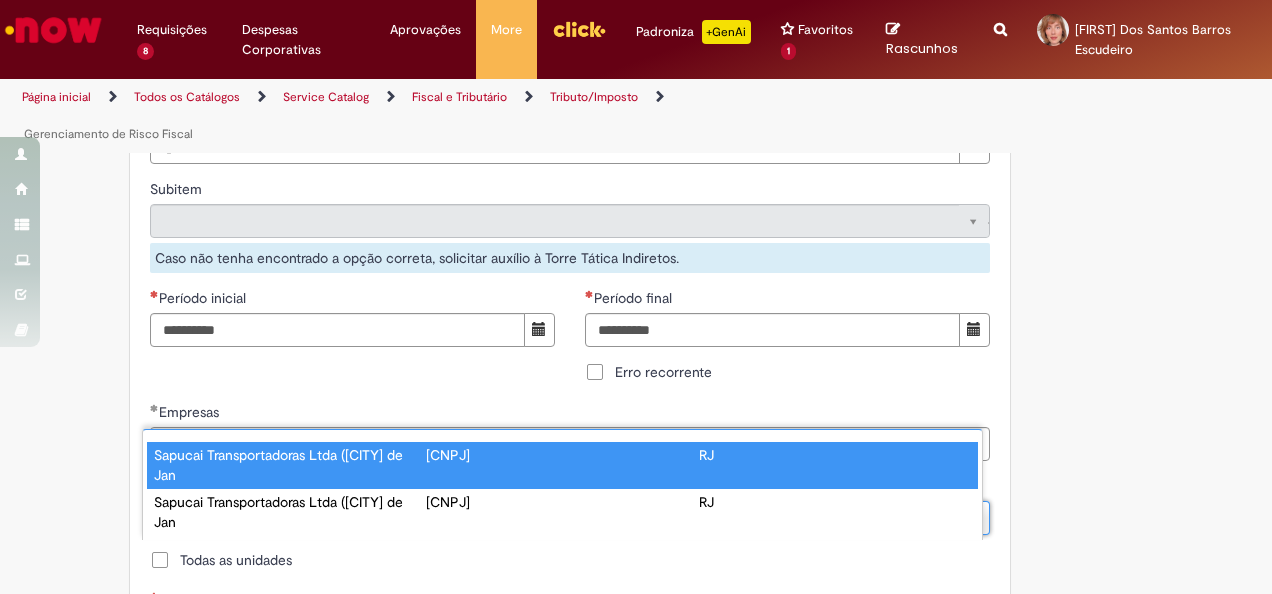 type on "*" 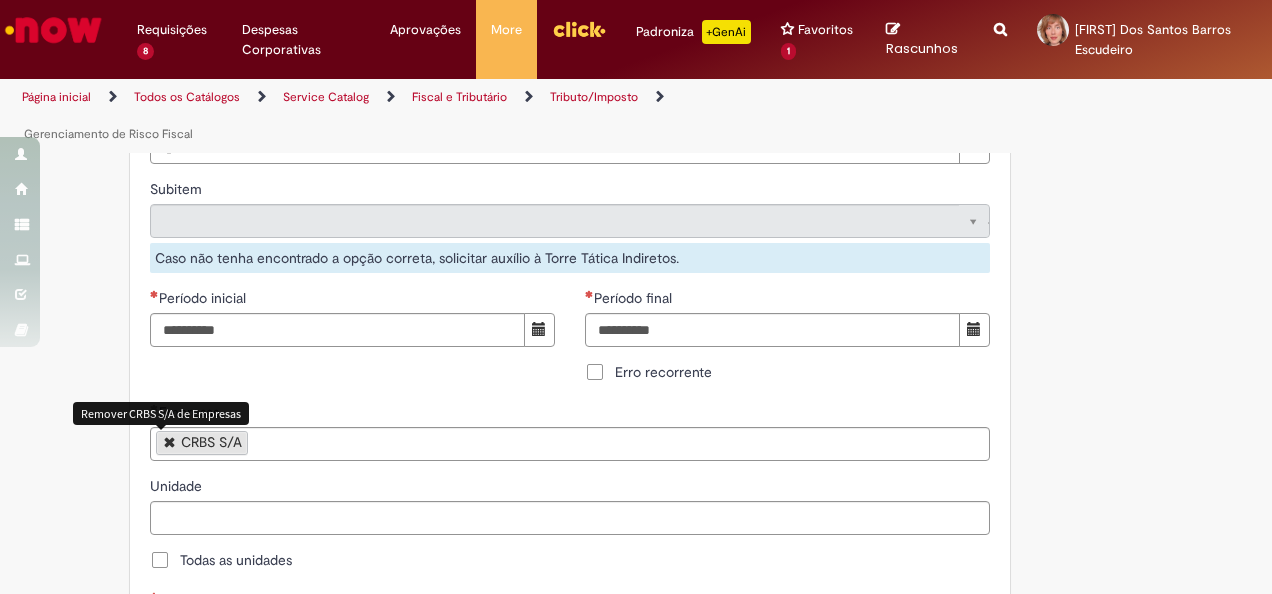 click at bounding box center (170, 441) 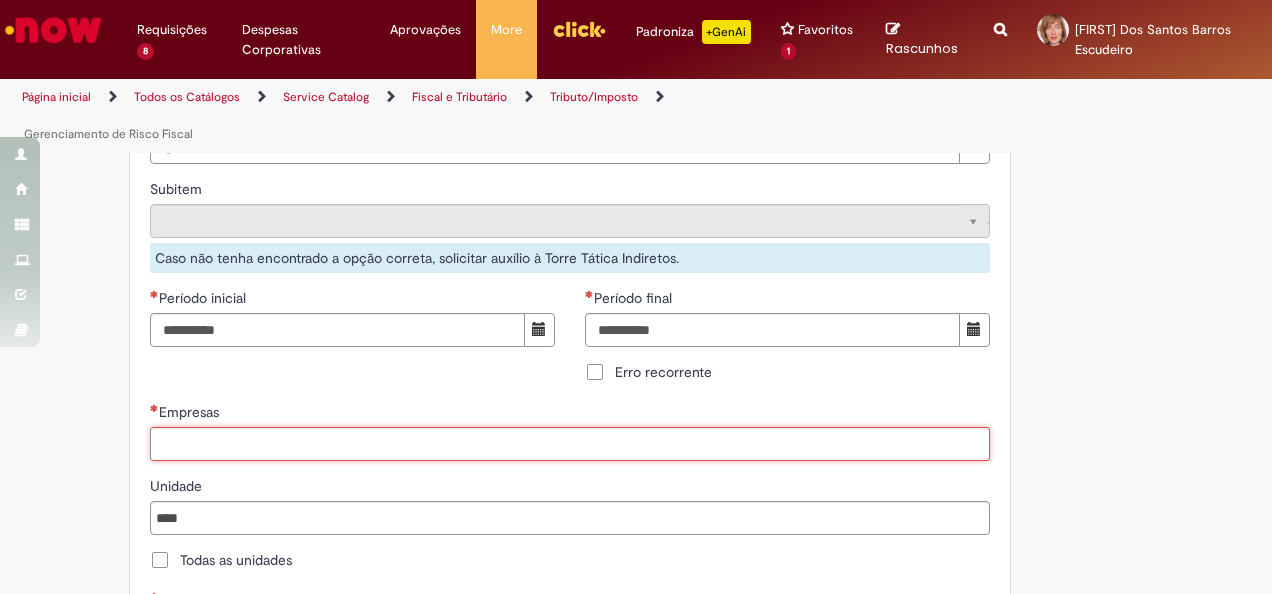 type 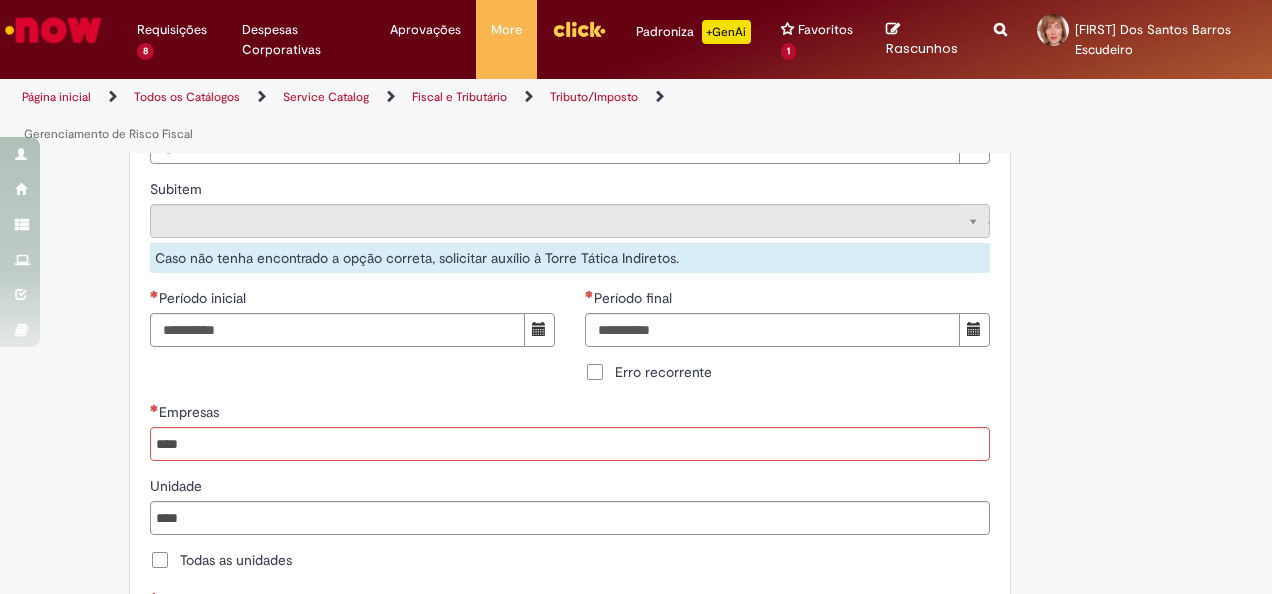 click on "**********" at bounding box center [636, 569] 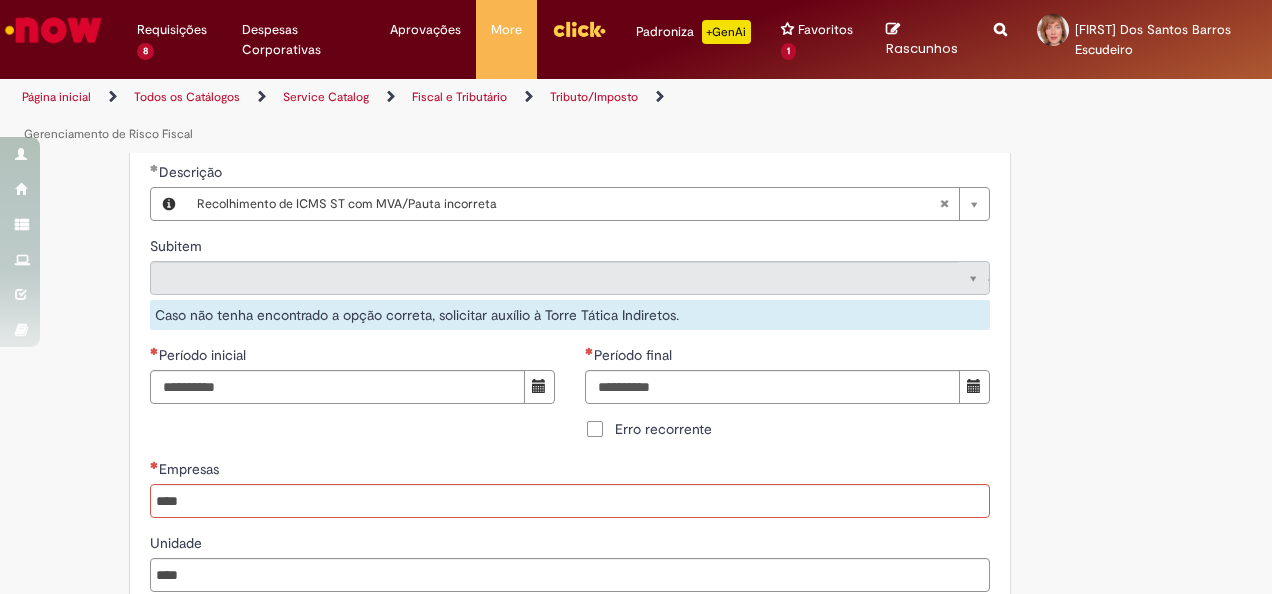 scroll, scrollTop: 600, scrollLeft: 0, axis: vertical 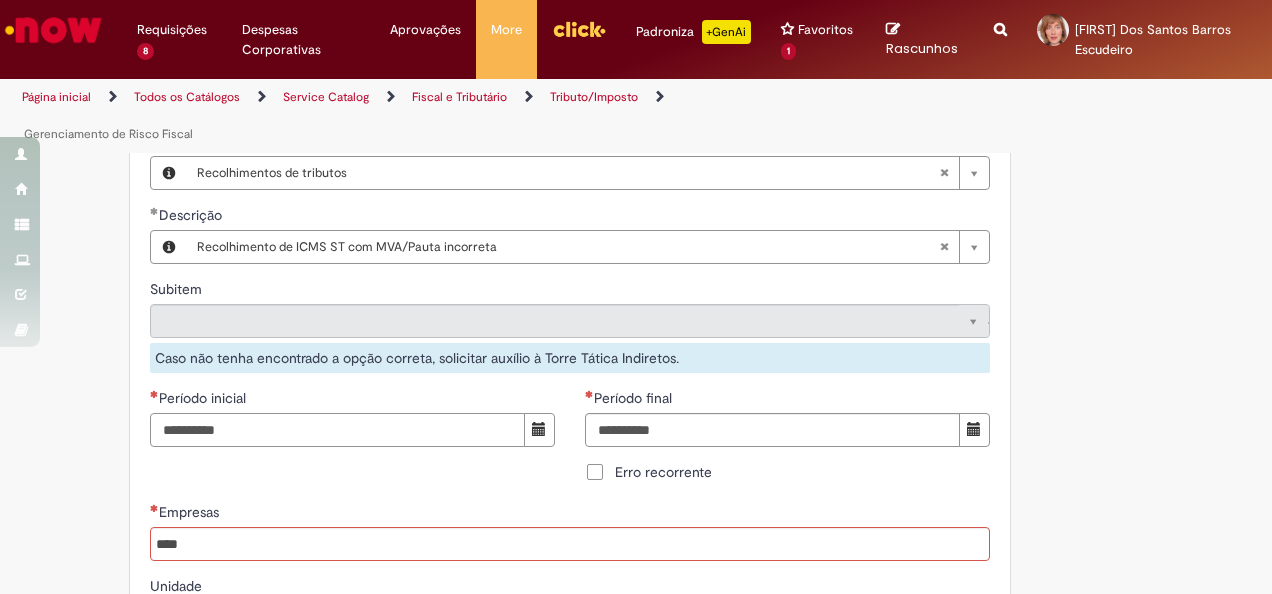 drag, startPoint x: 149, startPoint y: 430, endPoint x: 190, endPoint y: 429, distance: 41.01219 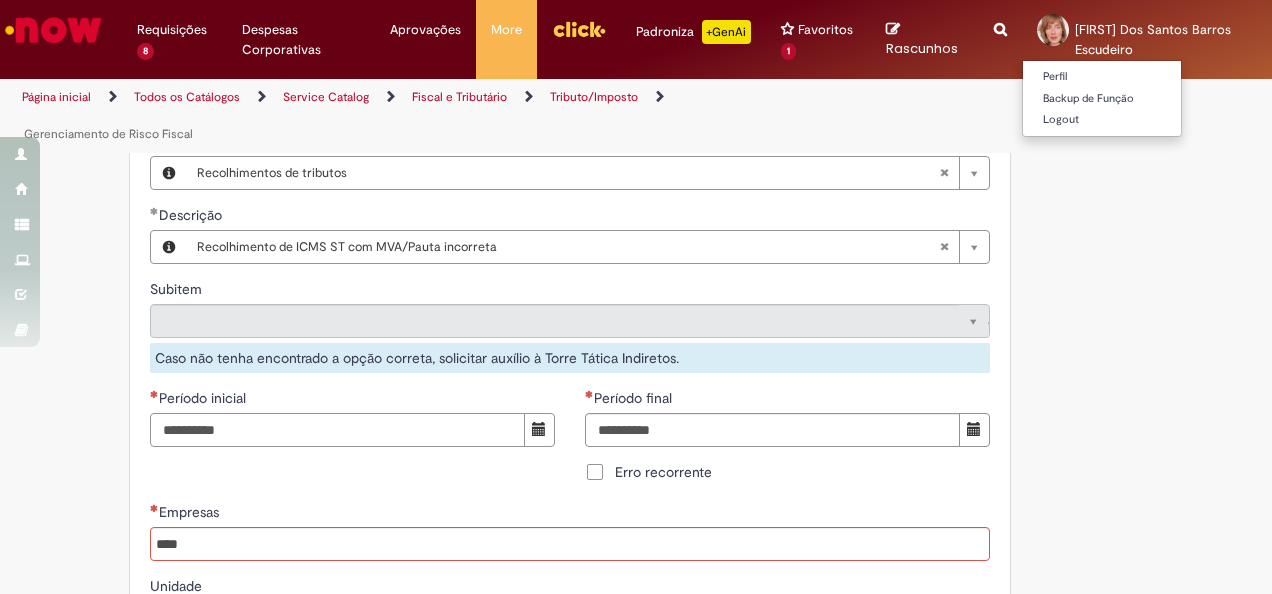 type on "**********" 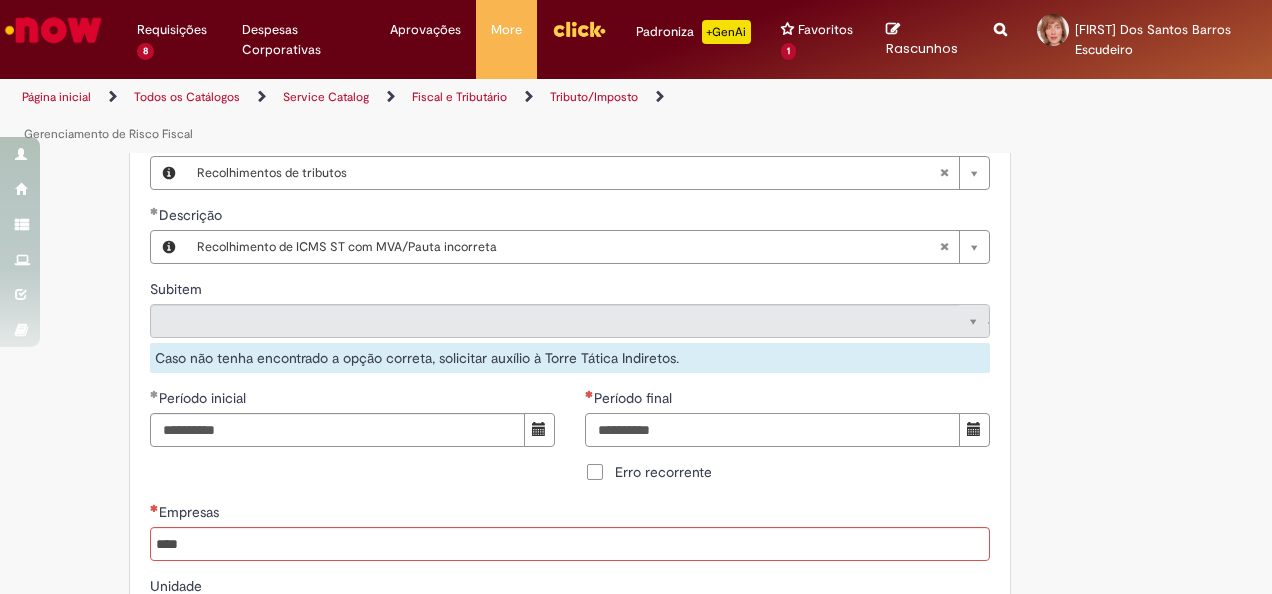 click on "Período final" at bounding box center [772, 430] 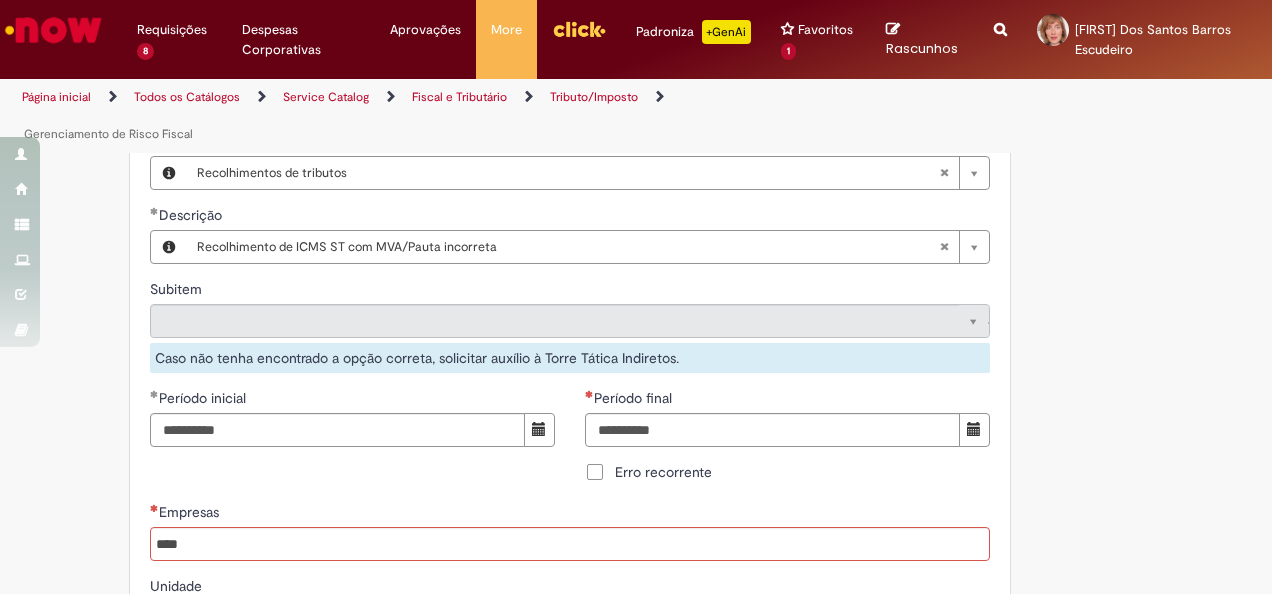 click on "**********" at bounding box center (636, 669) 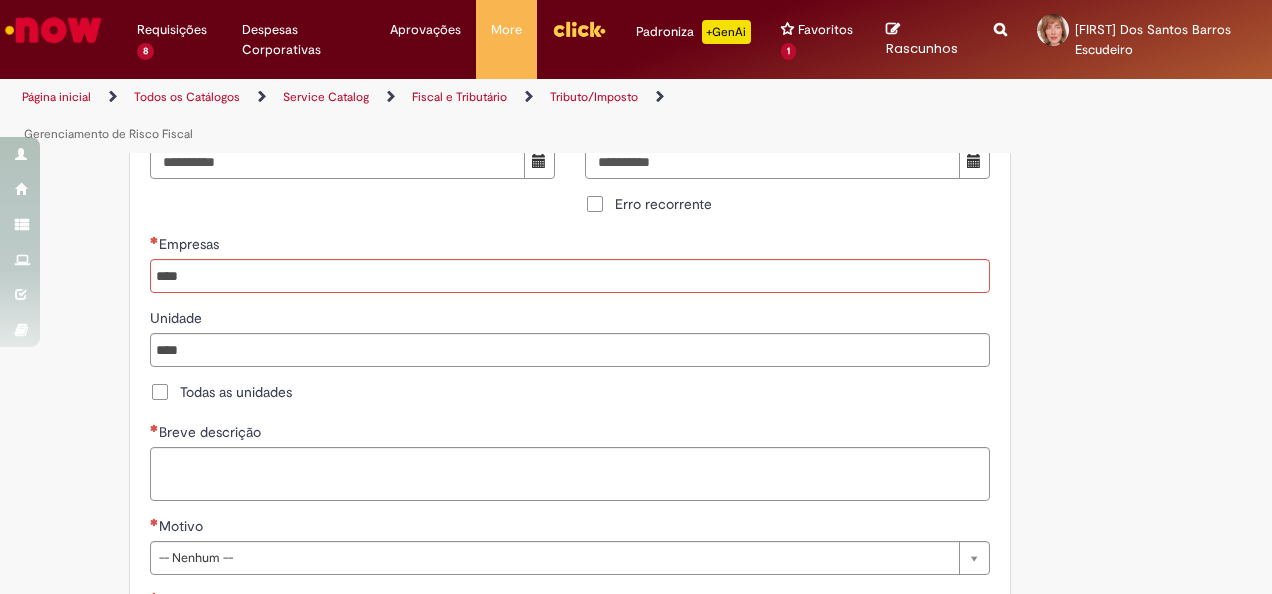 scroll, scrollTop: 900, scrollLeft: 0, axis: vertical 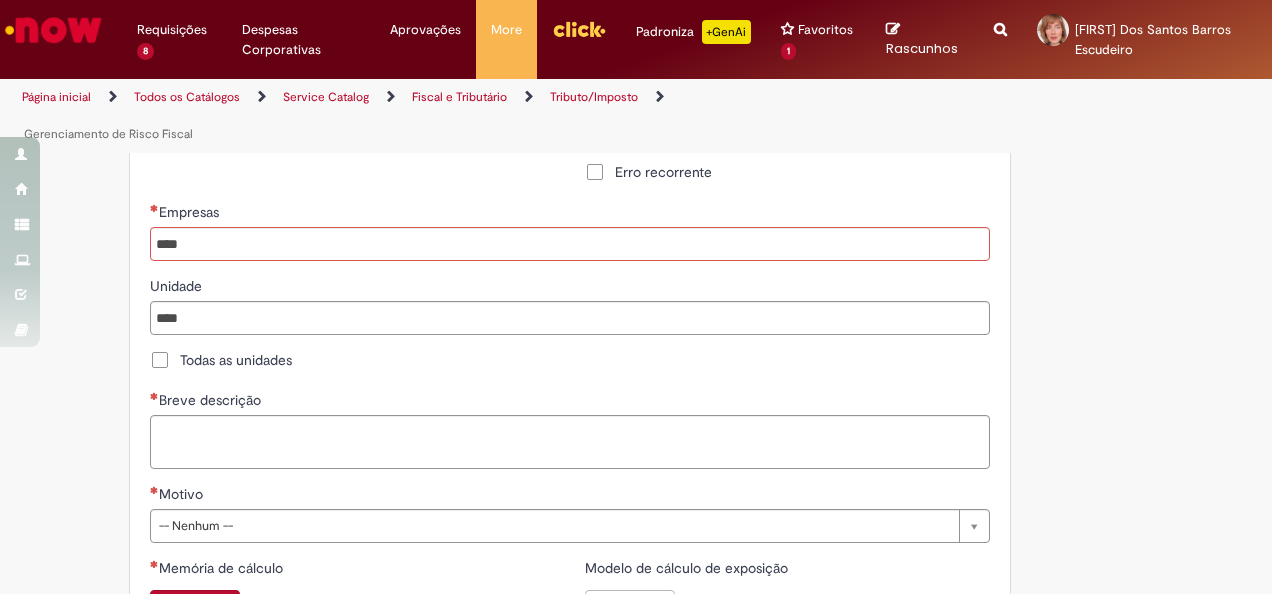type 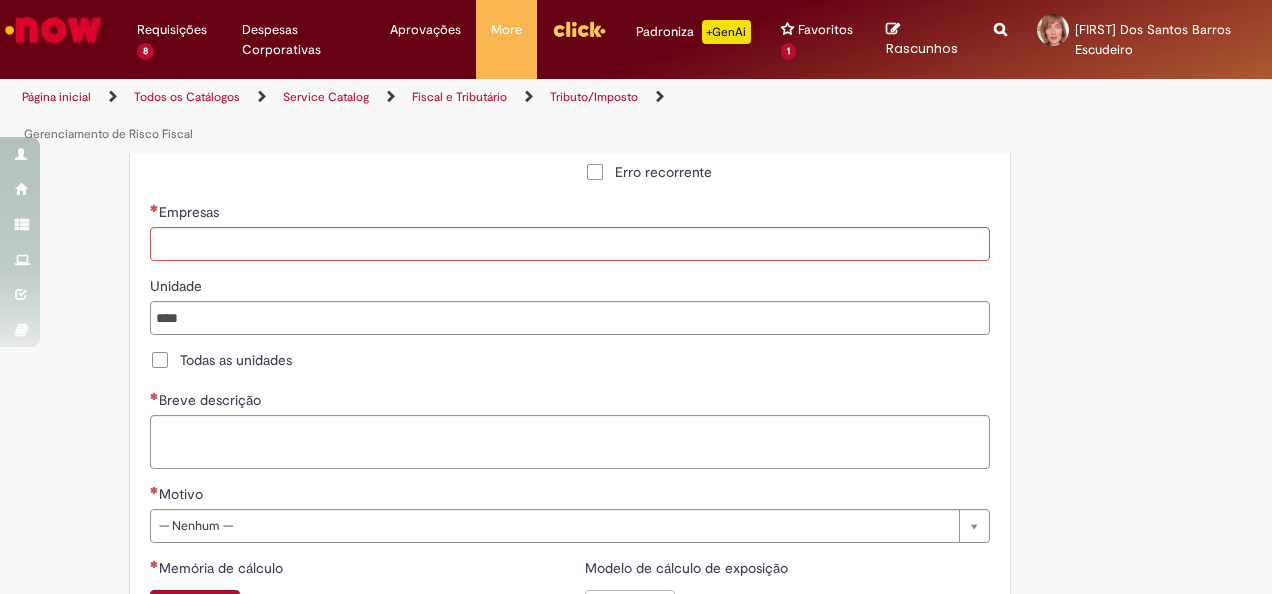 click on "Empresas" at bounding box center (571, 244) 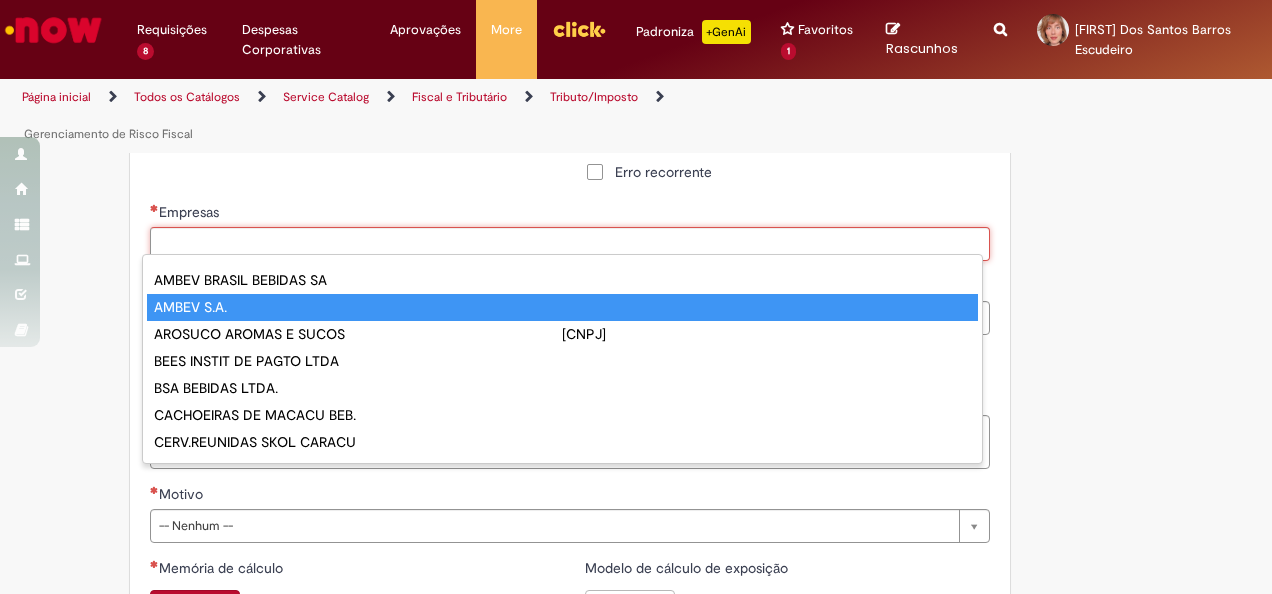 type on "**********" 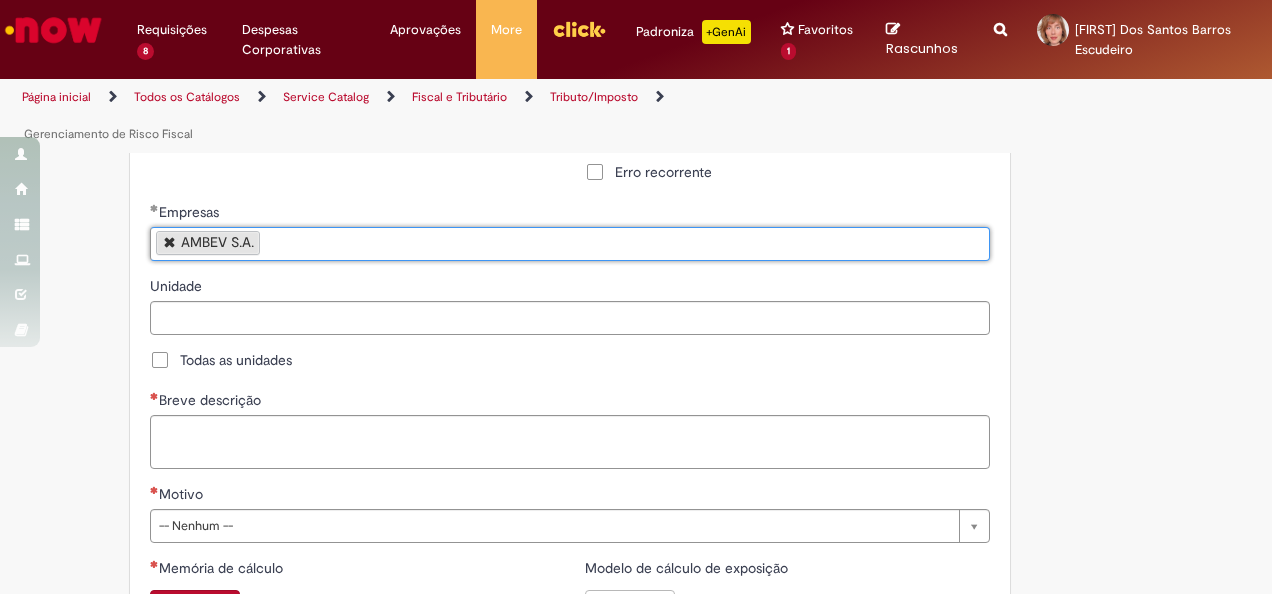 click on "Unidade" at bounding box center (571, 318) 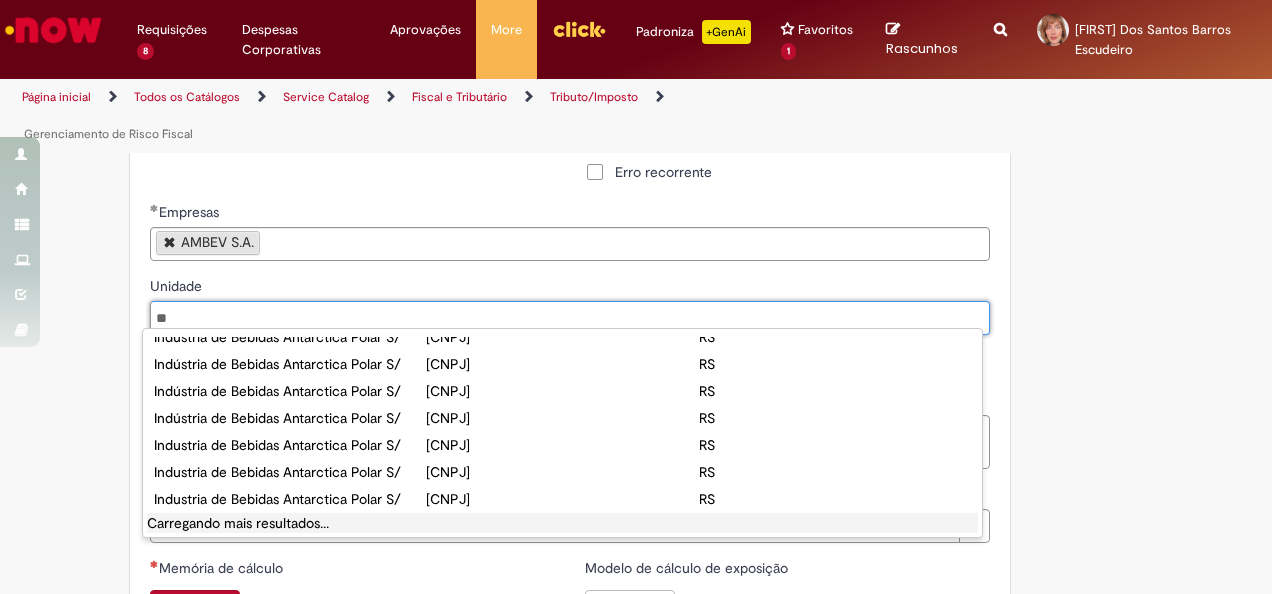 scroll, scrollTop: 2579, scrollLeft: 0, axis: vertical 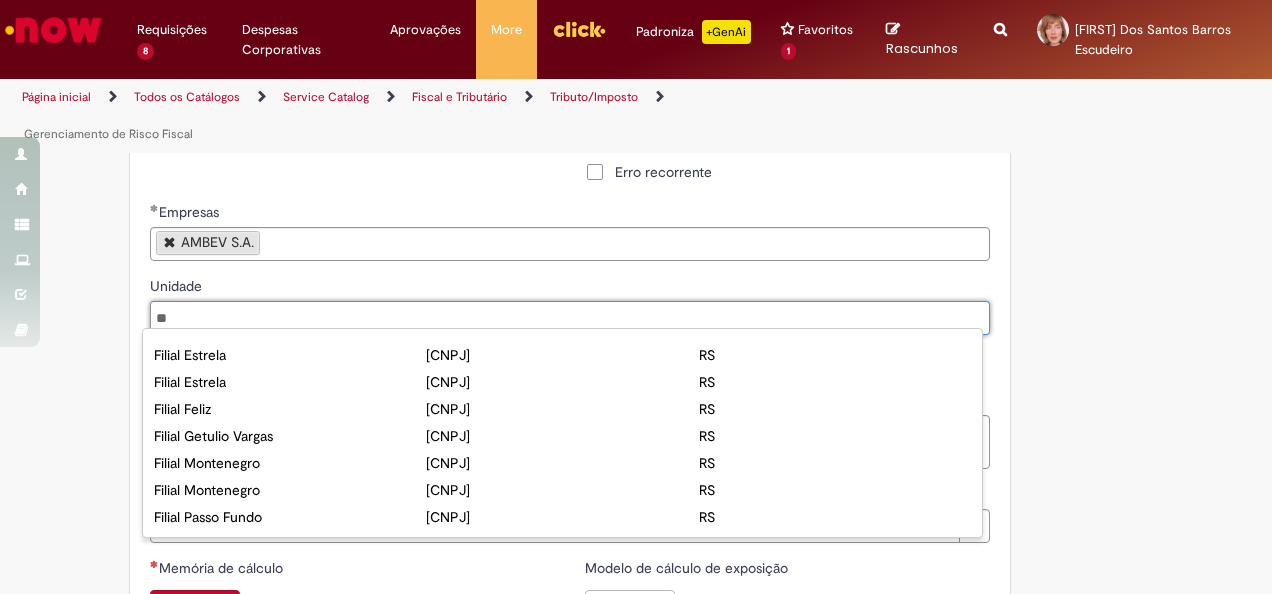 type 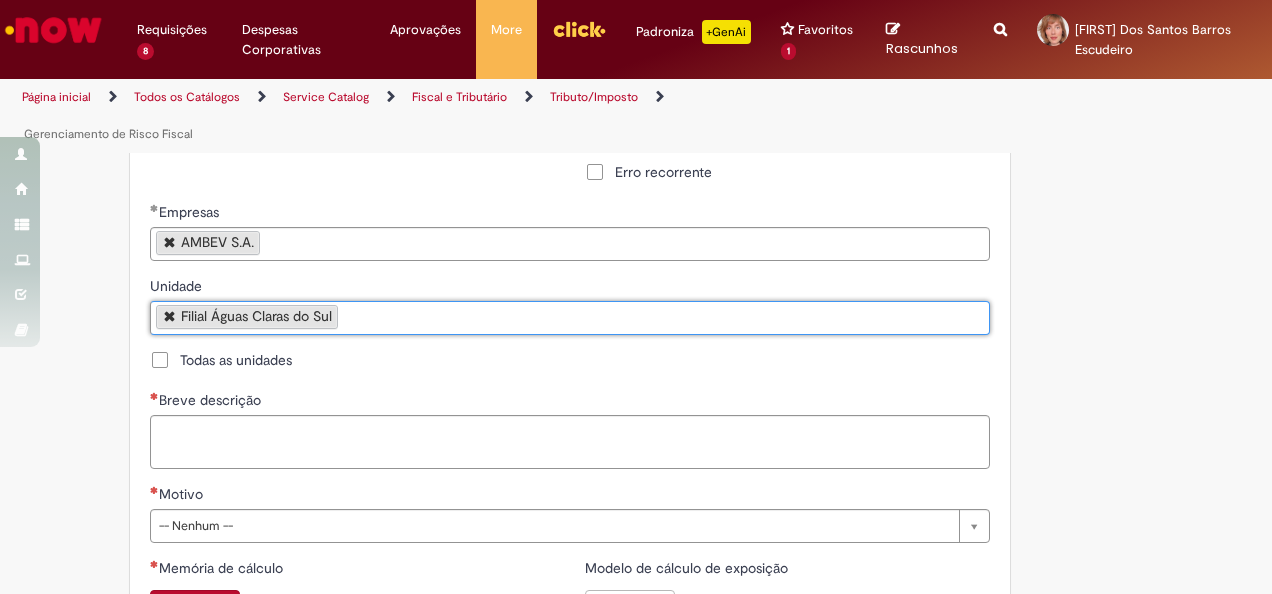 scroll, scrollTop: 0, scrollLeft: 0, axis: both 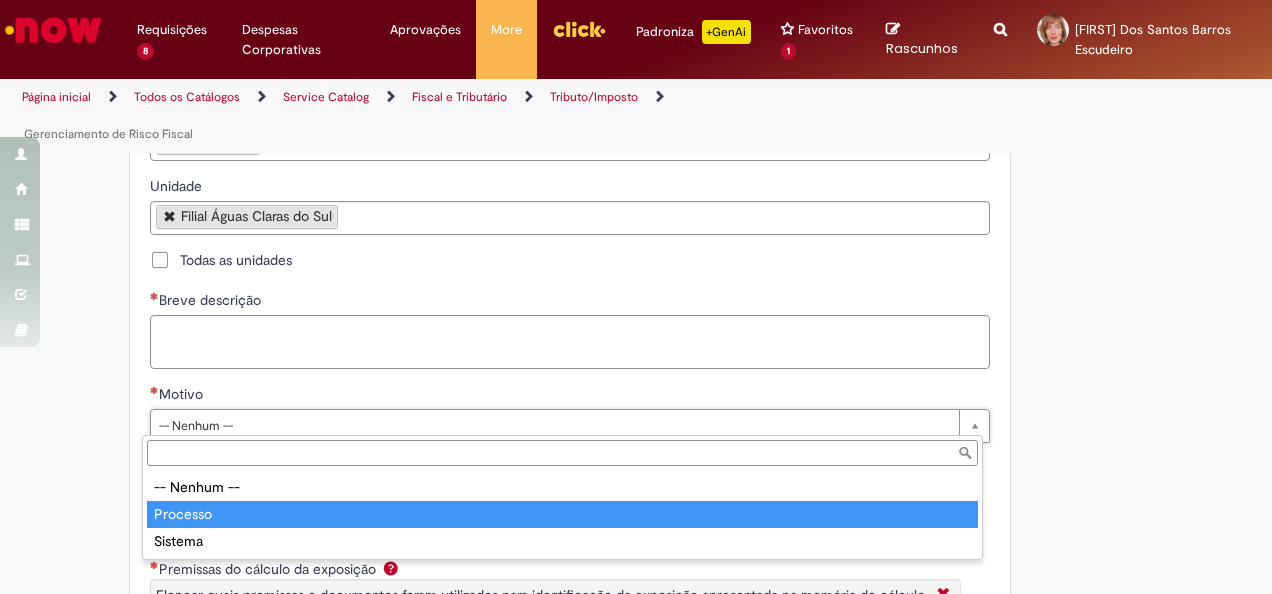 type on "********" 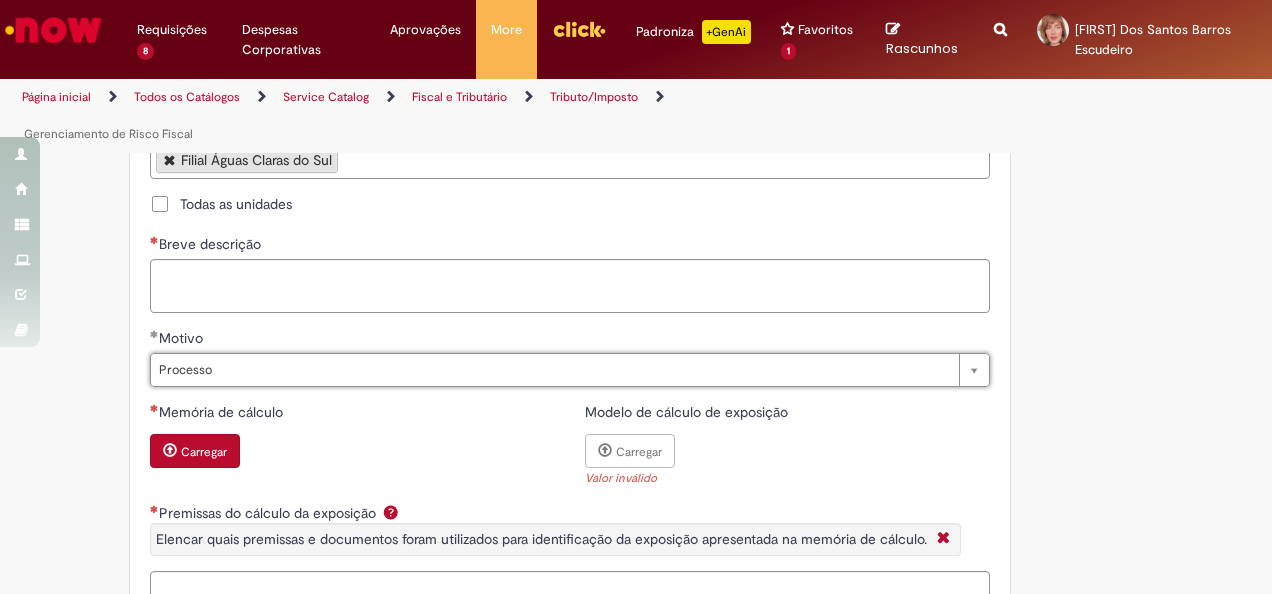 scroll, scrollTop: 1100, scrollLeft: 0, axis: vertical 